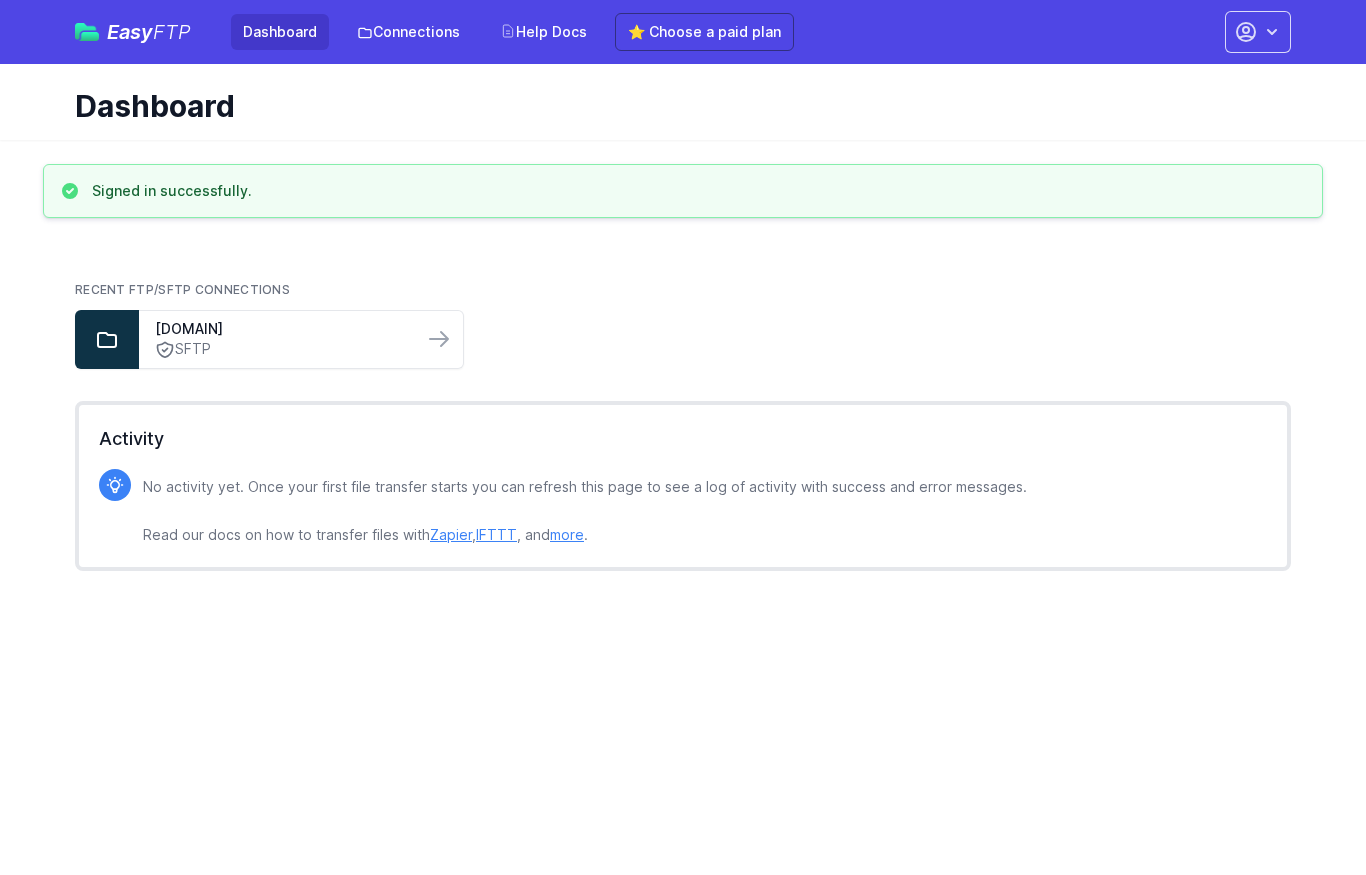 scroll, scrollTop: 0, scrollLeft: 0, axis: both 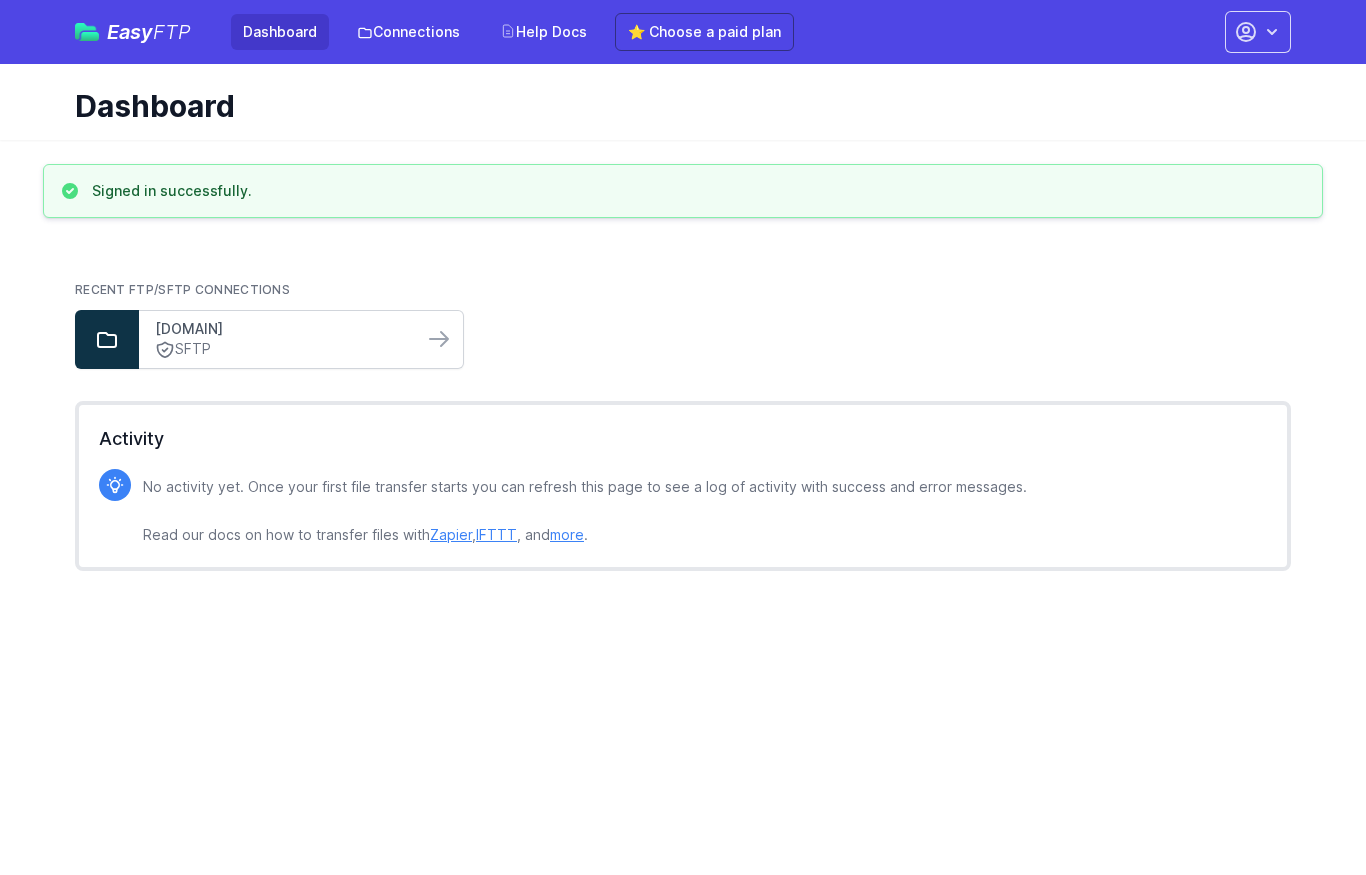 click on "ftp.BDA.com" at bounding box center (281, 329) 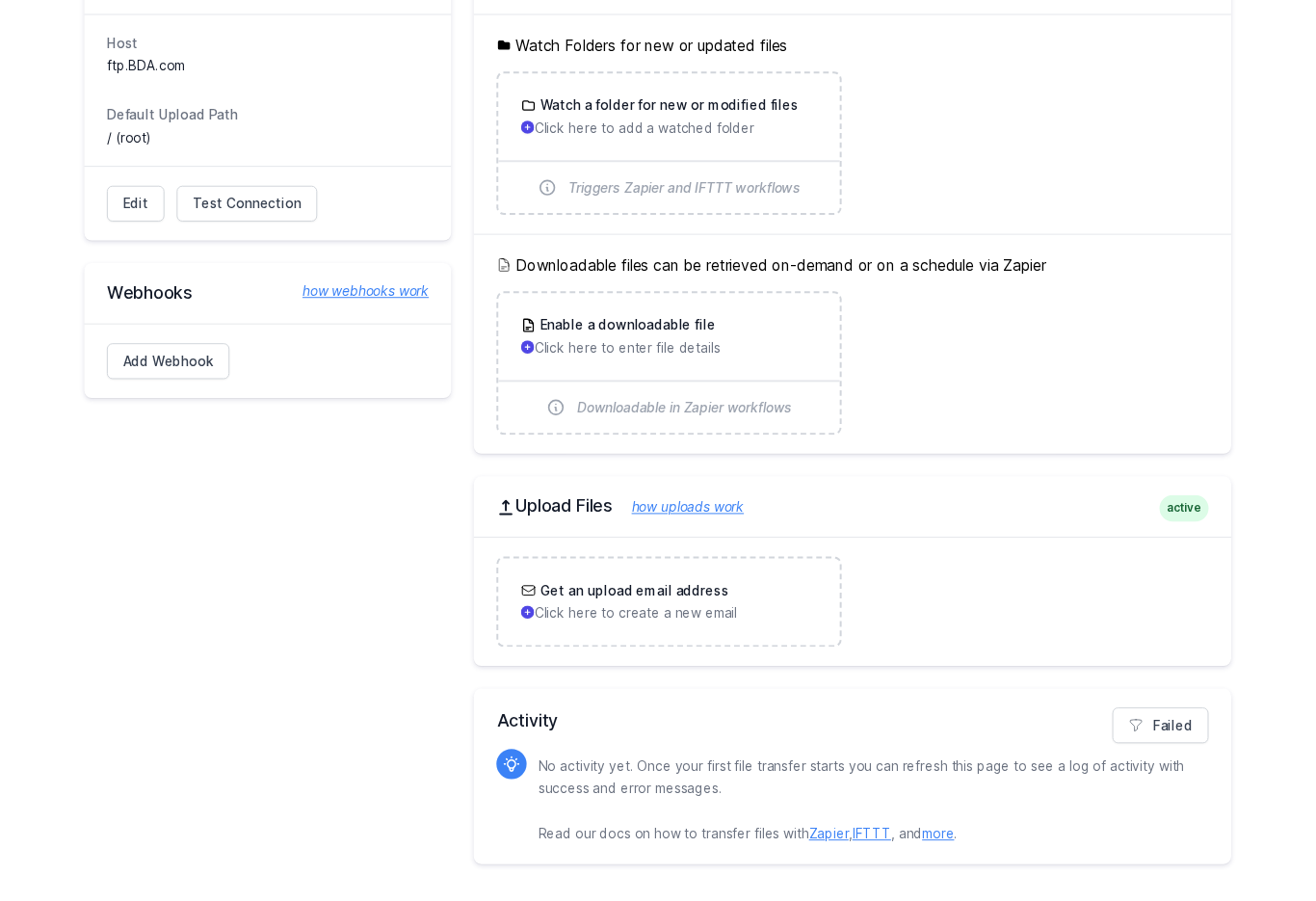 scroll, scrollTop: 223, scrollLeft: 0, axis: vertical 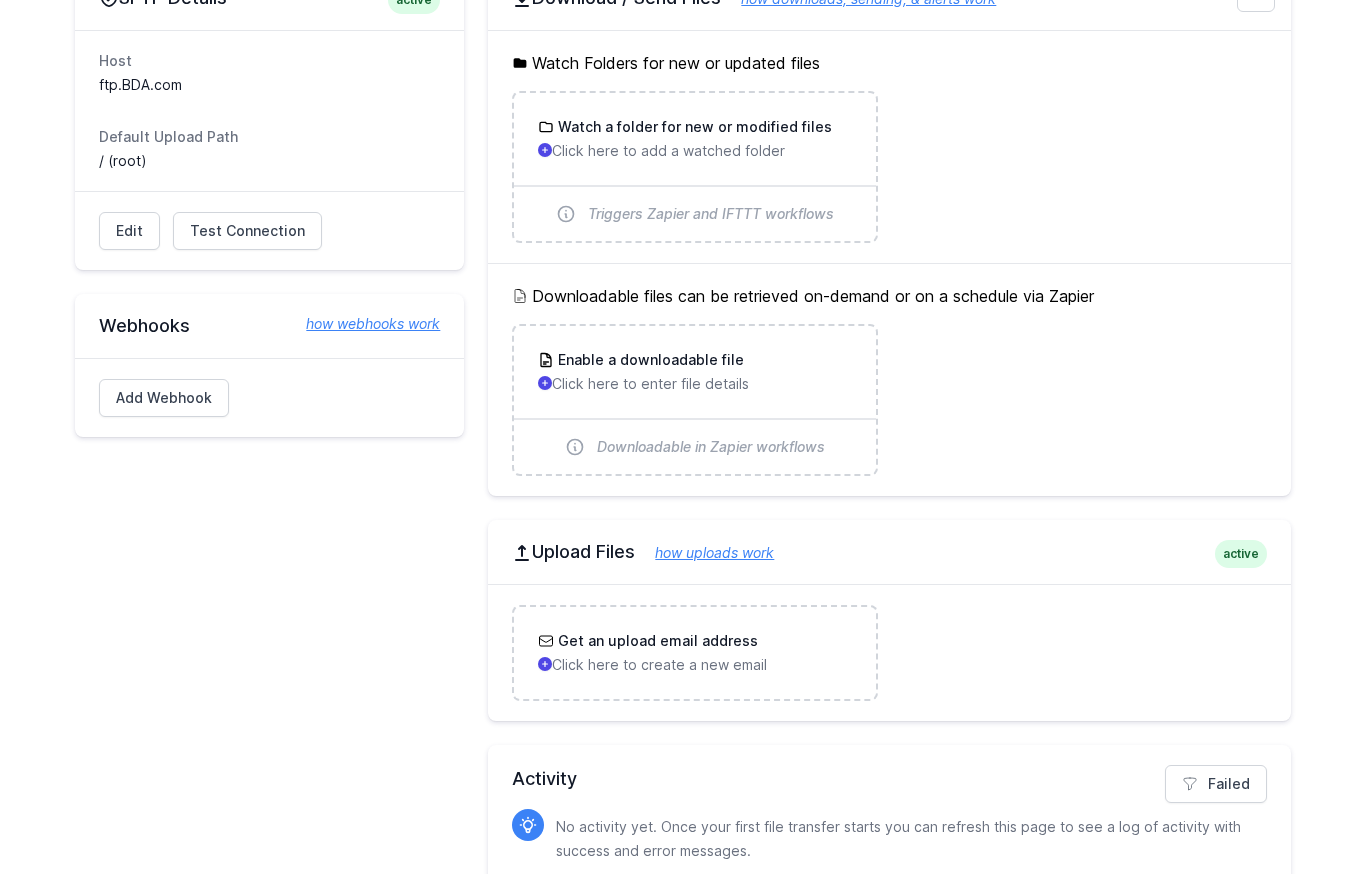 click on "how uploads work" at bounding box center [704, 553] 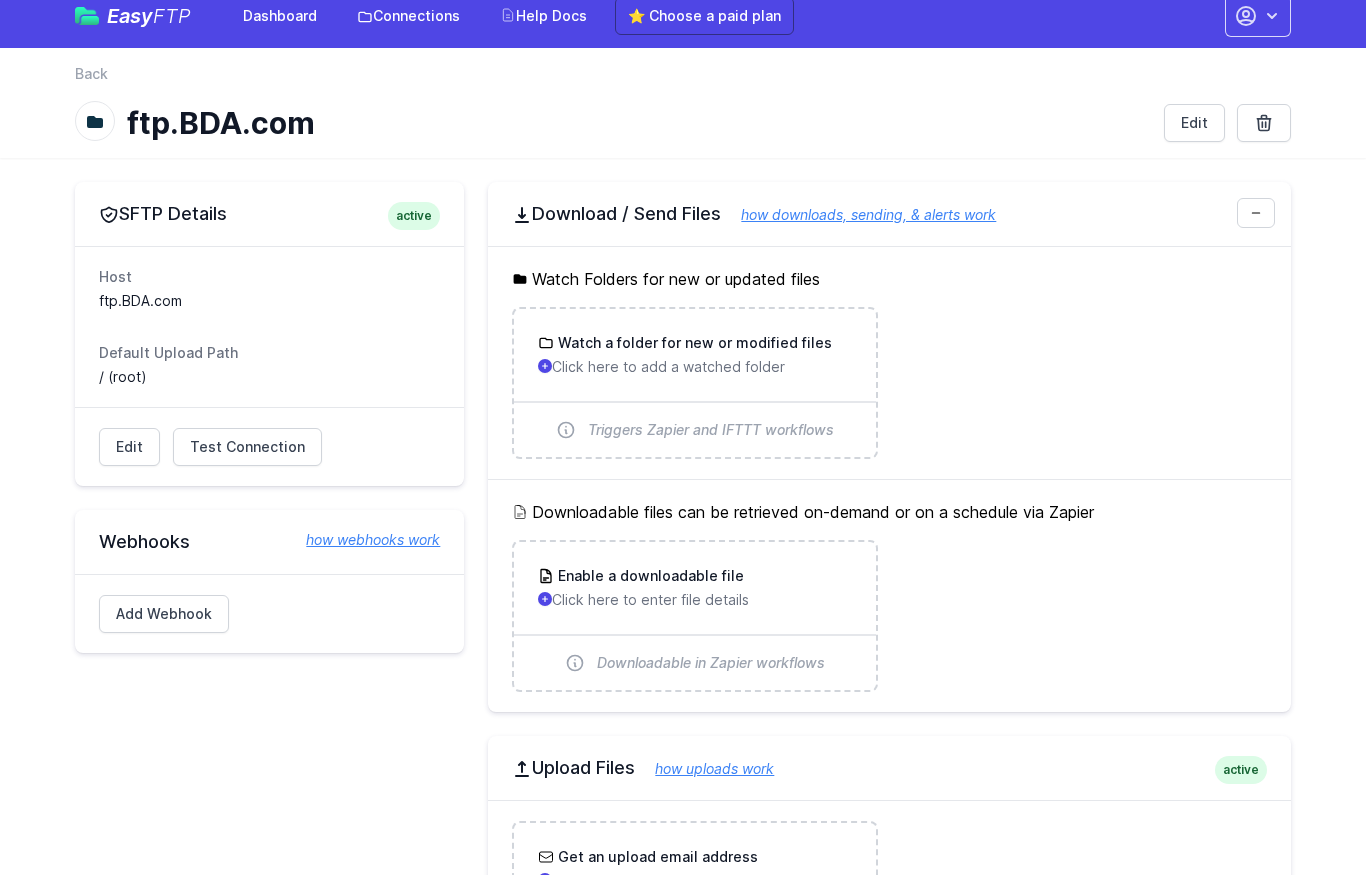 scroll, scrollTop: 0, scrollLeft: 0, axis: both 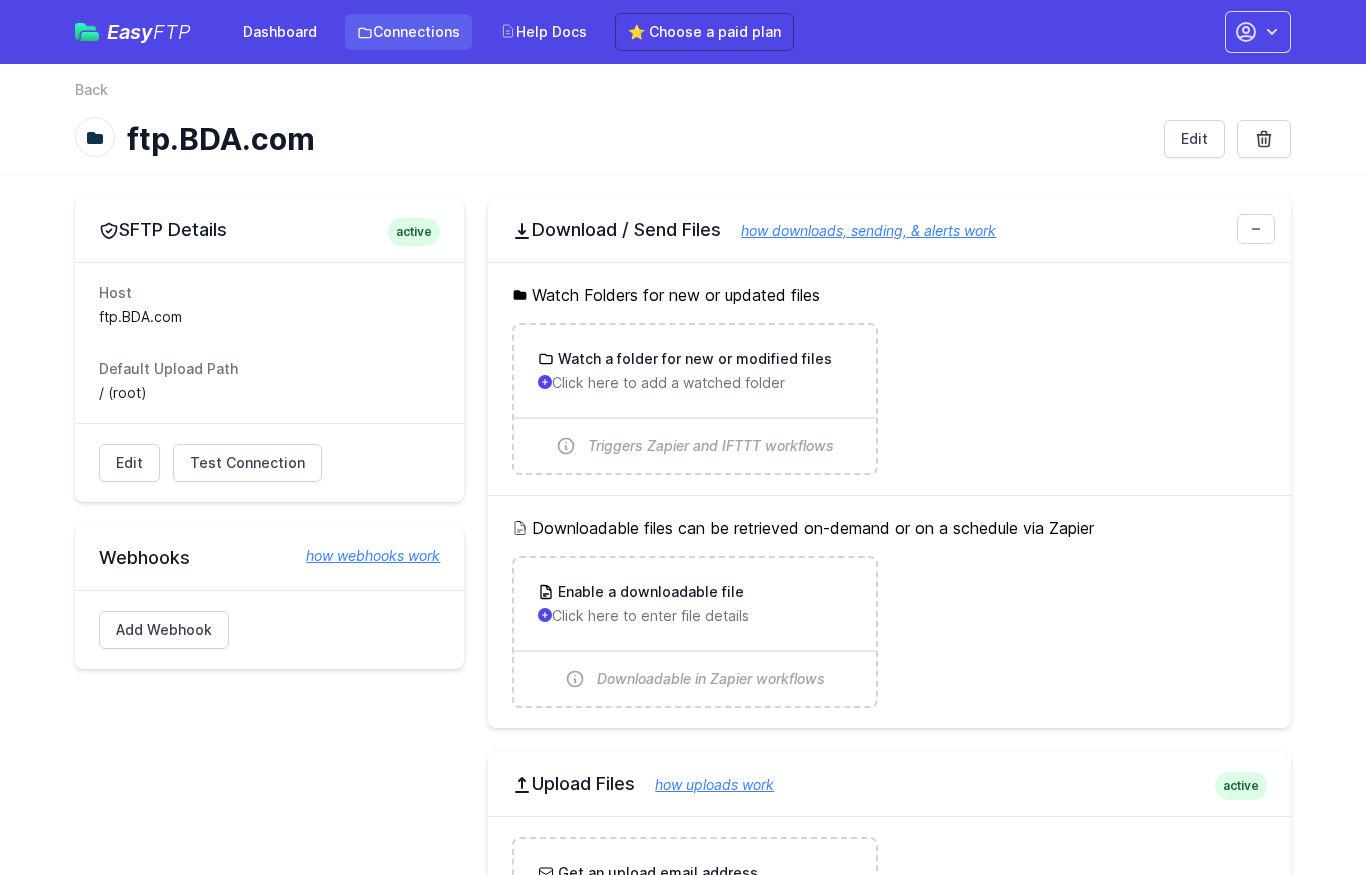click on "Connections" at bounding box center [408, 32] 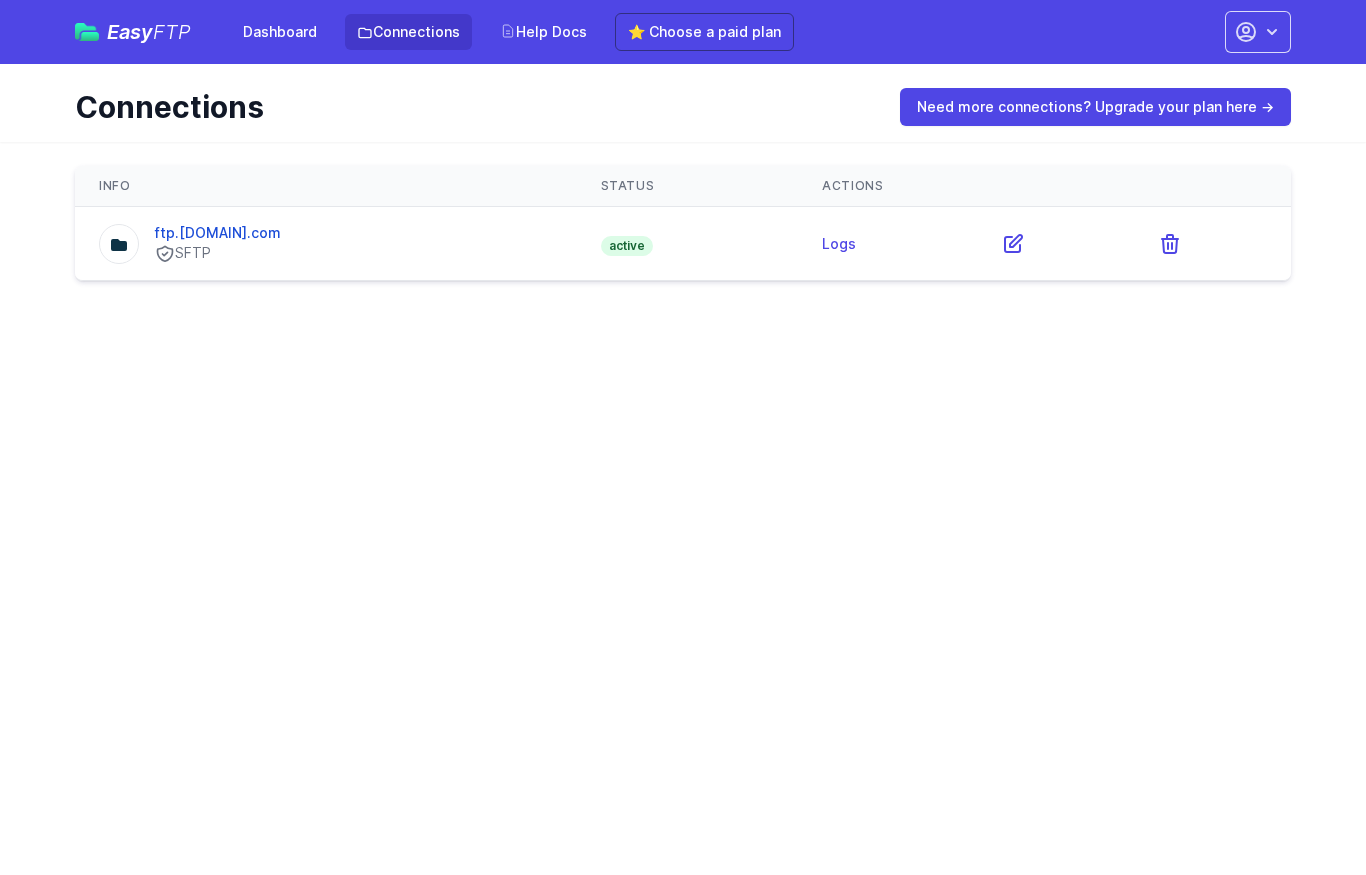 scroll, scrollTop: 0, scrollLeft: 0, axis: both 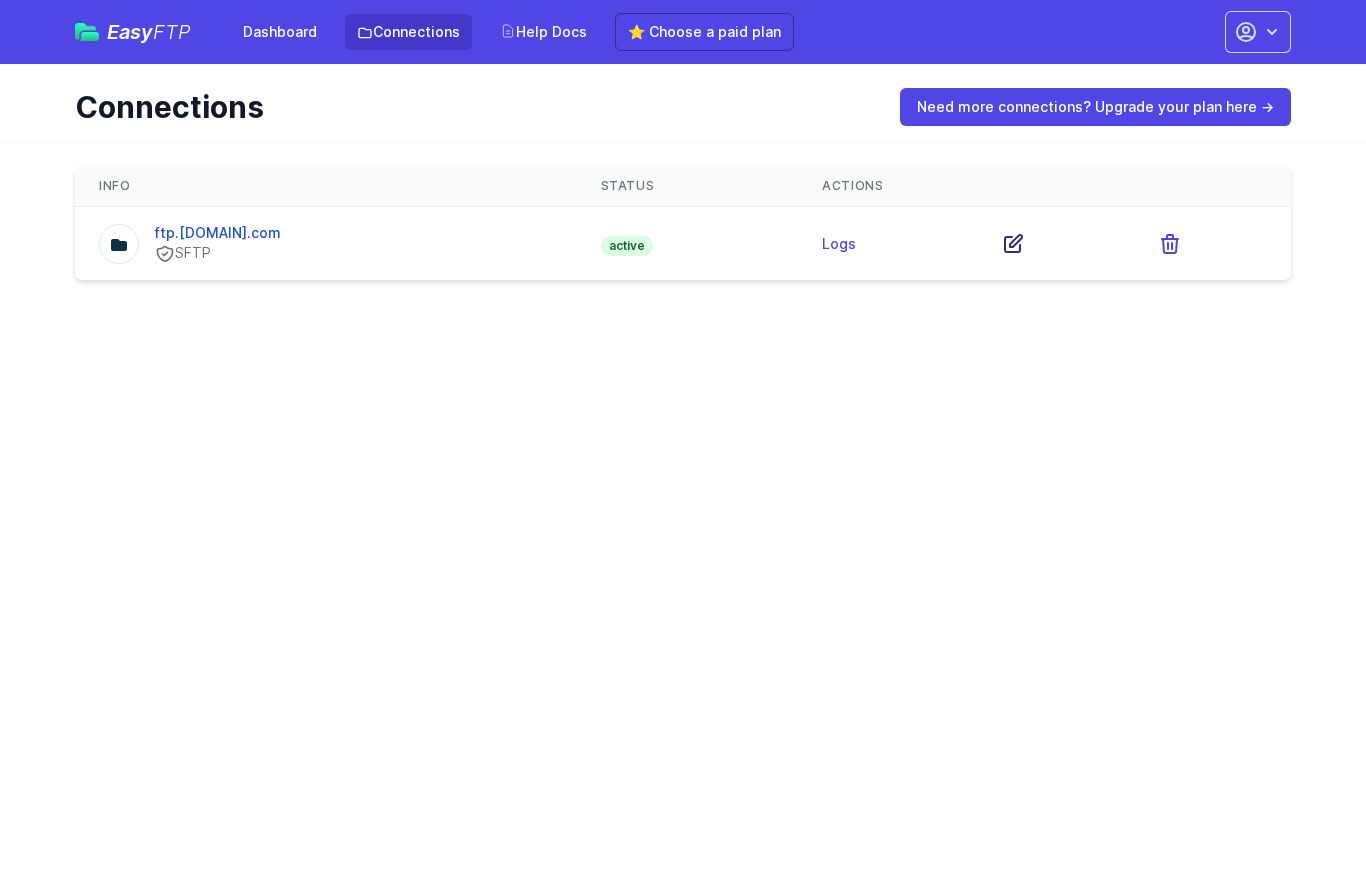 click at bounding box center [1013, 243] 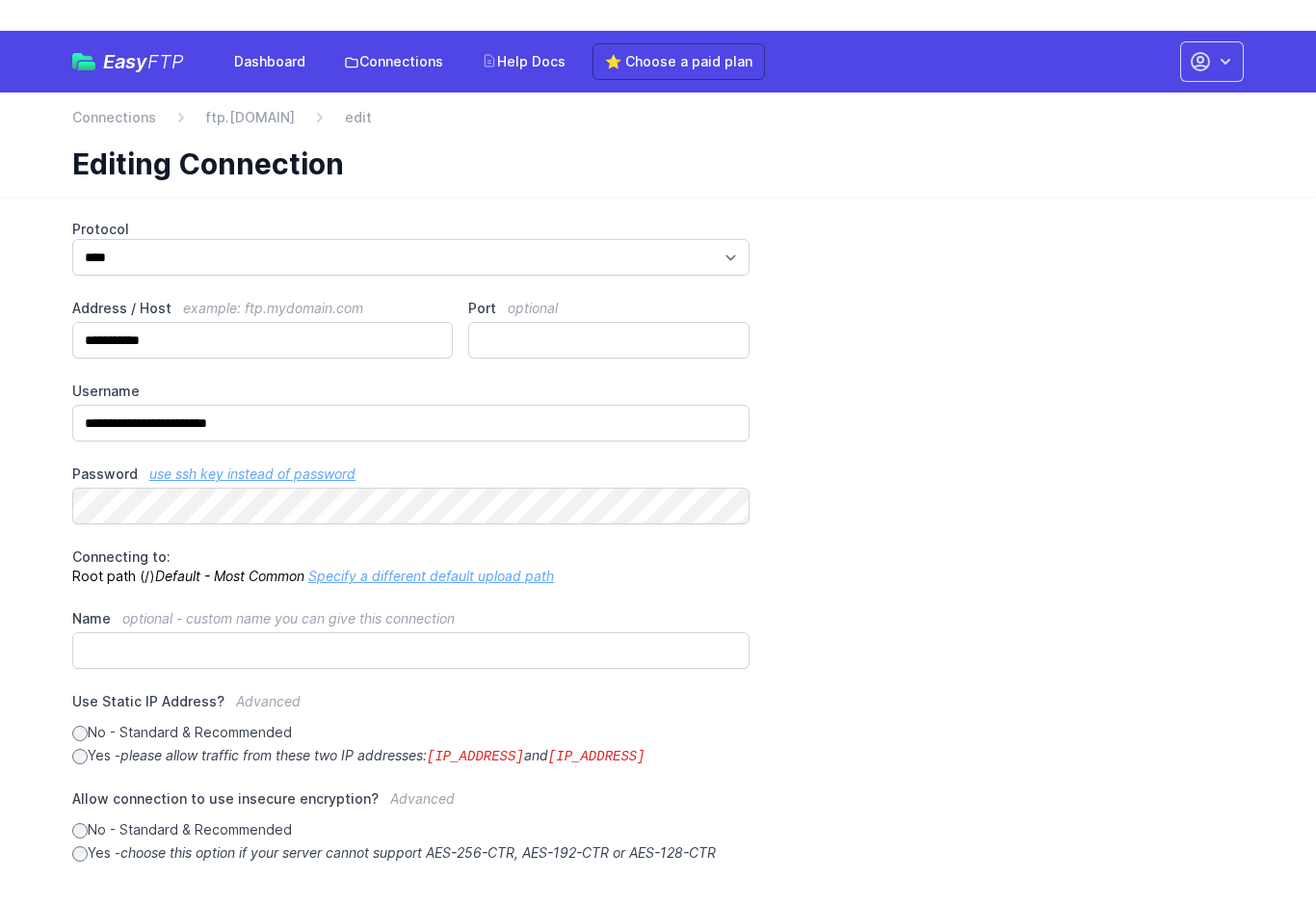 scroll, scrollTop: 0, scrollLeft: 0, axis: both 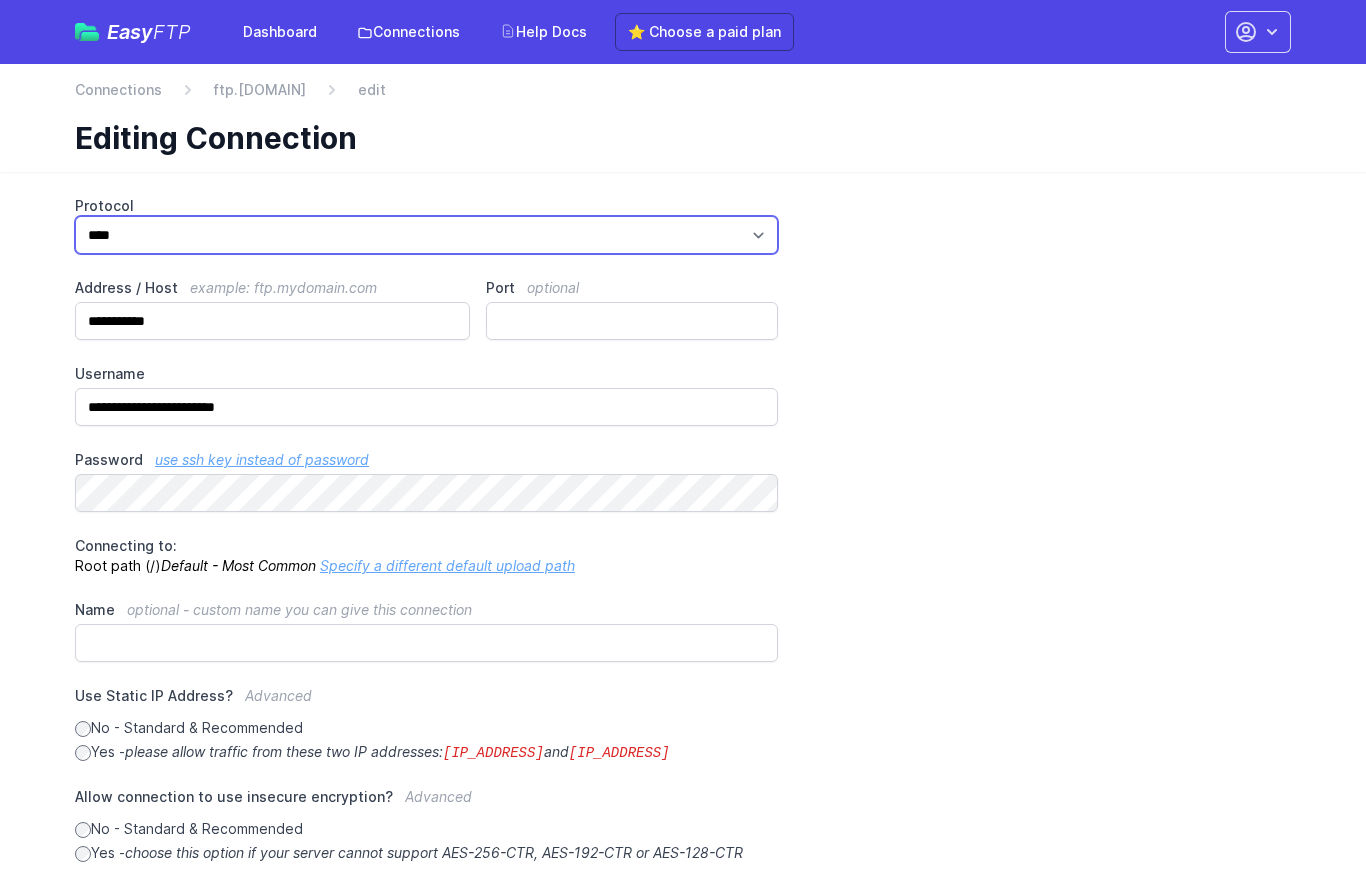 click on "***
****
****" at bounding box center (426, 235) 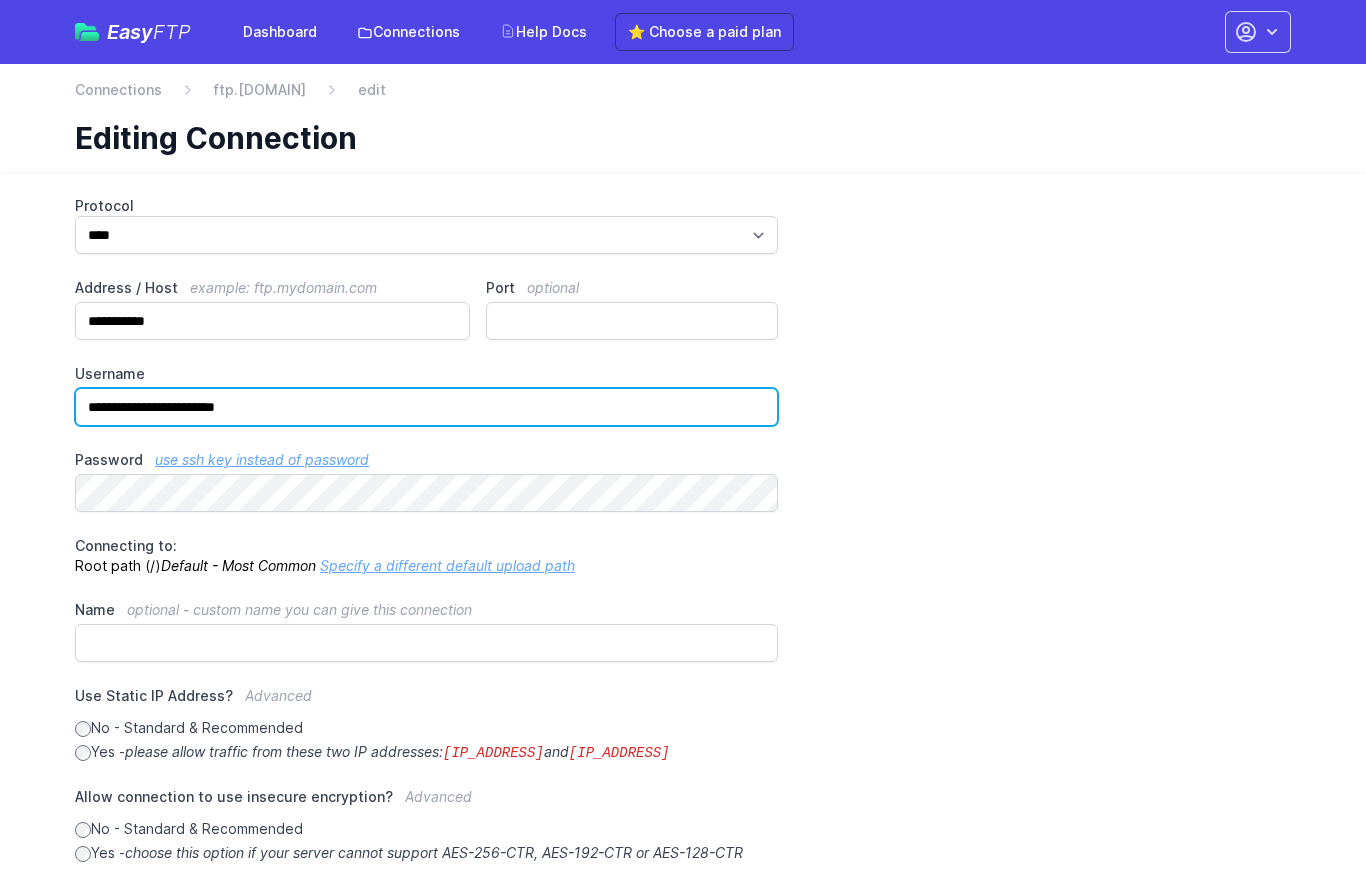 click on "**********" at bounding box center [426, 407] 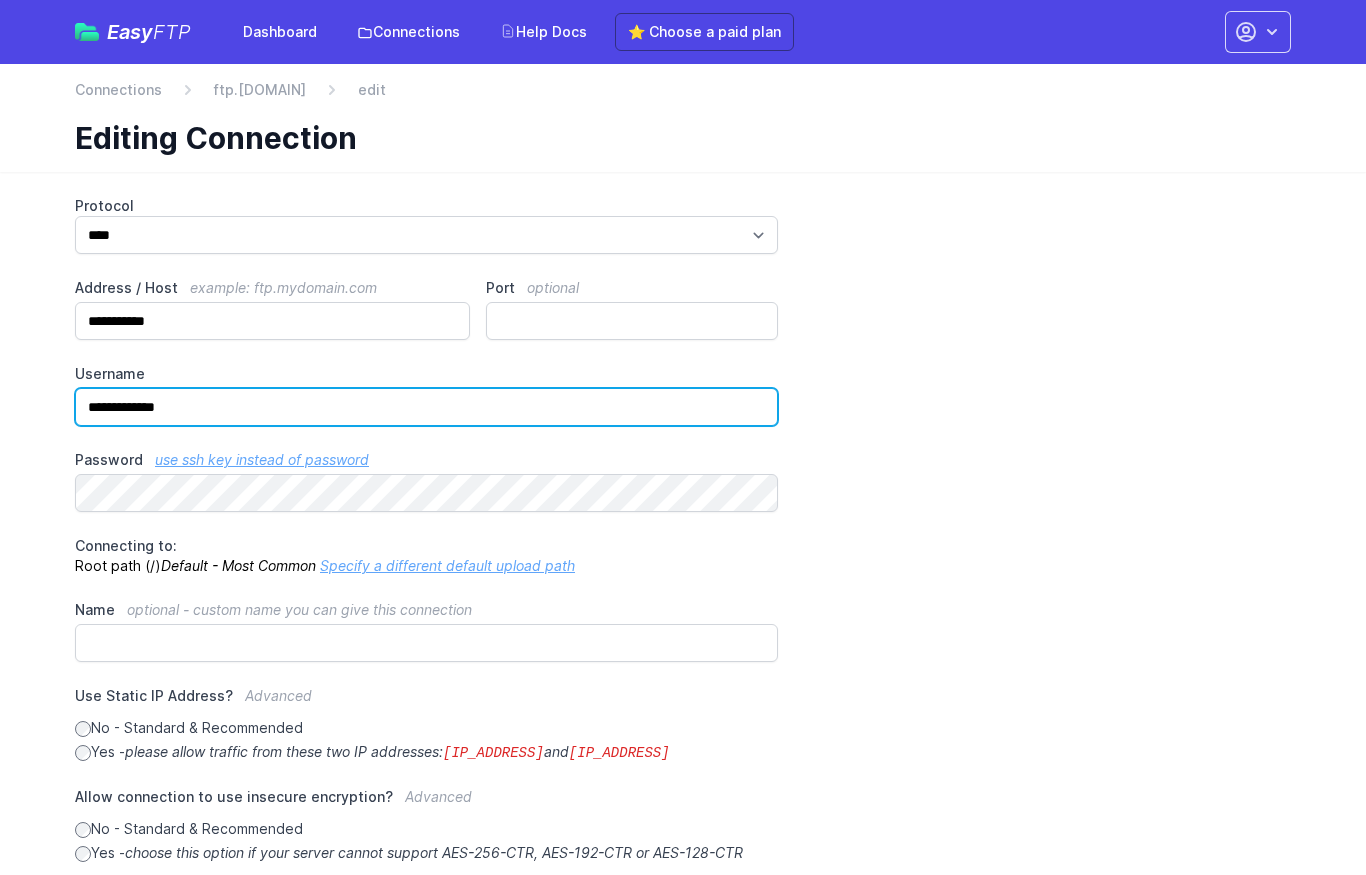 type on "**********" 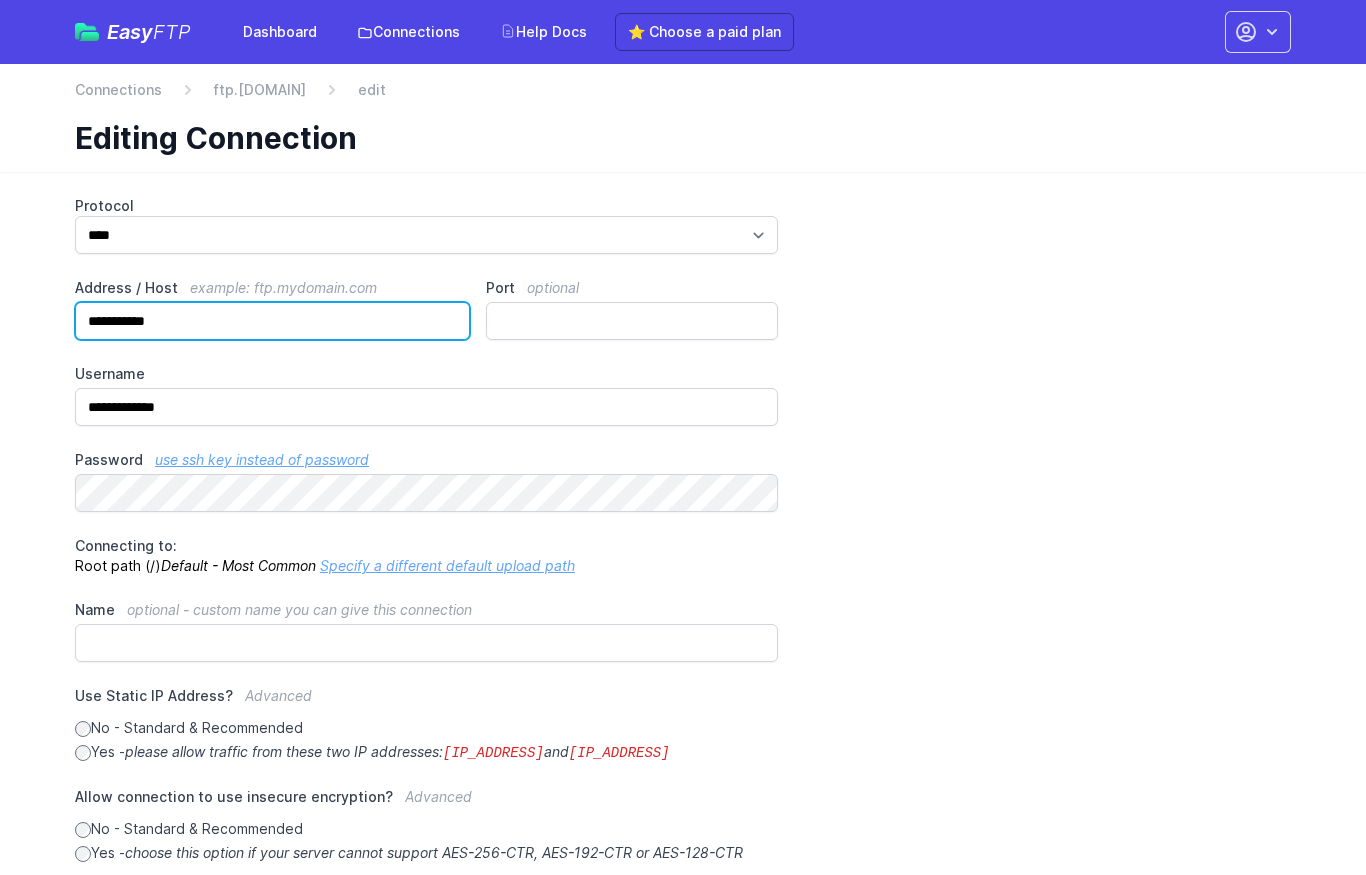 click on "**********" at bounding box center [272, 321] 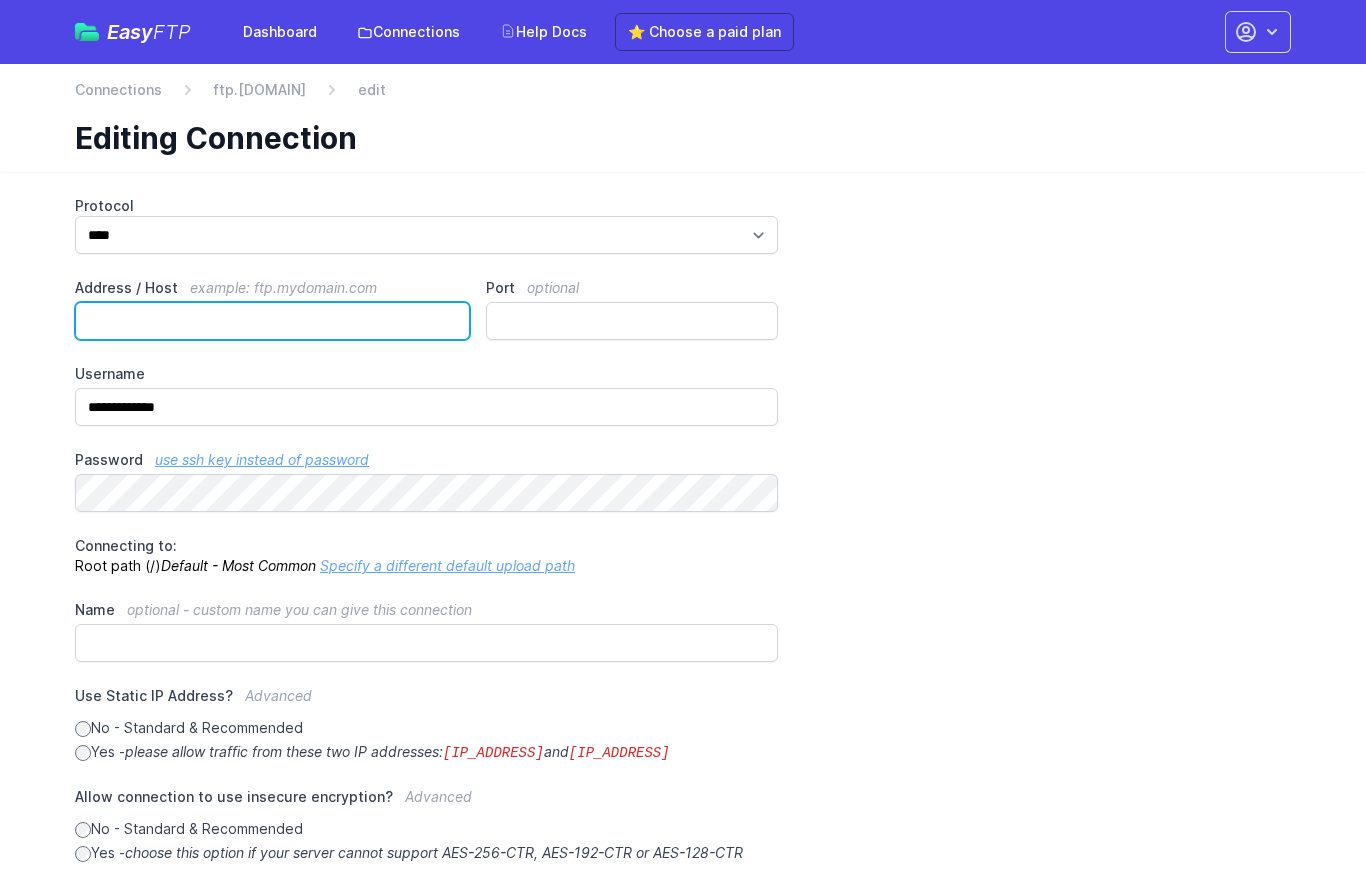 click on "Address / Host  example: ftp.mydomain.com" at bounding box center (272, 321) 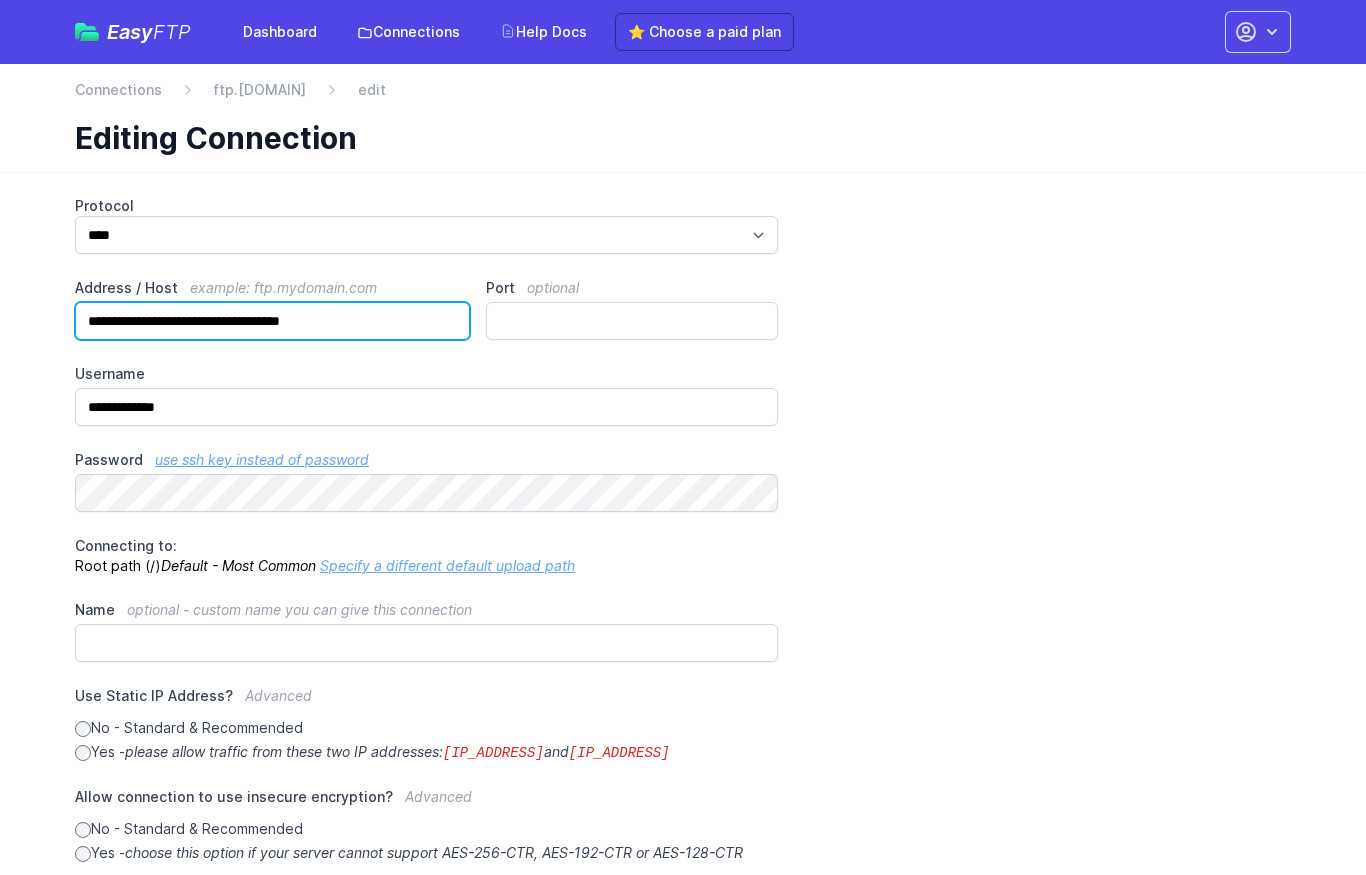 paste on "**********" 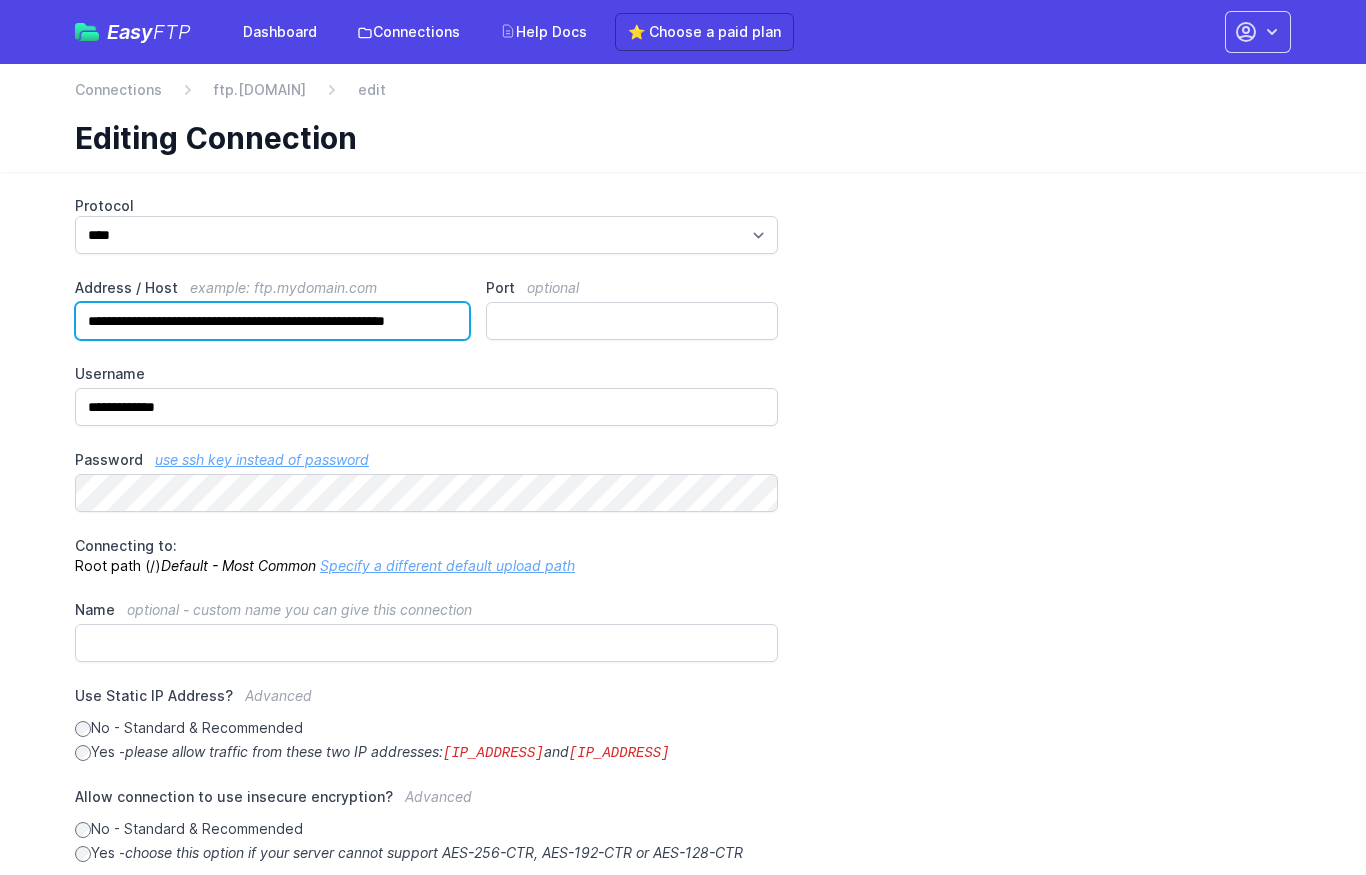 type on "**********" 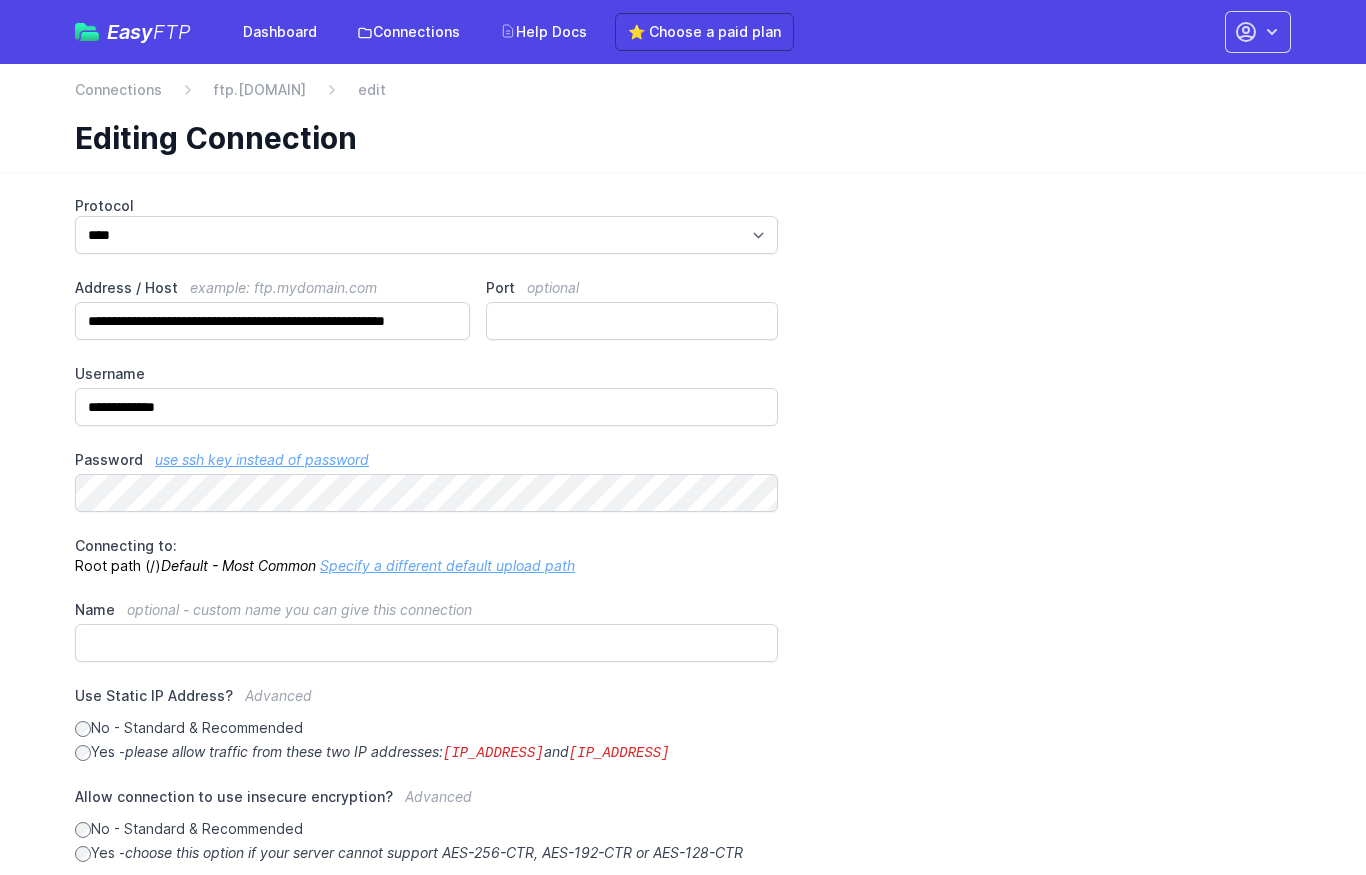 click on "use ssh key instead of password" at bounding box center (262, 459) 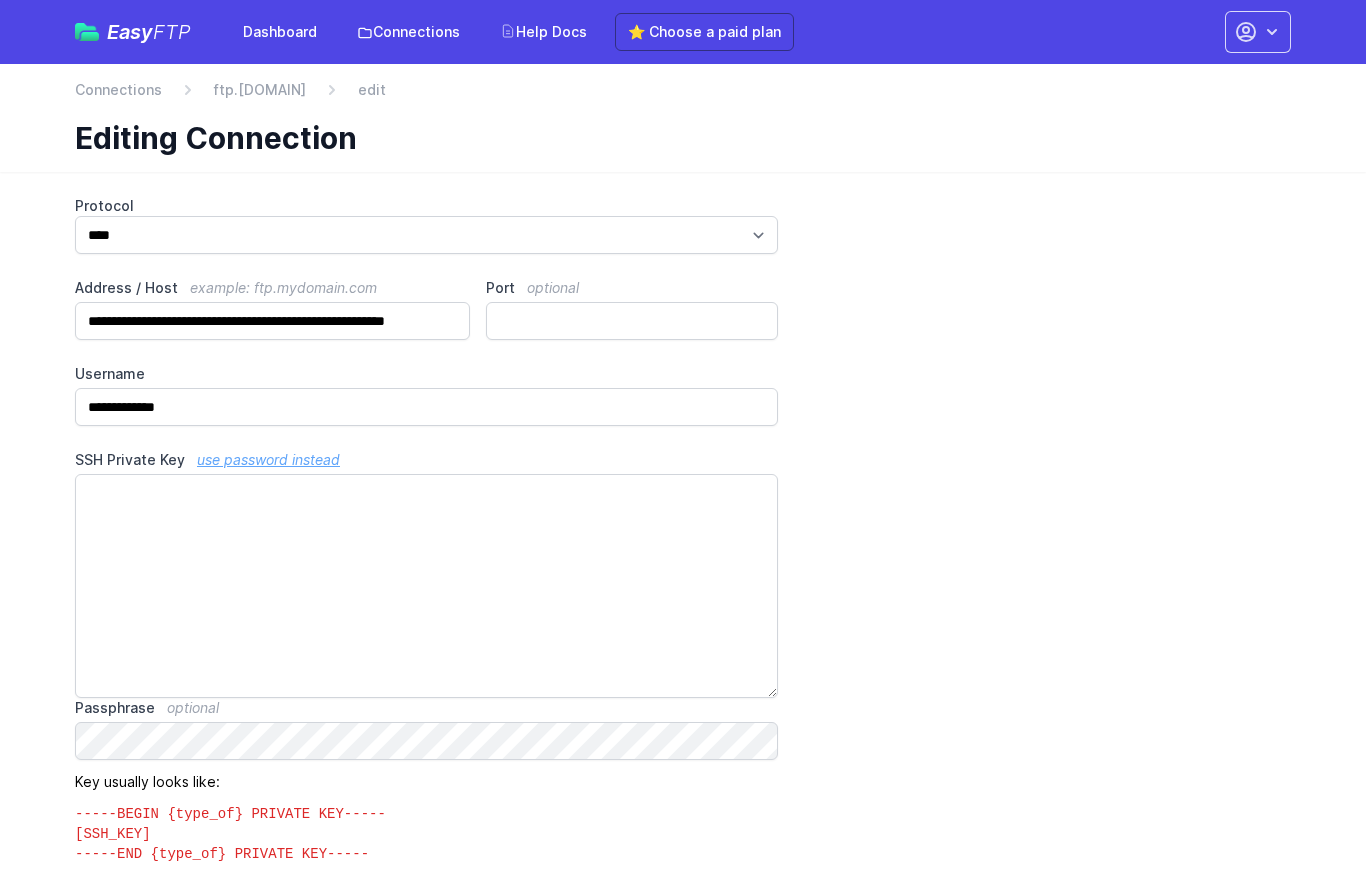 click on "use password instead" at bounding box center [268, 459] 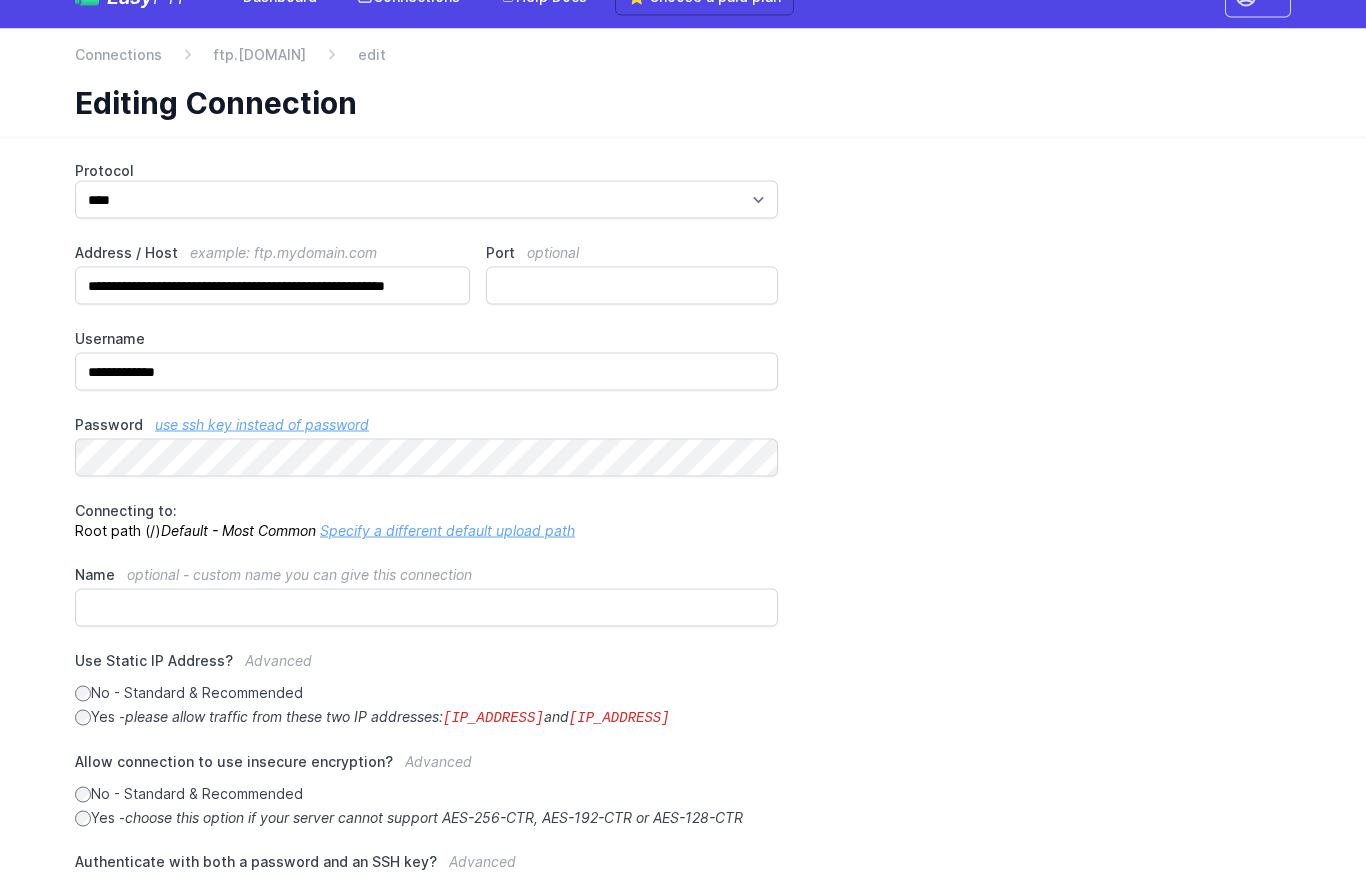 scroll, scrollTop: 0, scrollLeft: 0, axis: both 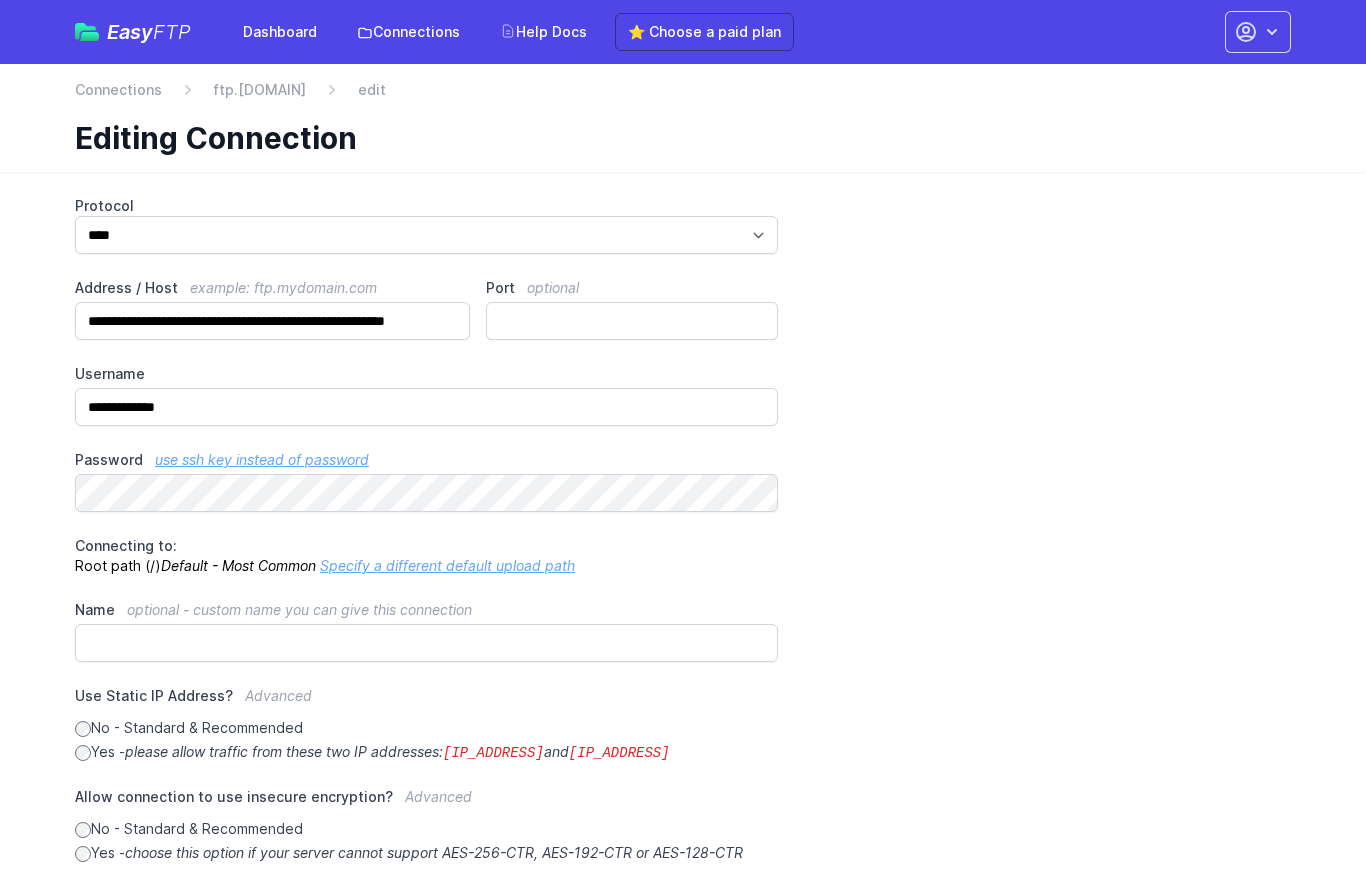 click on "use ssh key instead of password" at bounding box center (262, 459) 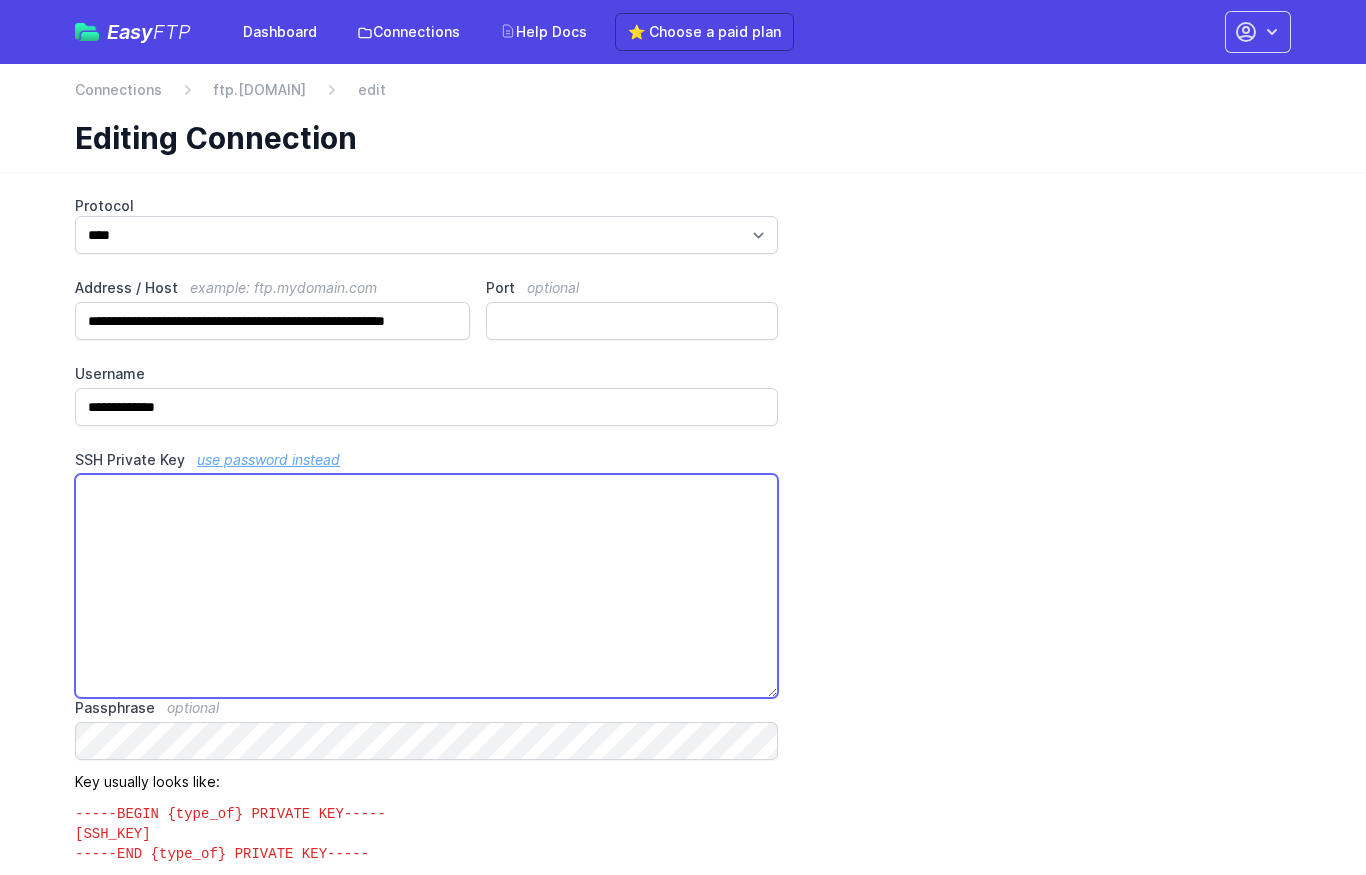 click on "SSH Private Key  use password instead" at bounding box center [426, 586] 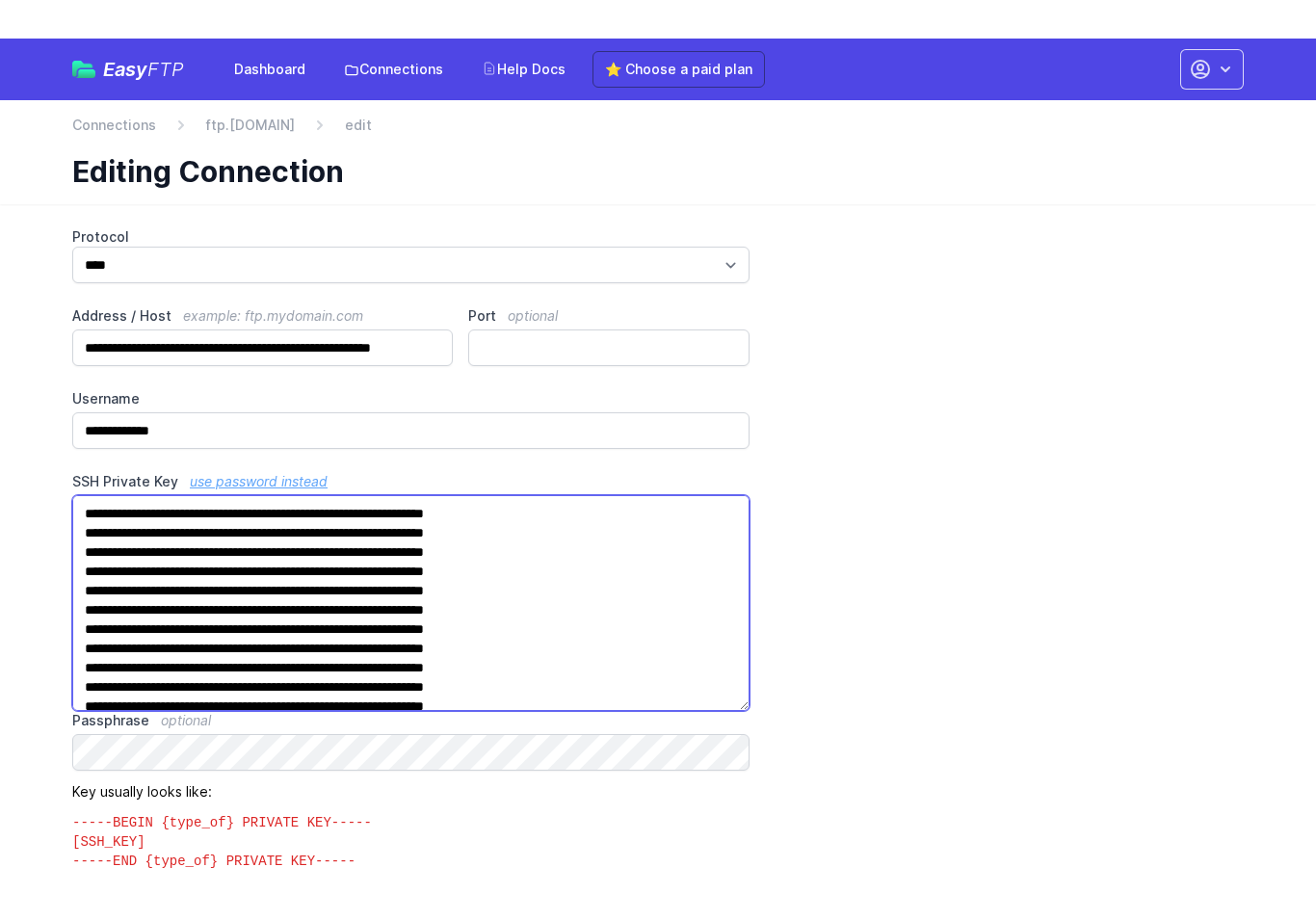 scroll, scrollTop: 283, scrollLeft: 0, axis: vertical 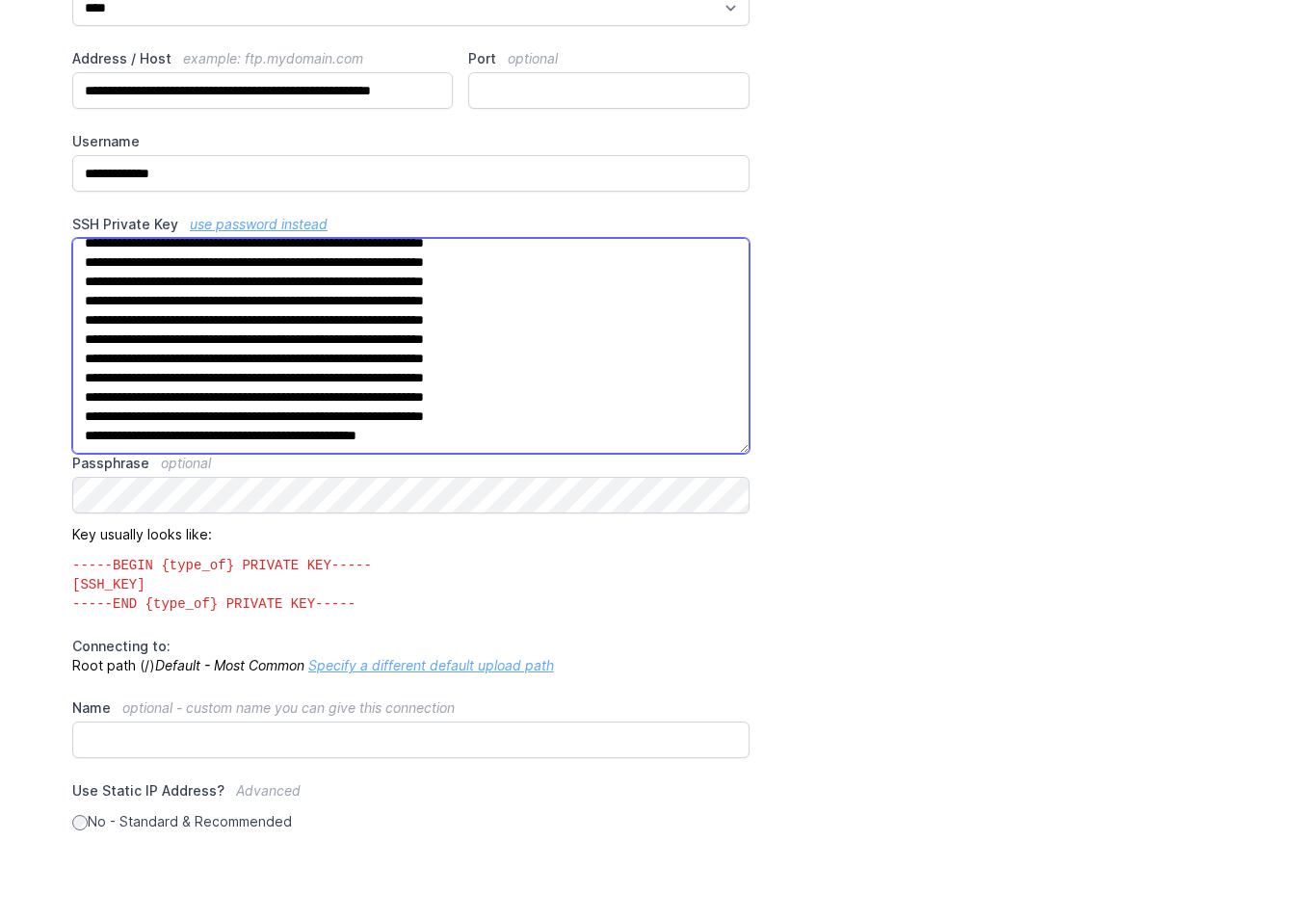 type on "**********" 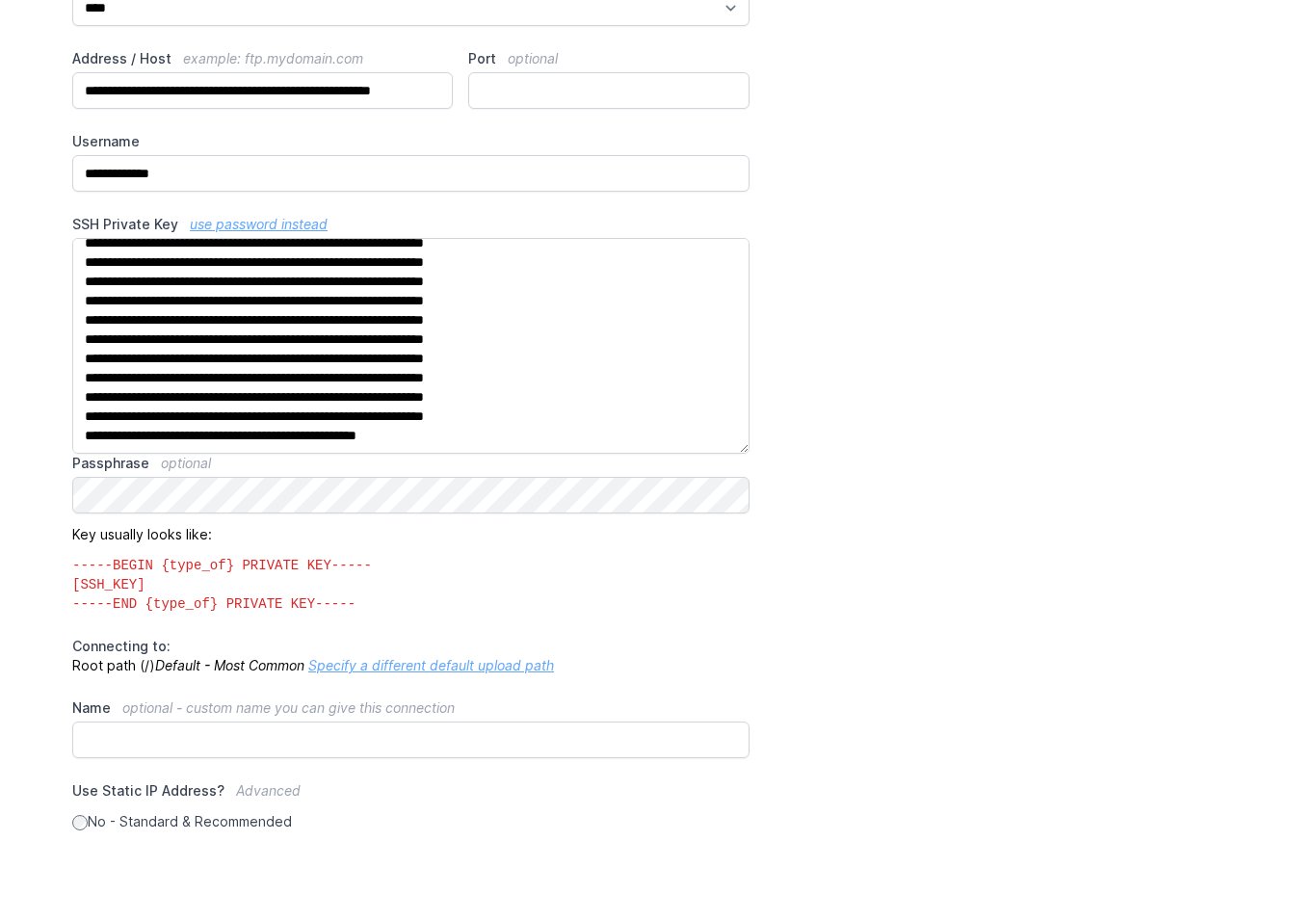 click on "**********" at bounding box center (658, 642) 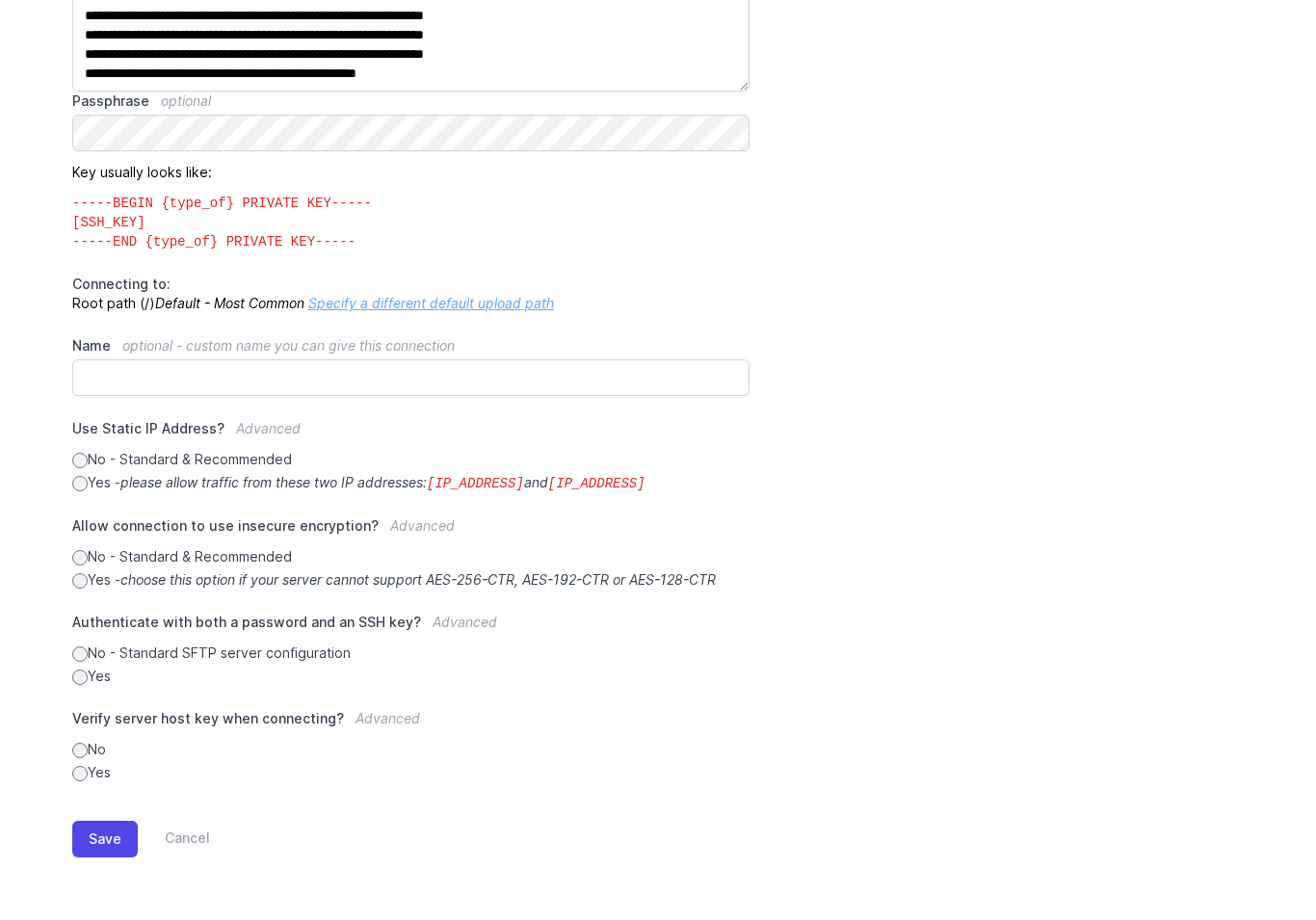 scroll, scrollTop: 571, scrollLeft: 0, axis: vertical 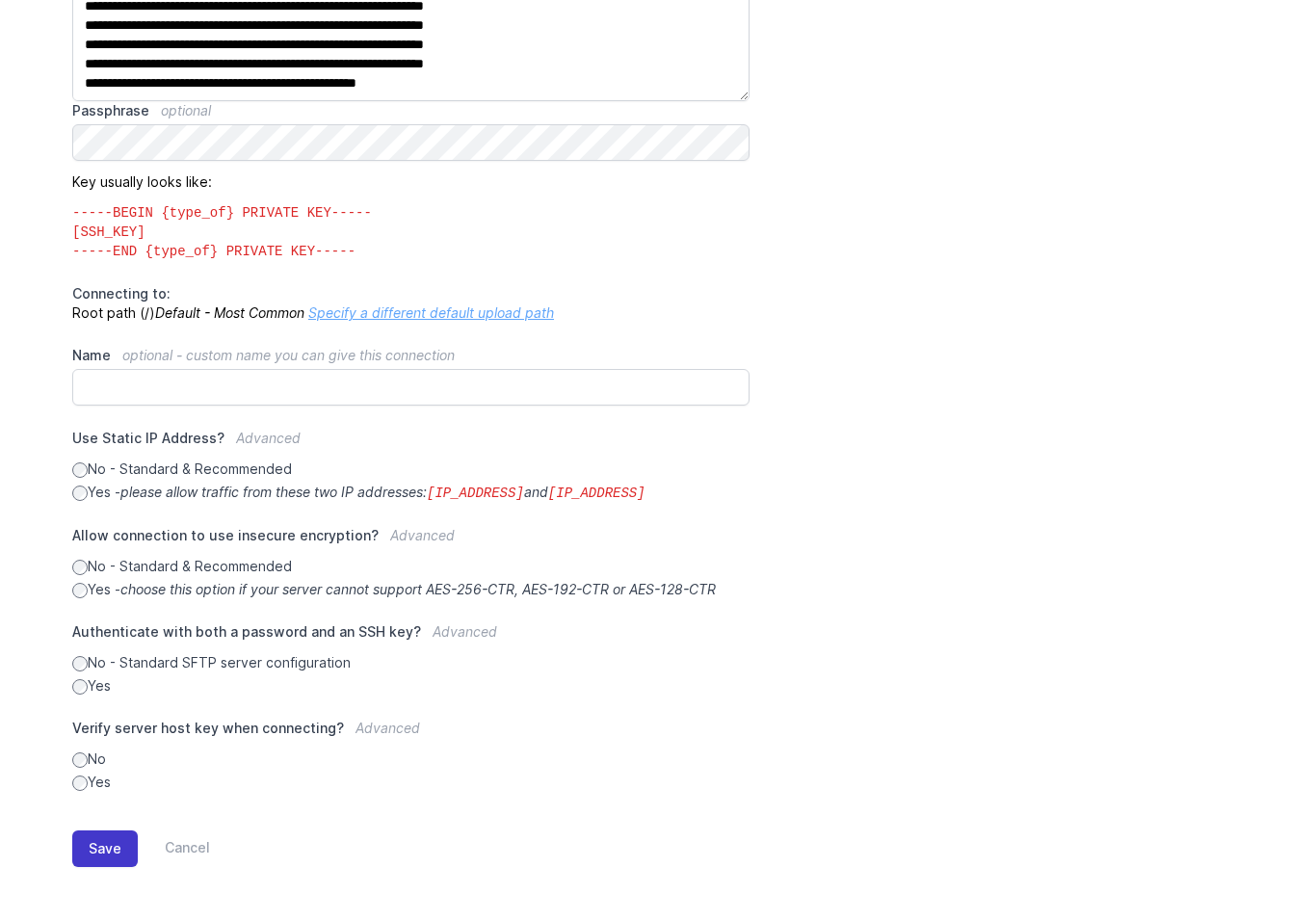 click on "Save" at bounding box center (105, 849) 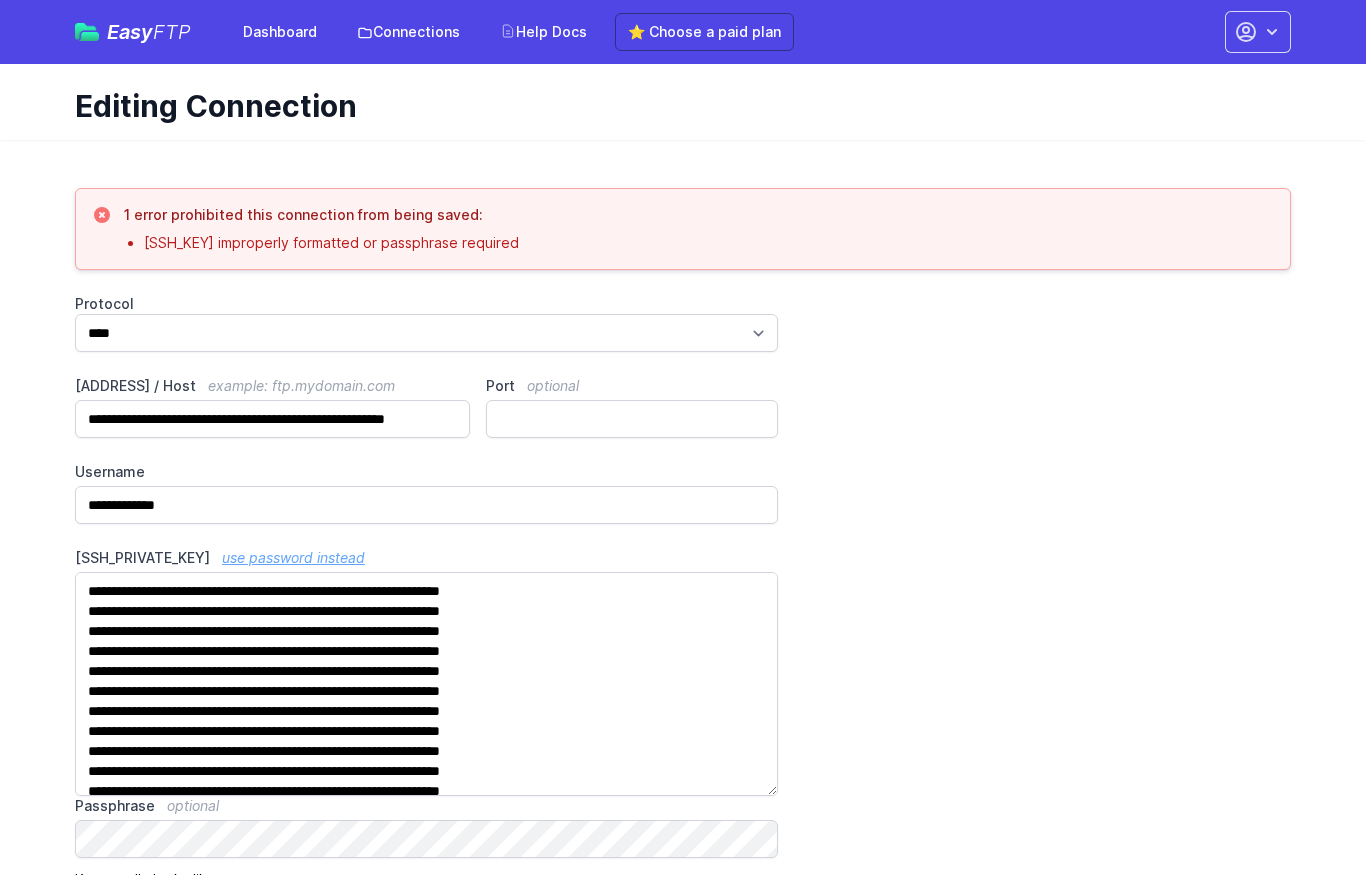 scroll, scrollTop: 0, scrollLeft: 0, axis: both 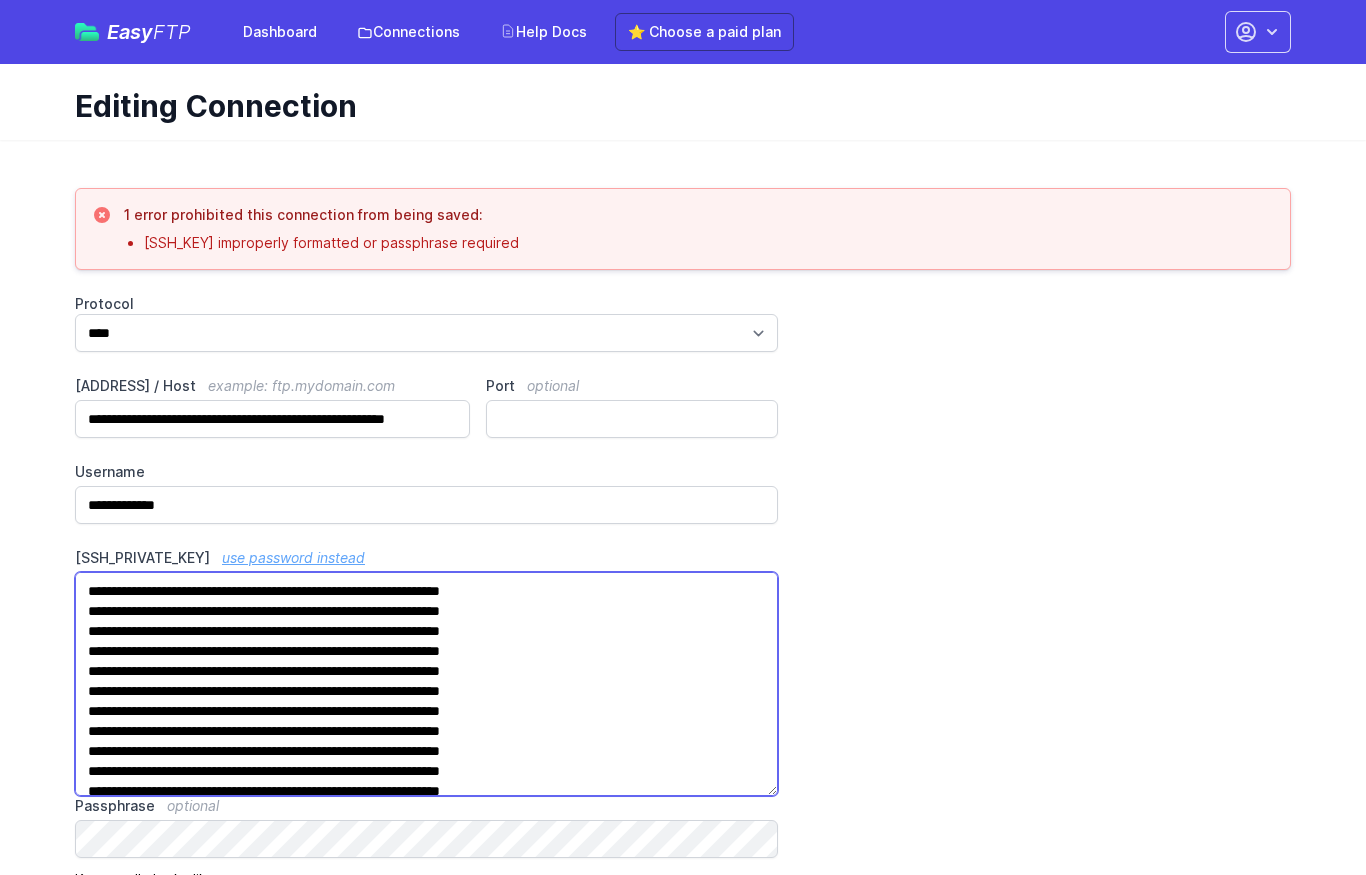 click on "SSH Private Key  use password instead" at bounding box center [426, 684] 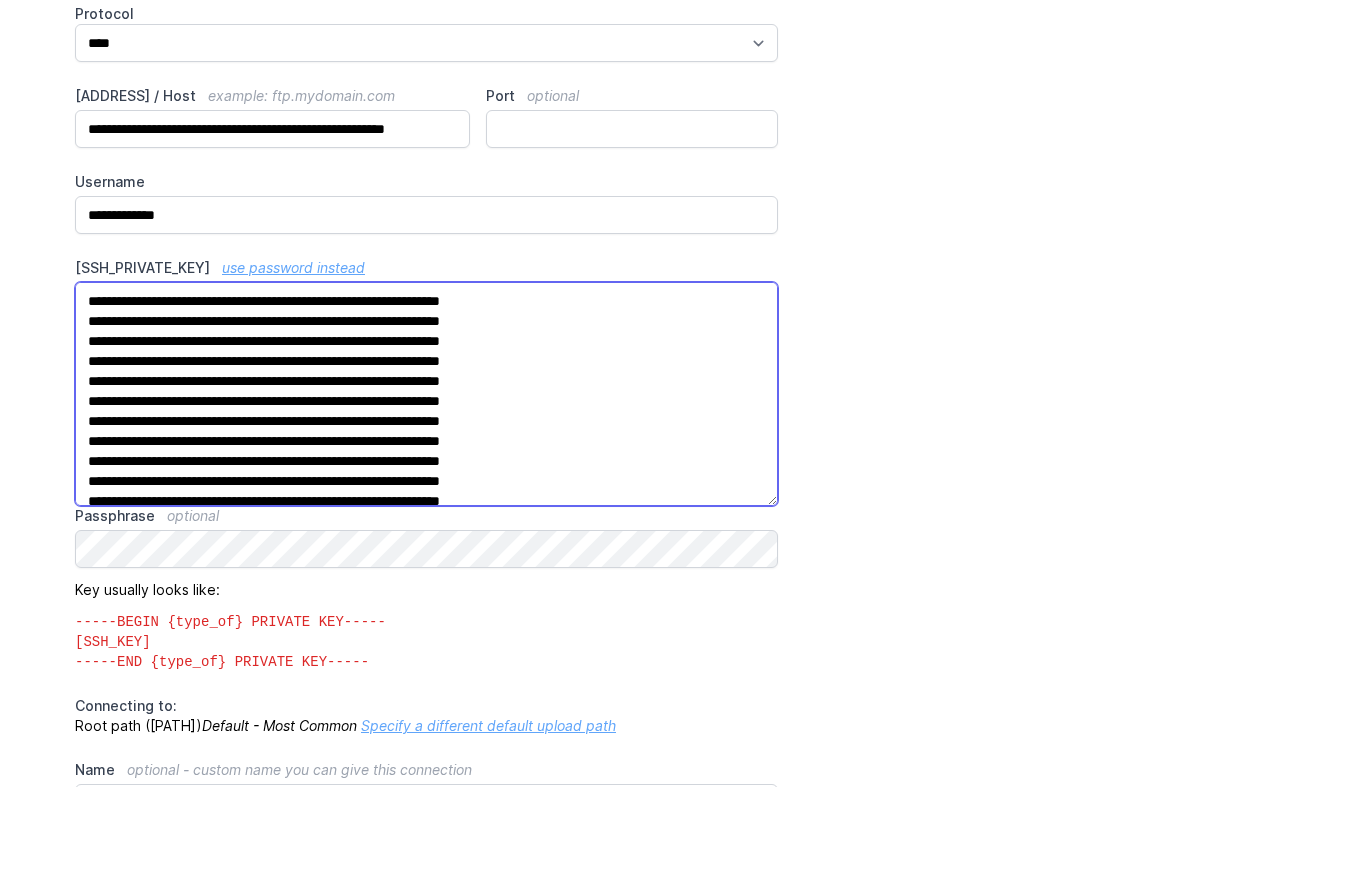 paste on "**********" 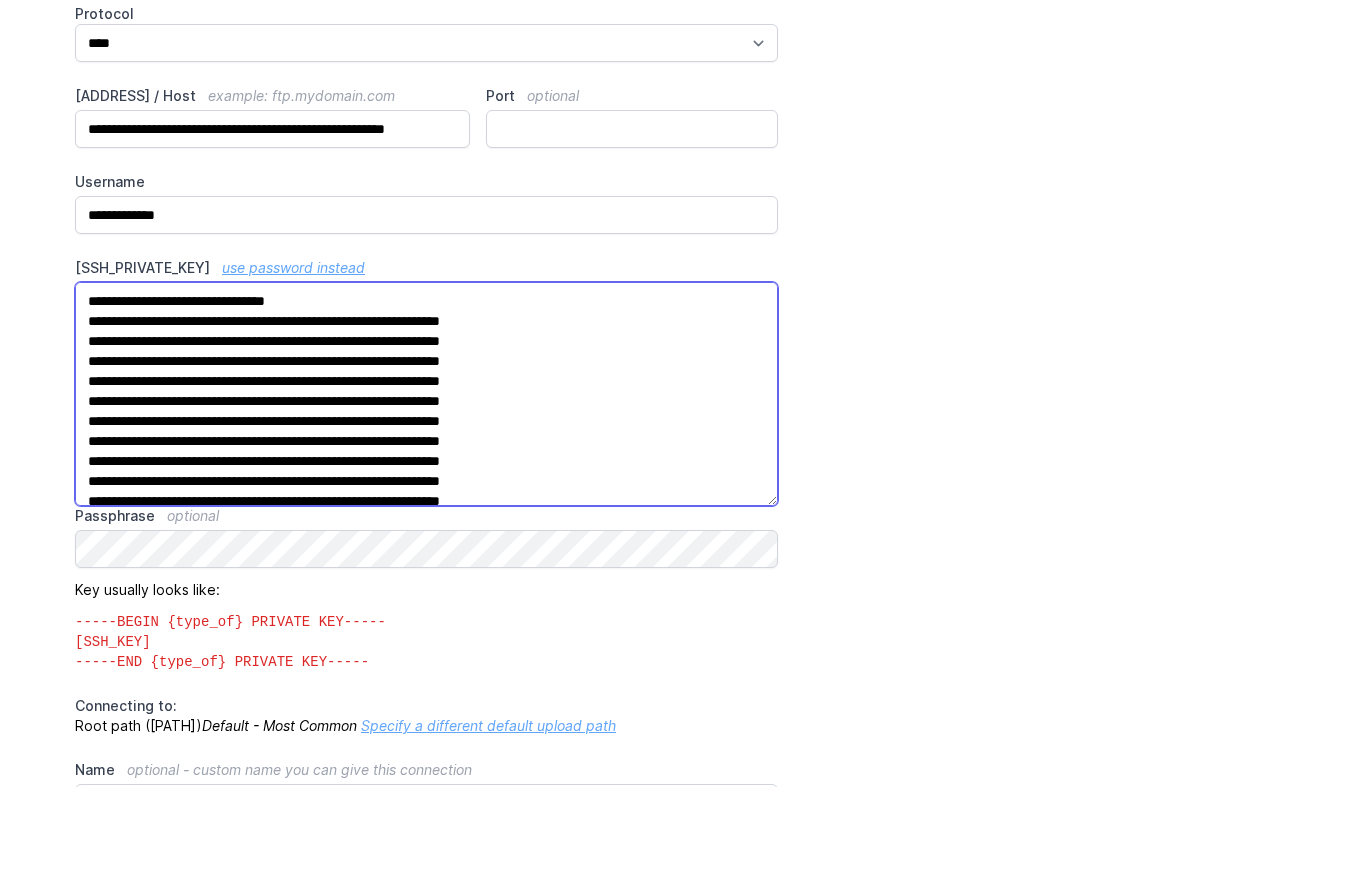 scroll, scrollTop: 334, scrollLeft: 0, axis: vertical 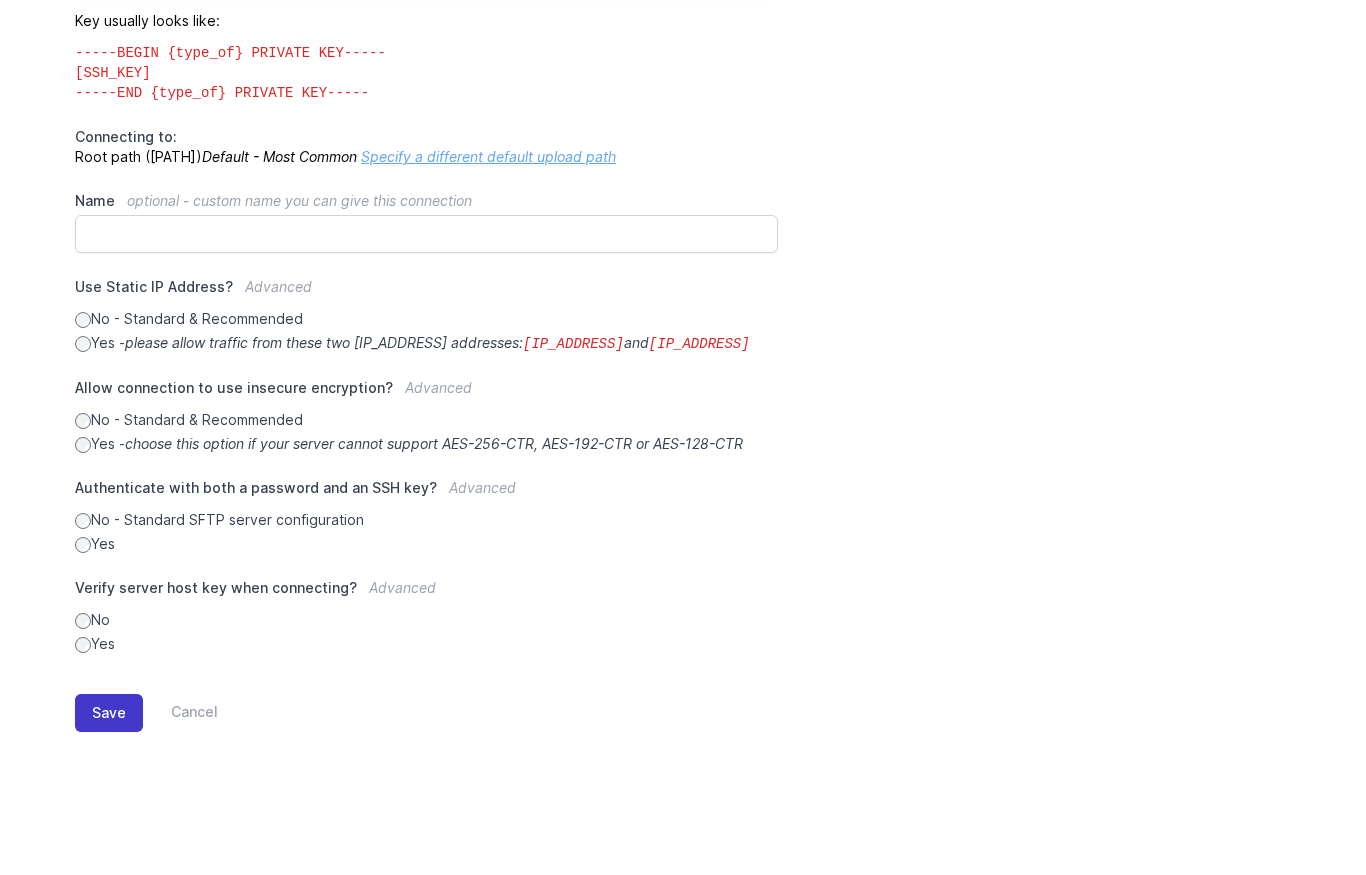 type on "**********" 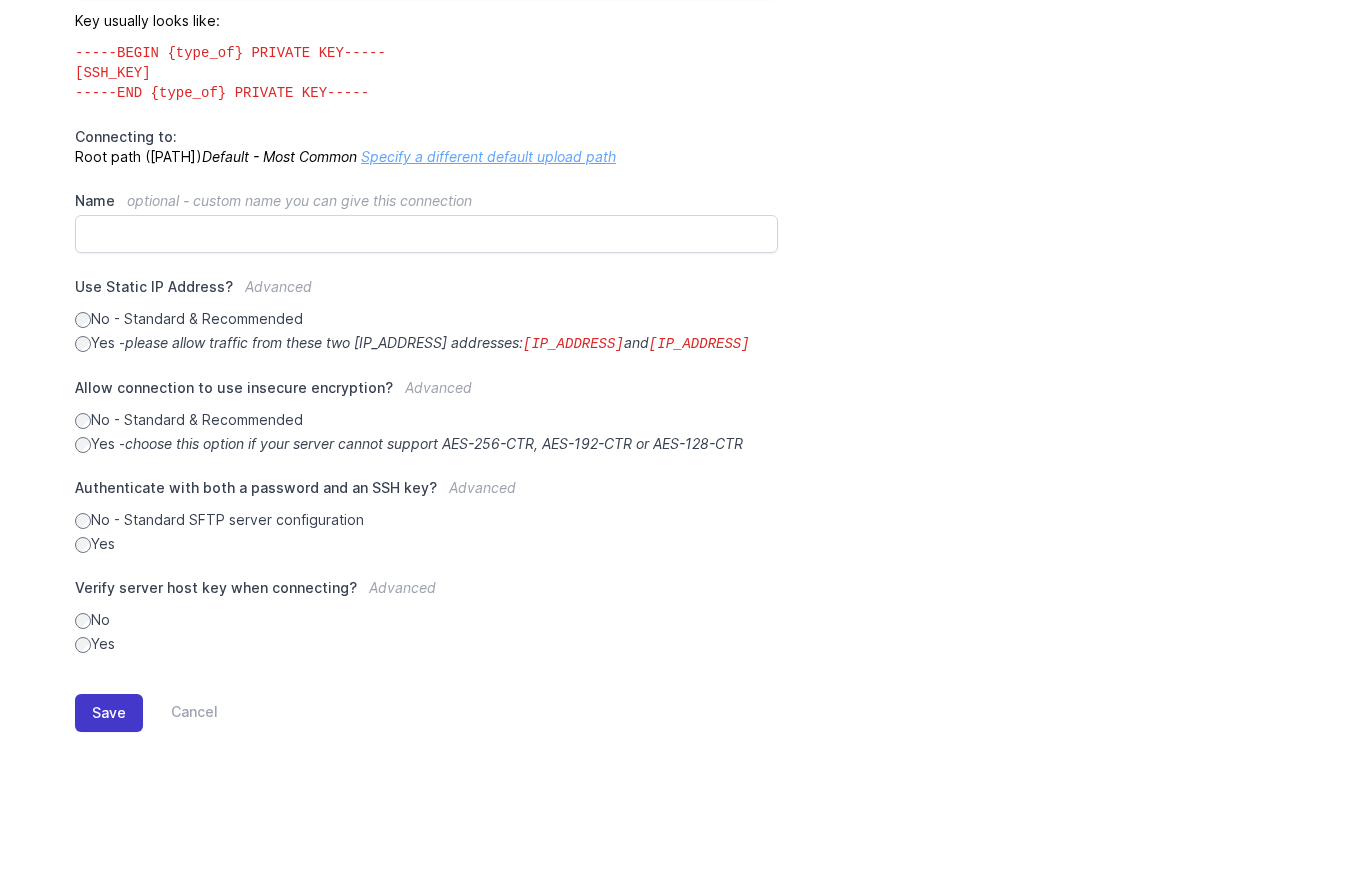 click on "Save" at bounding box center [109, 801] 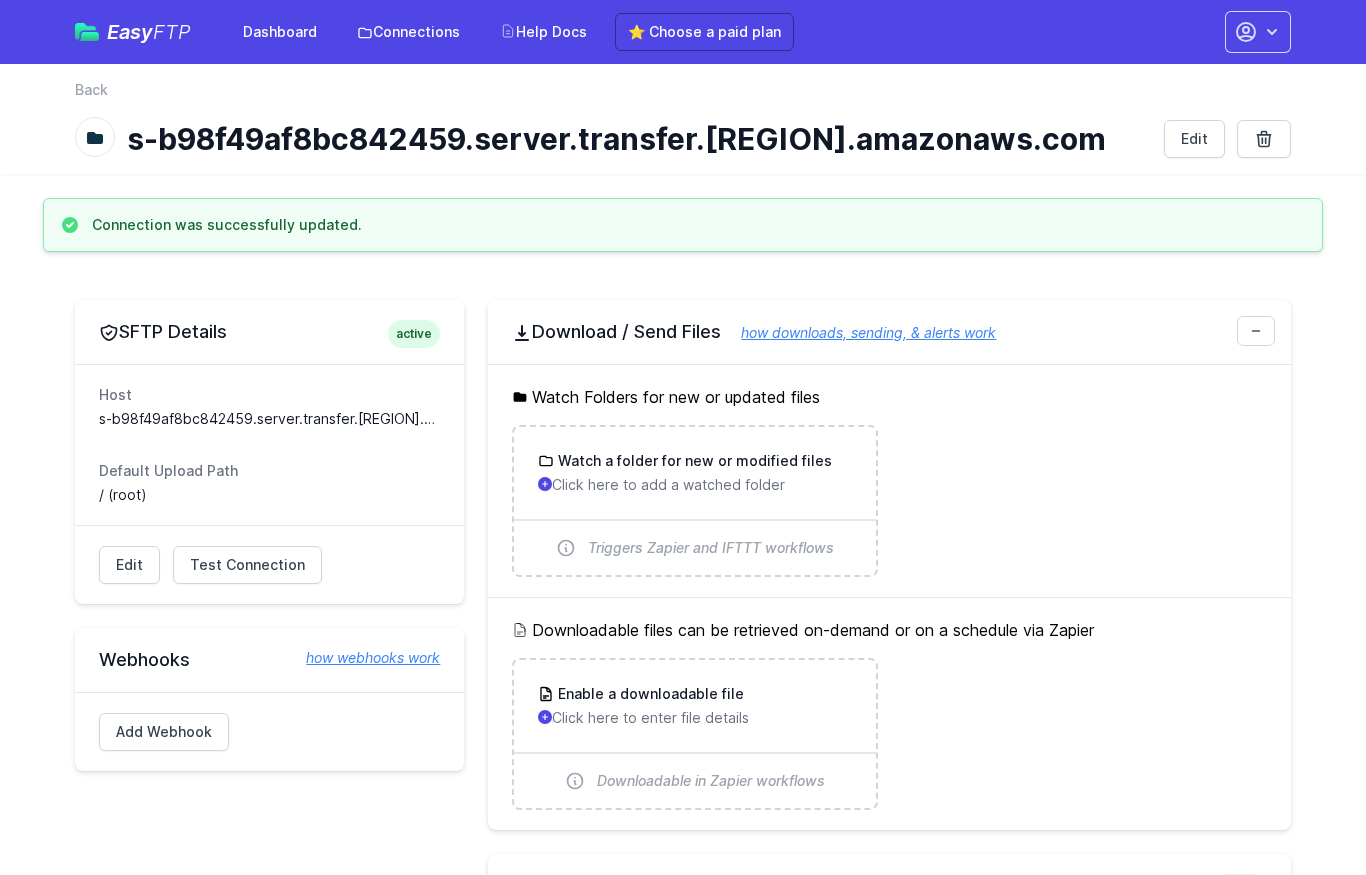 scroll, scrollTop: 0, scrollLeft: 0, axis: both 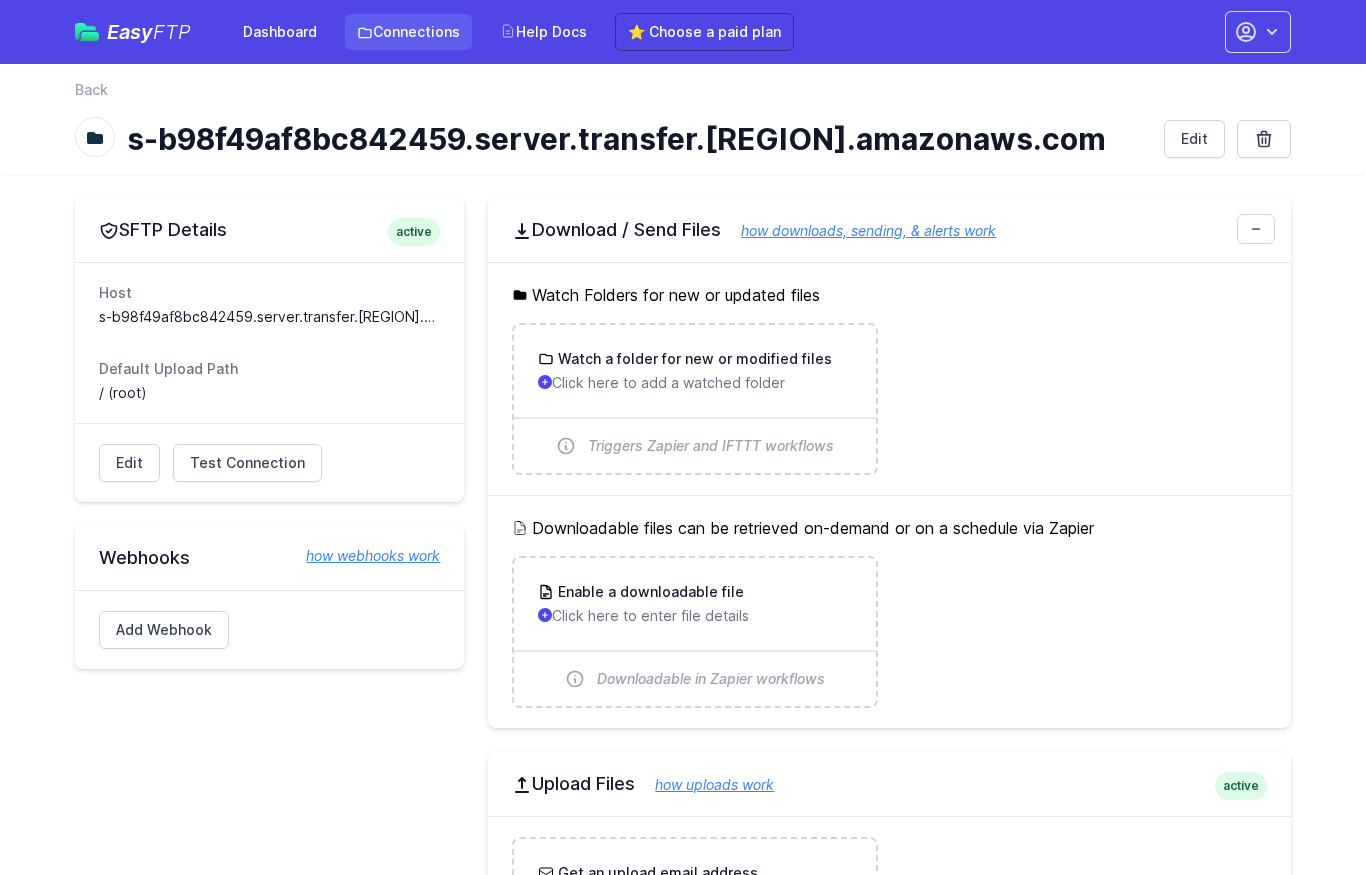click on "Connections" at bounding box center (408, 32) 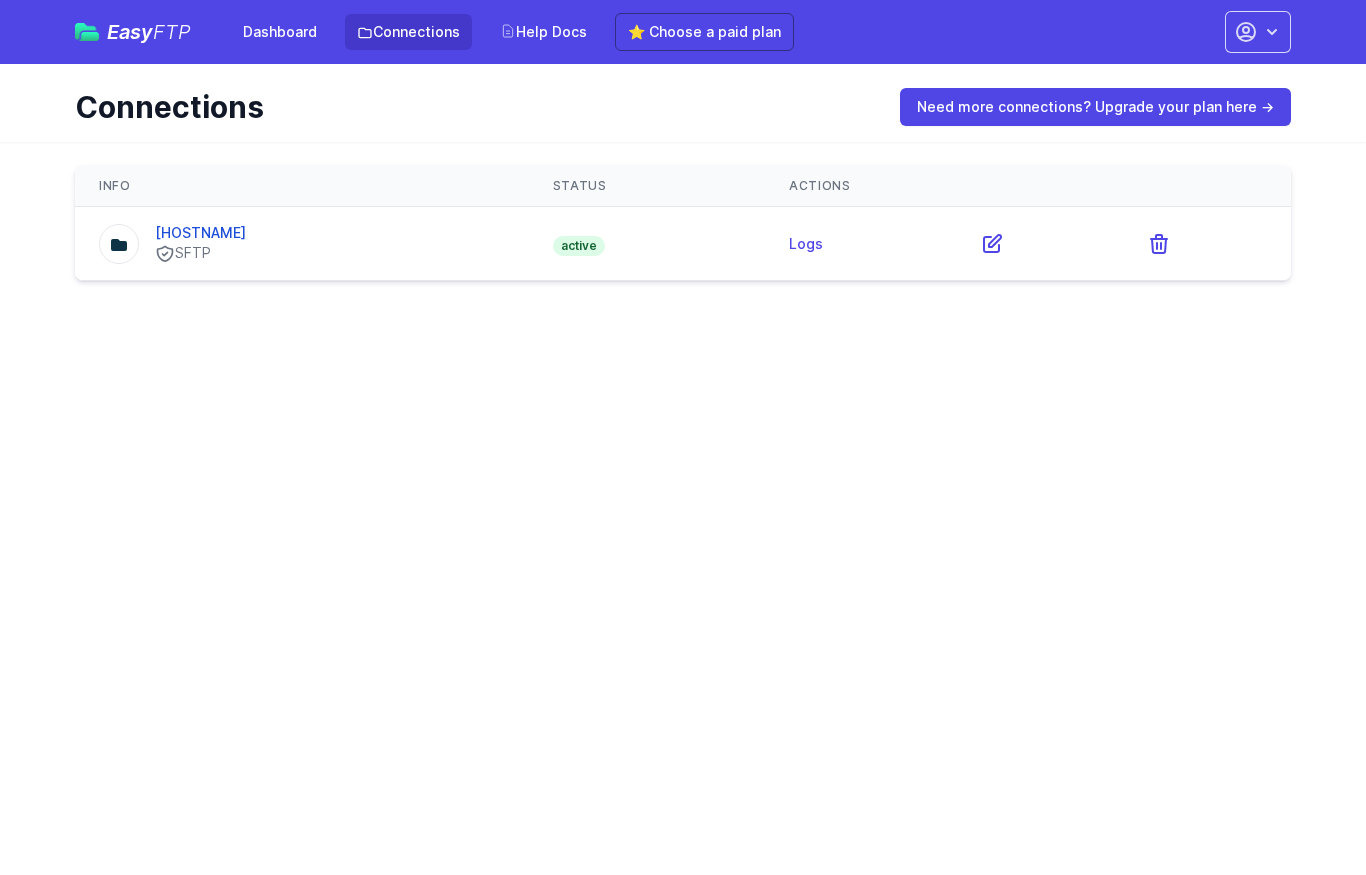 scroll, scrollTop: 0, scrollLeft: 0, axis: both 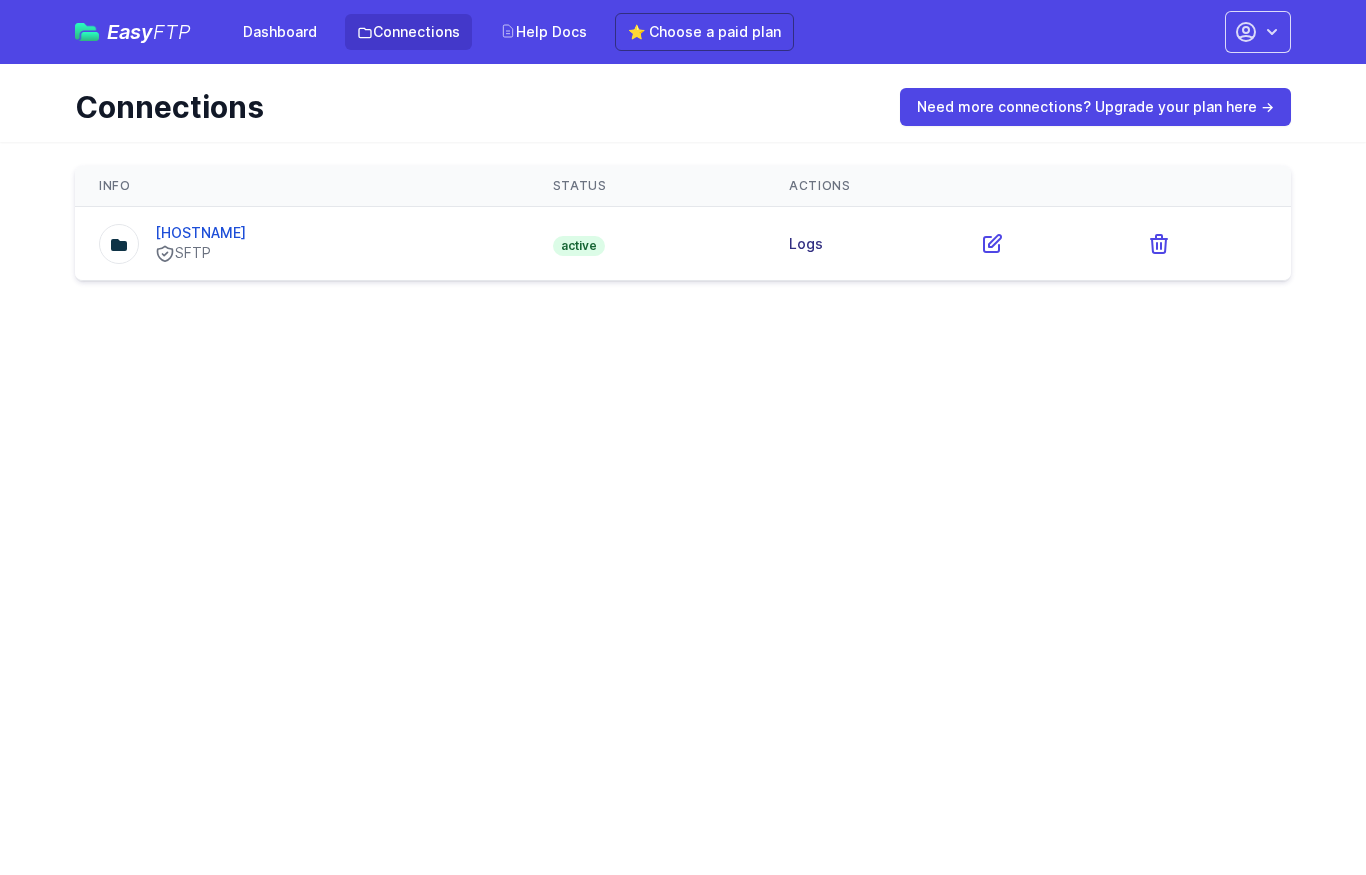click on "Logs" at bounding box center [806, 243] 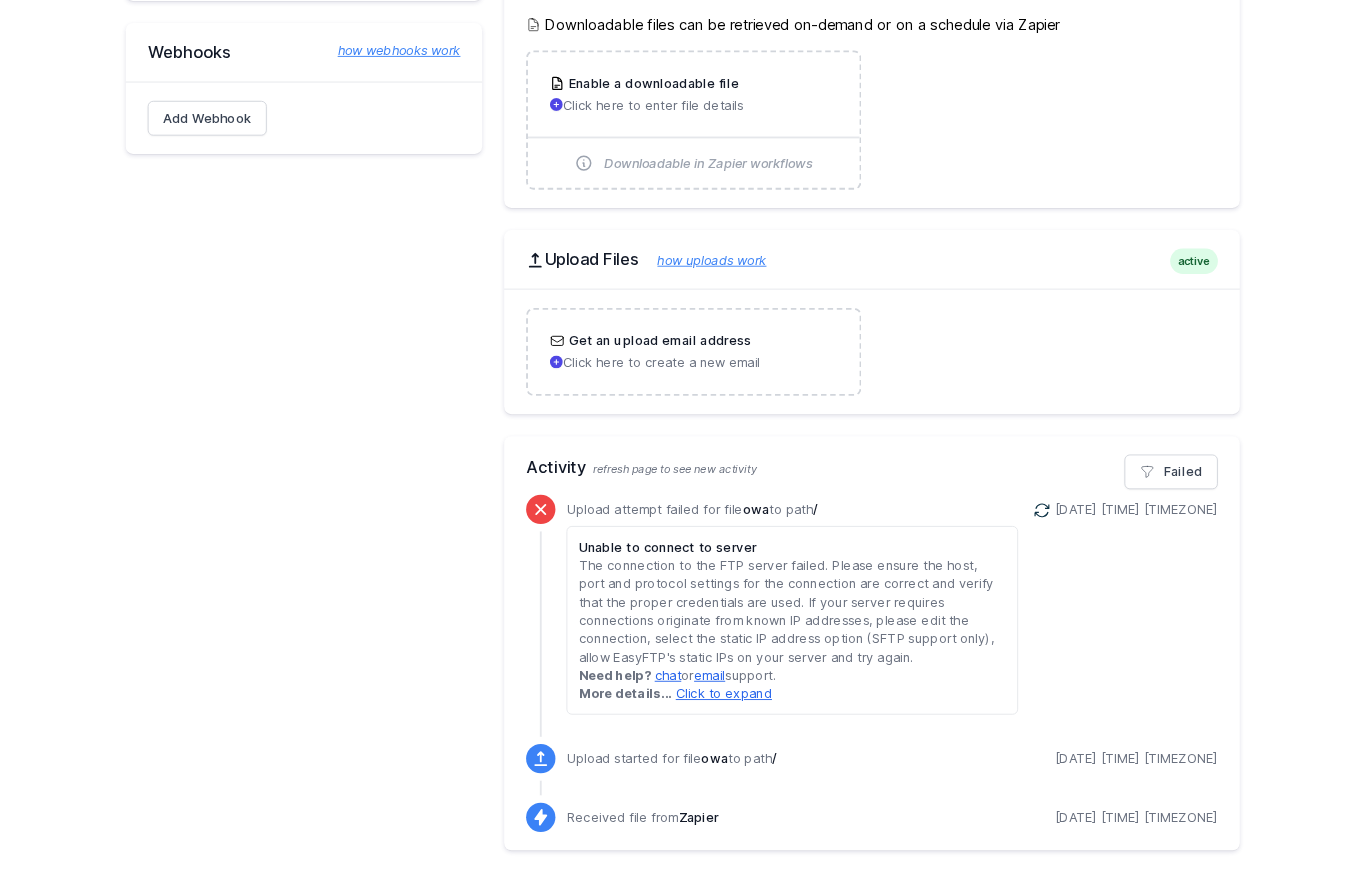 scroll, scrollTop: 578, scrollLeft: 0, axis: vertical 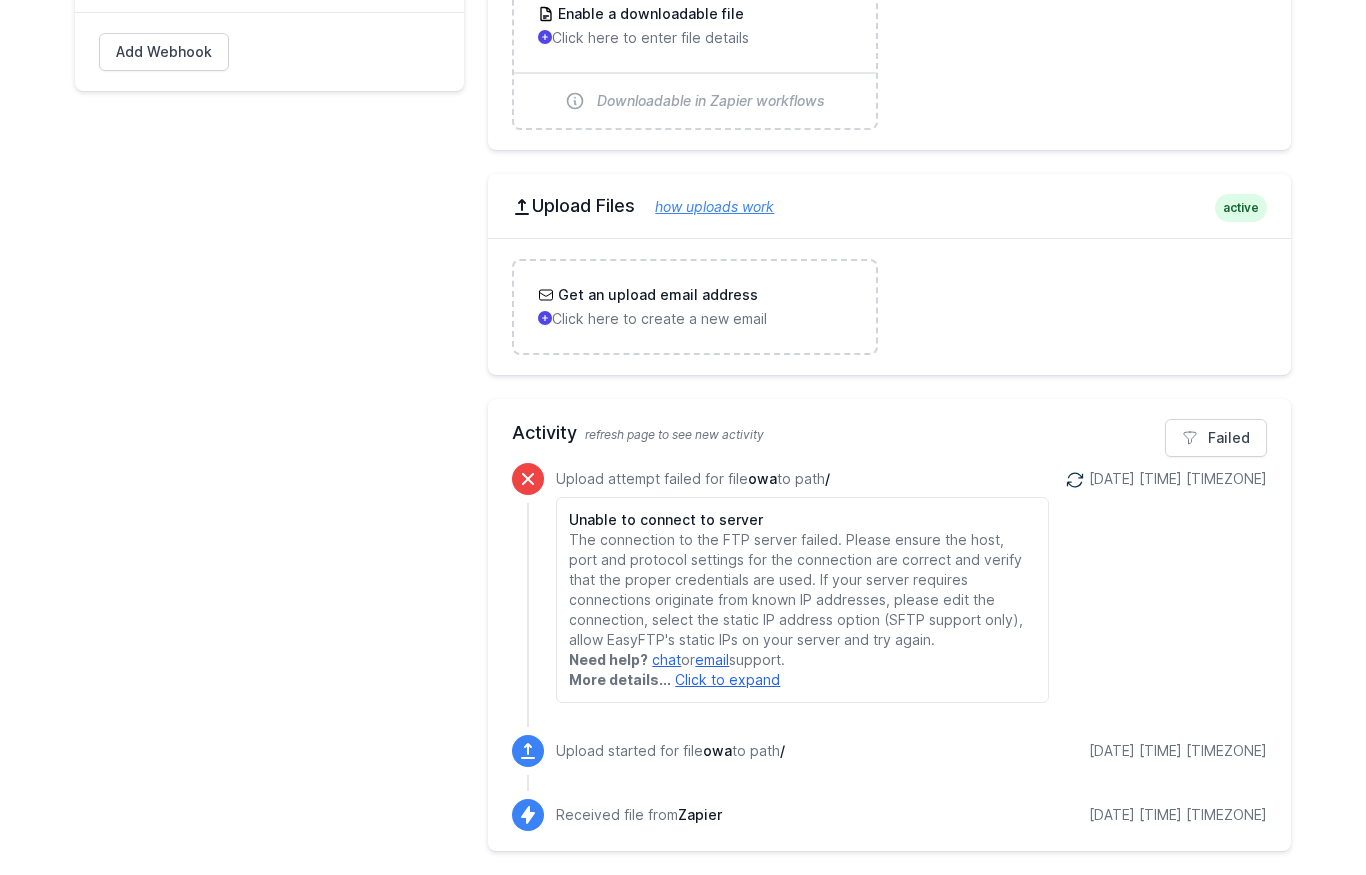 click on "Received file from  Zapier" at bounding box center [802, 479] 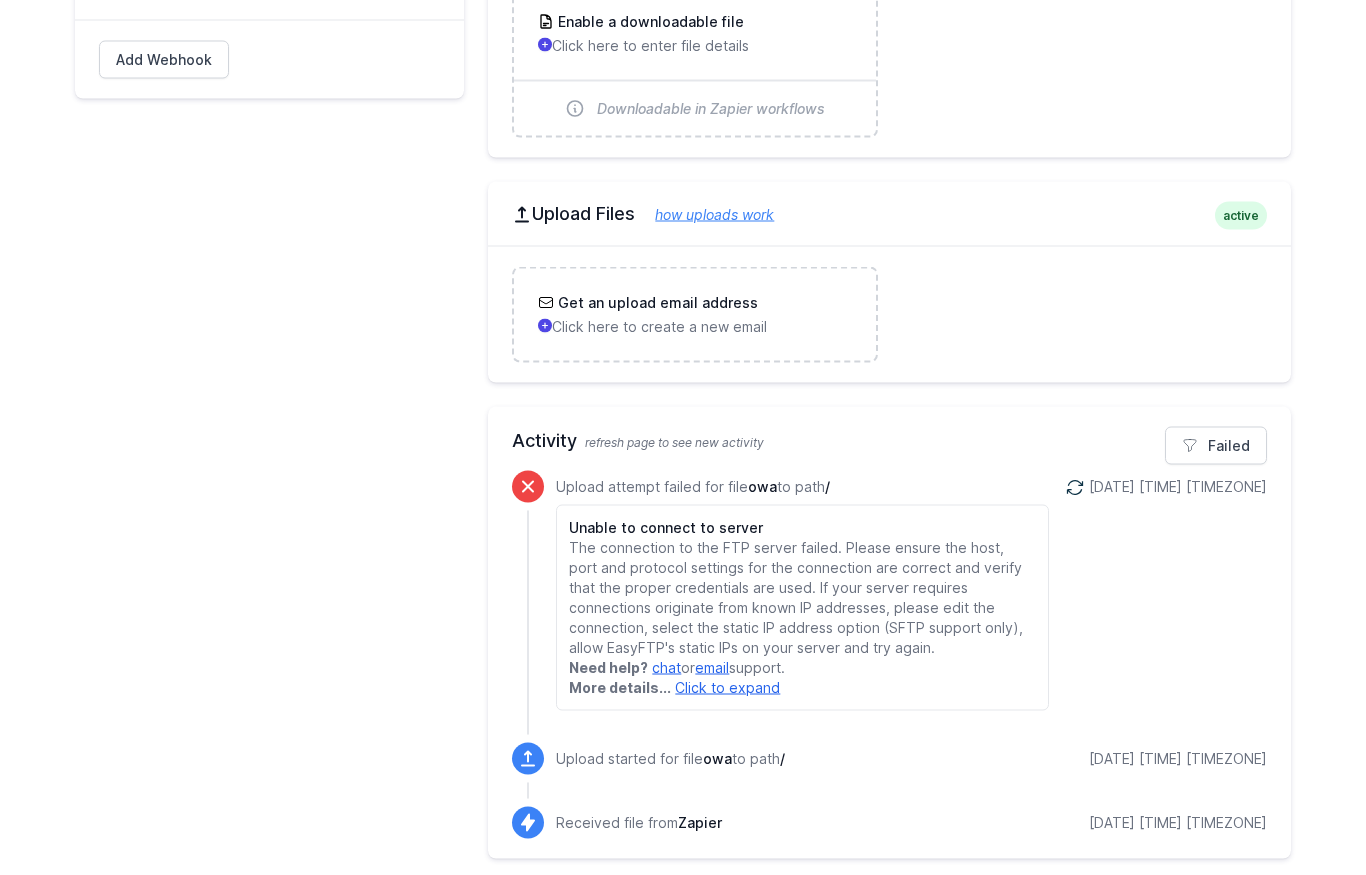 scroll, scrollTop: 578, scrollLeft: 0, axis: vertical 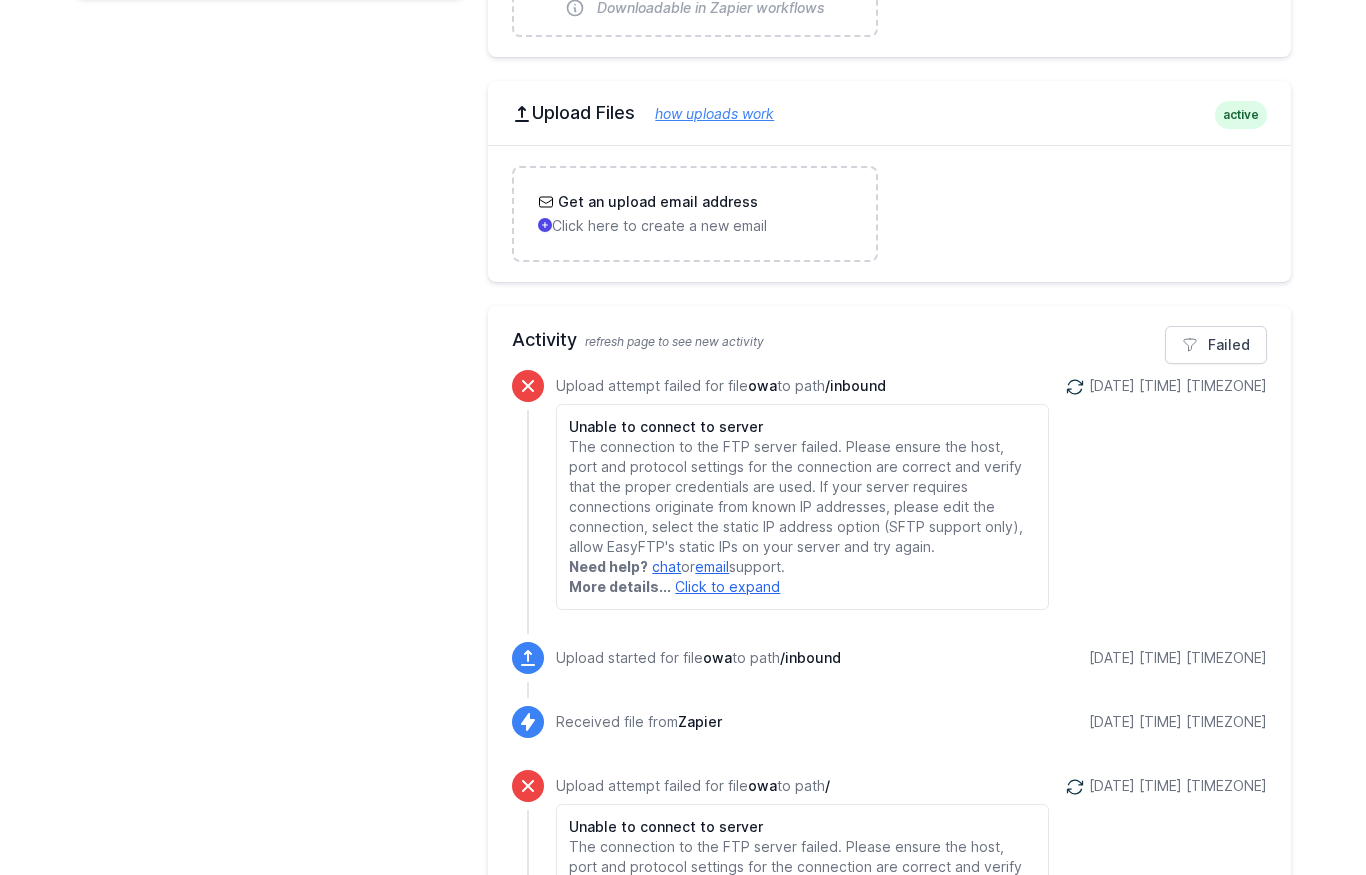 click on "Click to expand" at bounding box center (727, 586) 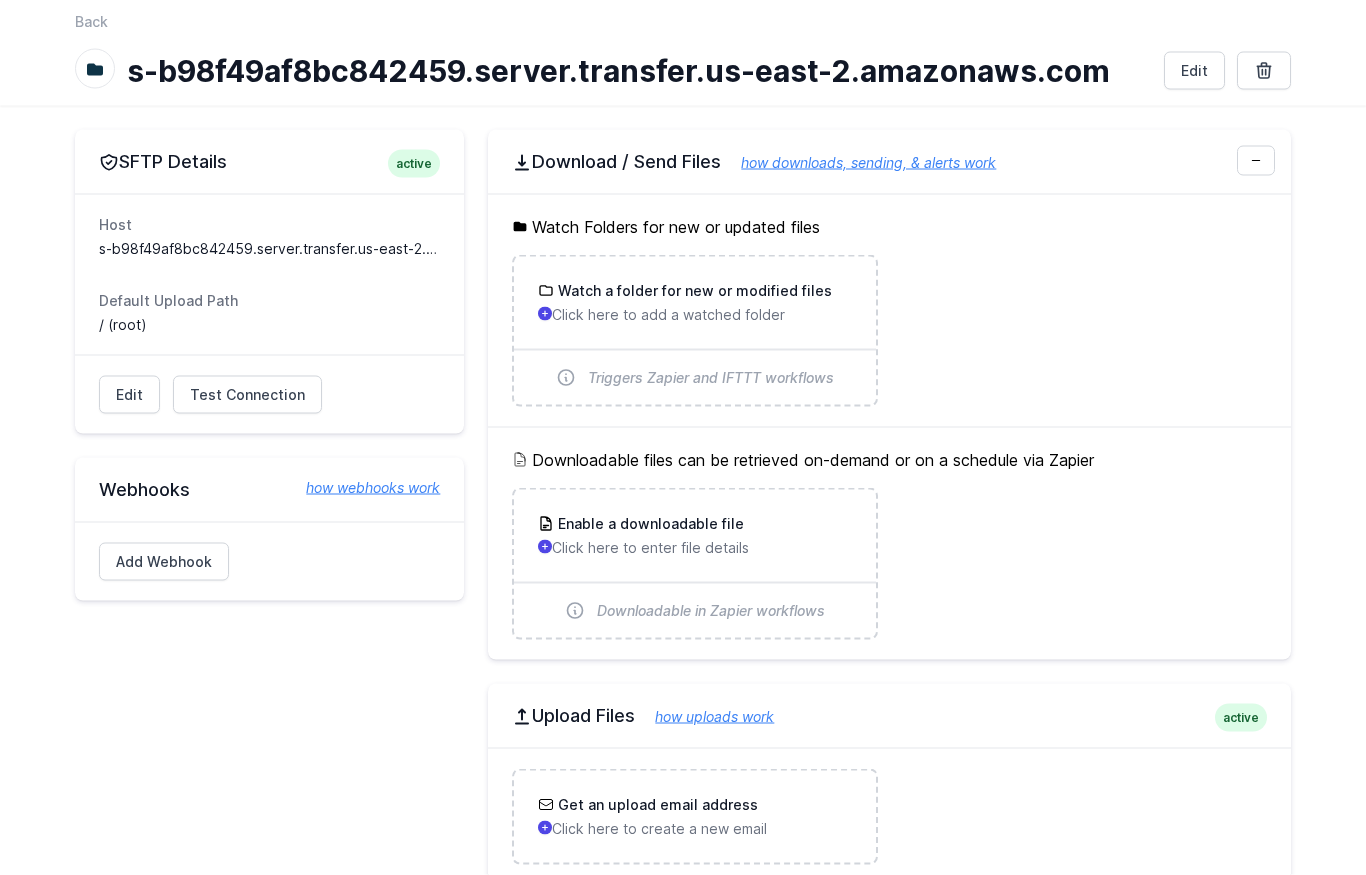 scroll, scrollTop: 0, scrollLeft: 0, axis: both 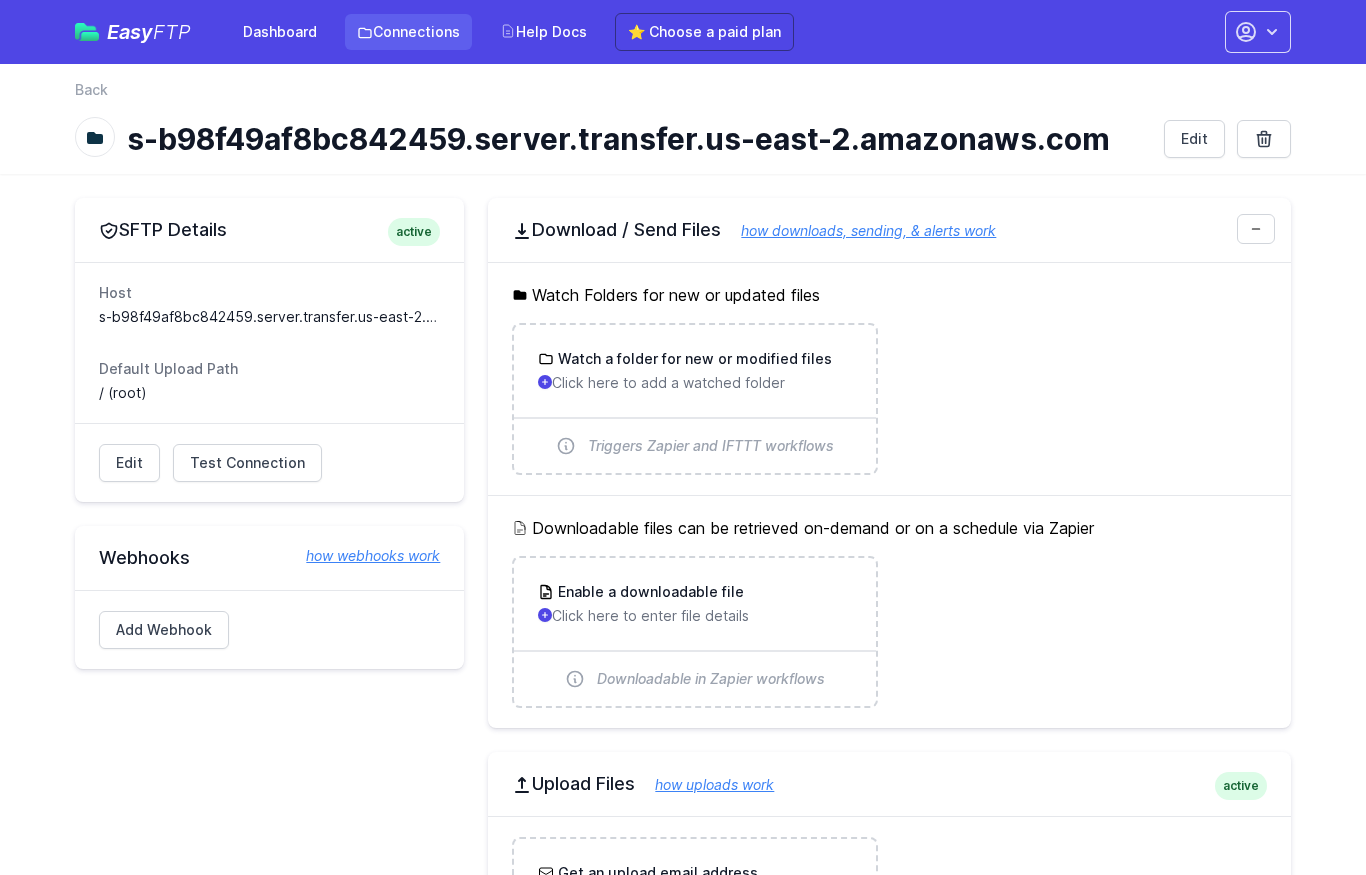 click on "Connections" at bounding box center [408, 32] 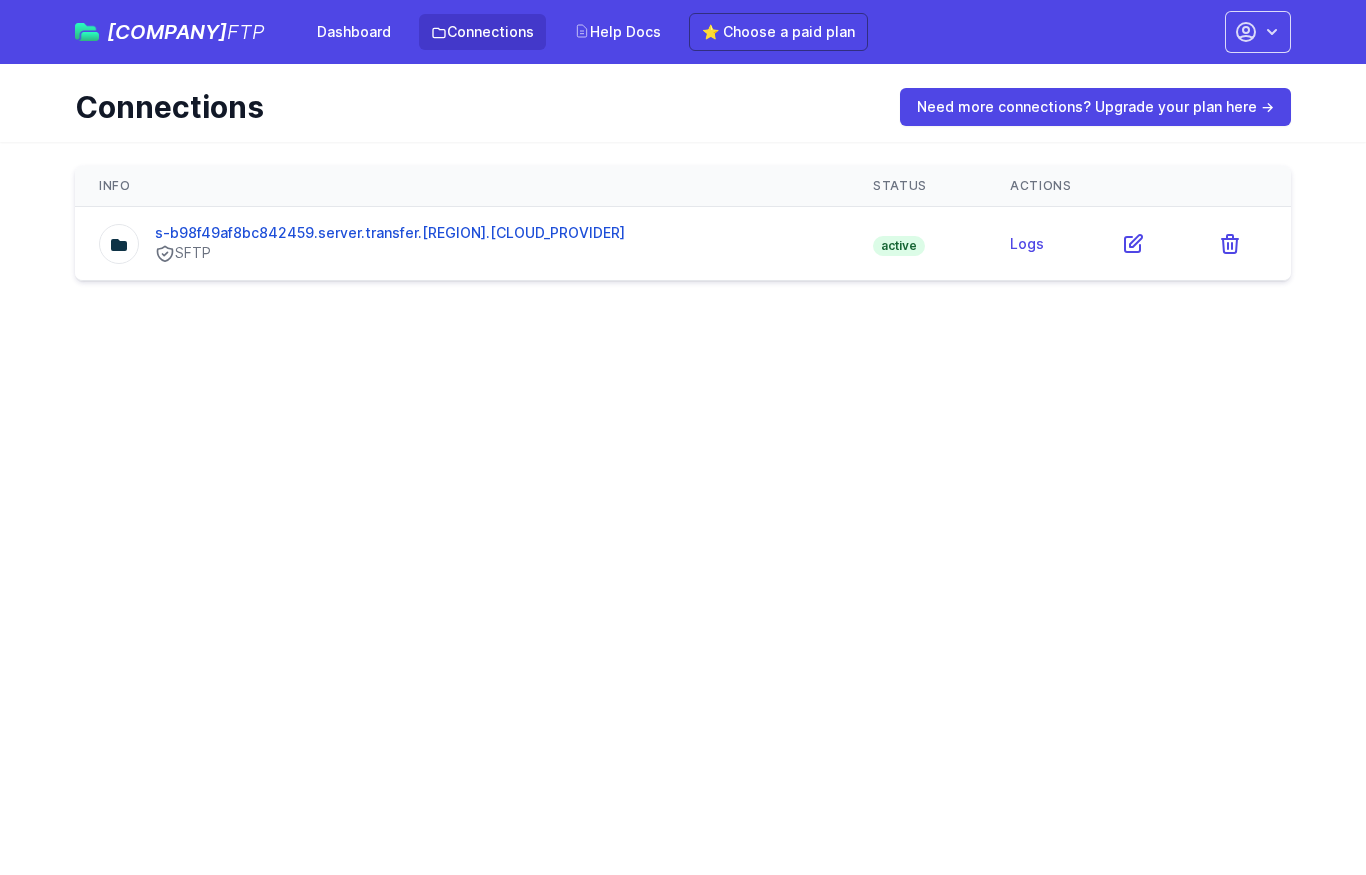 scroll, scrollTop: 0, scrollLeft: 0, axis: both 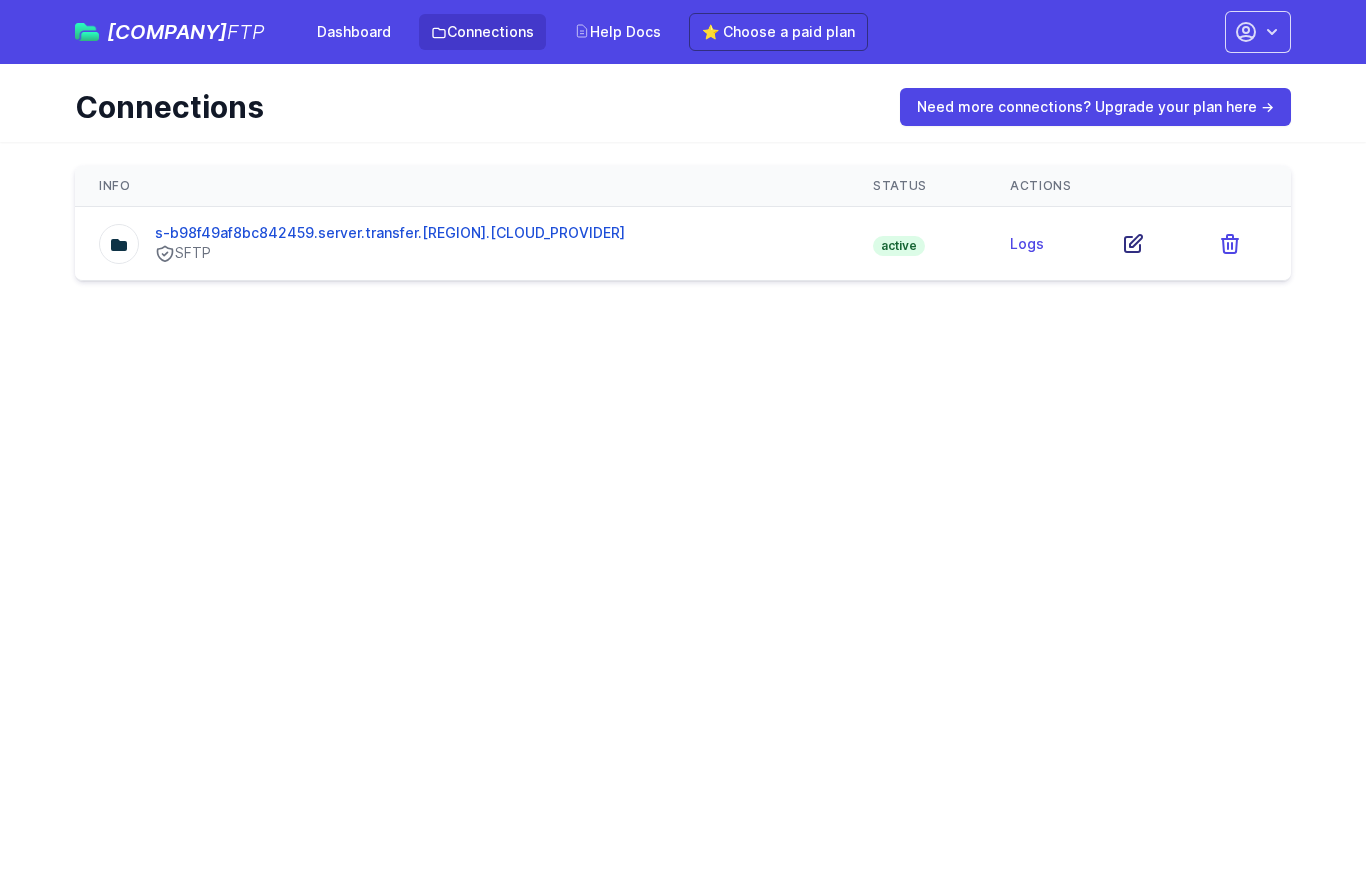 click at bounding box center (1133, 244) 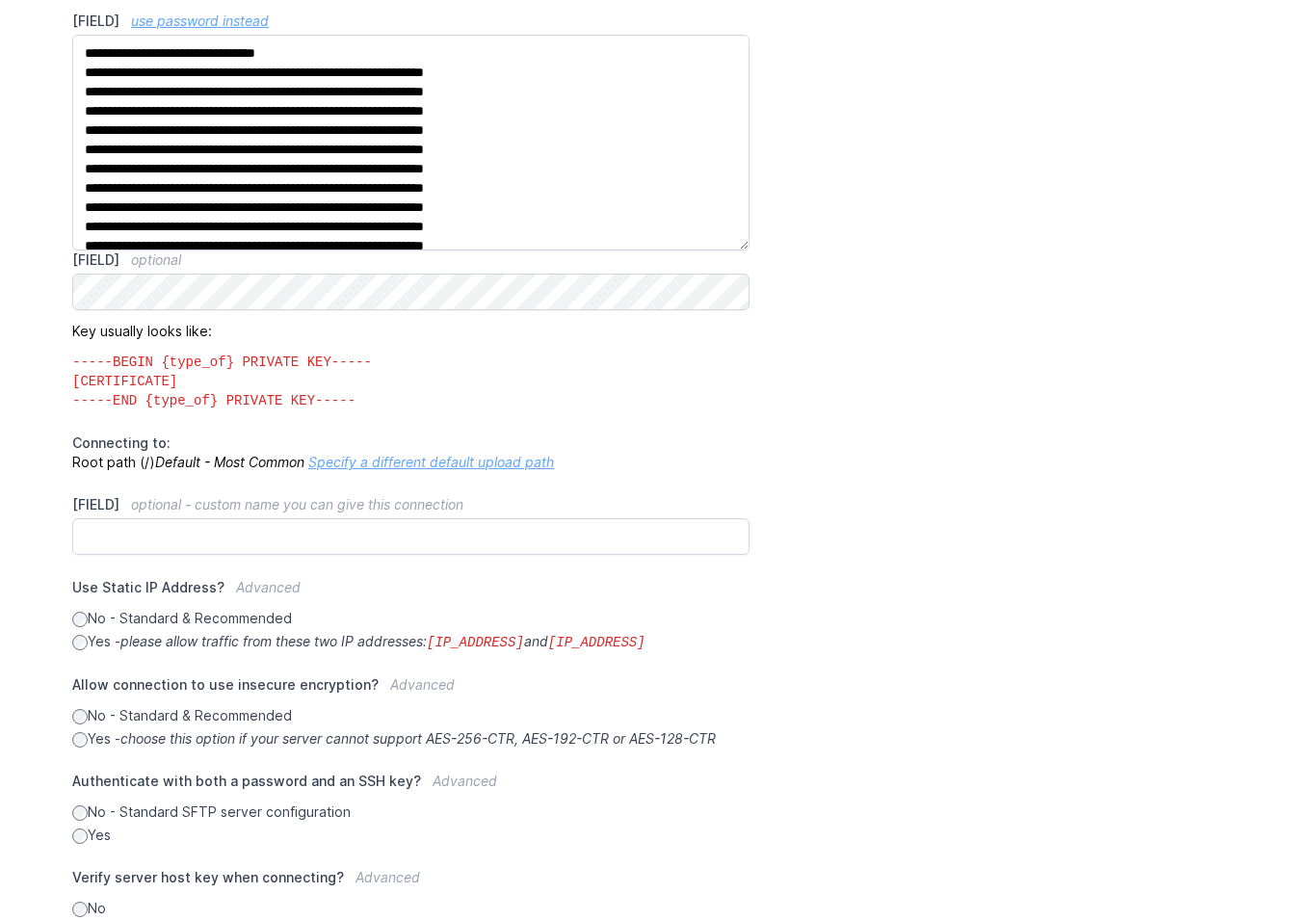 scroll, scrollTop: 429, scrollLeft: 0, axis: vertical 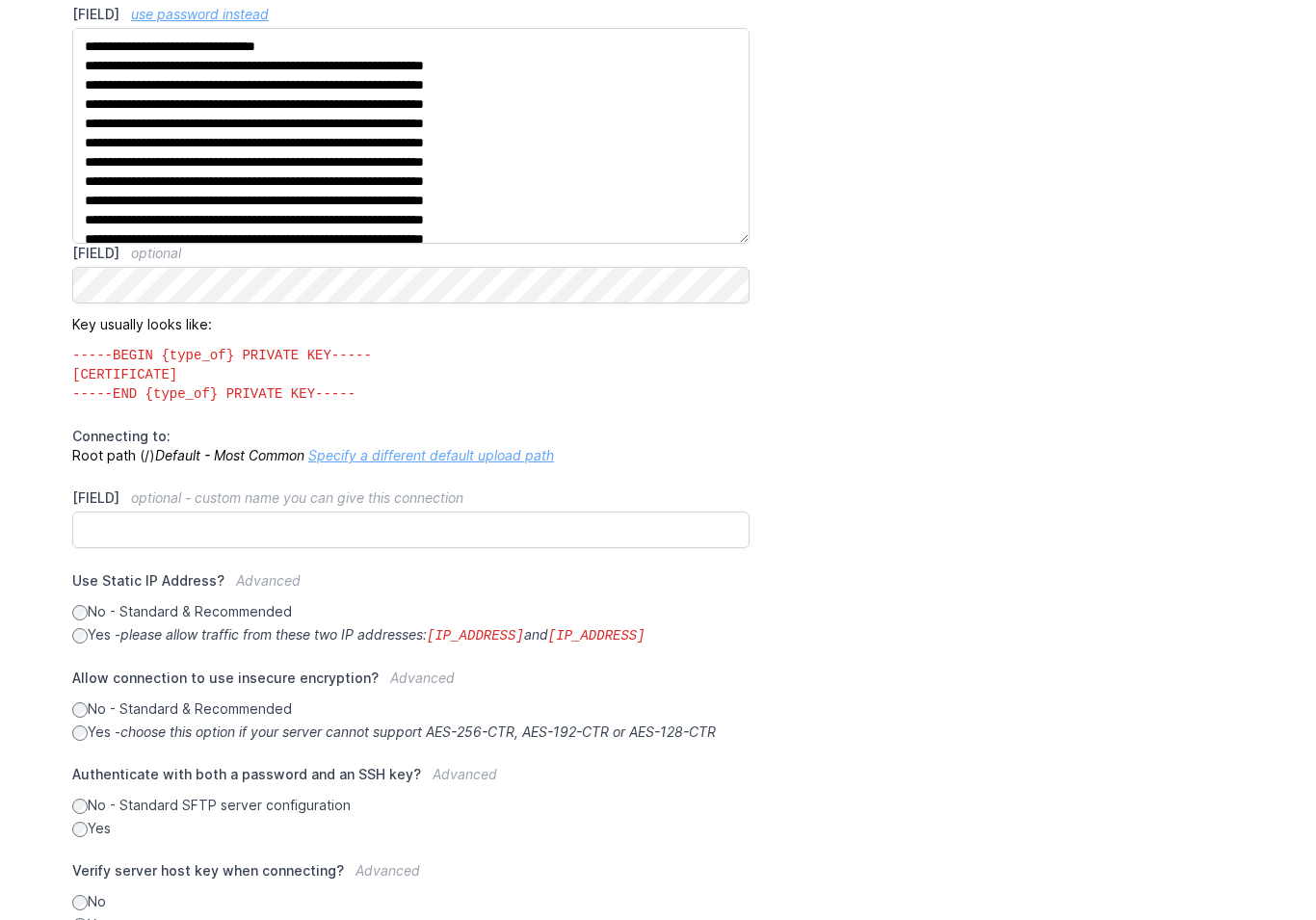 click on "Specify a different default upload path" at bounding box center [431, 455] 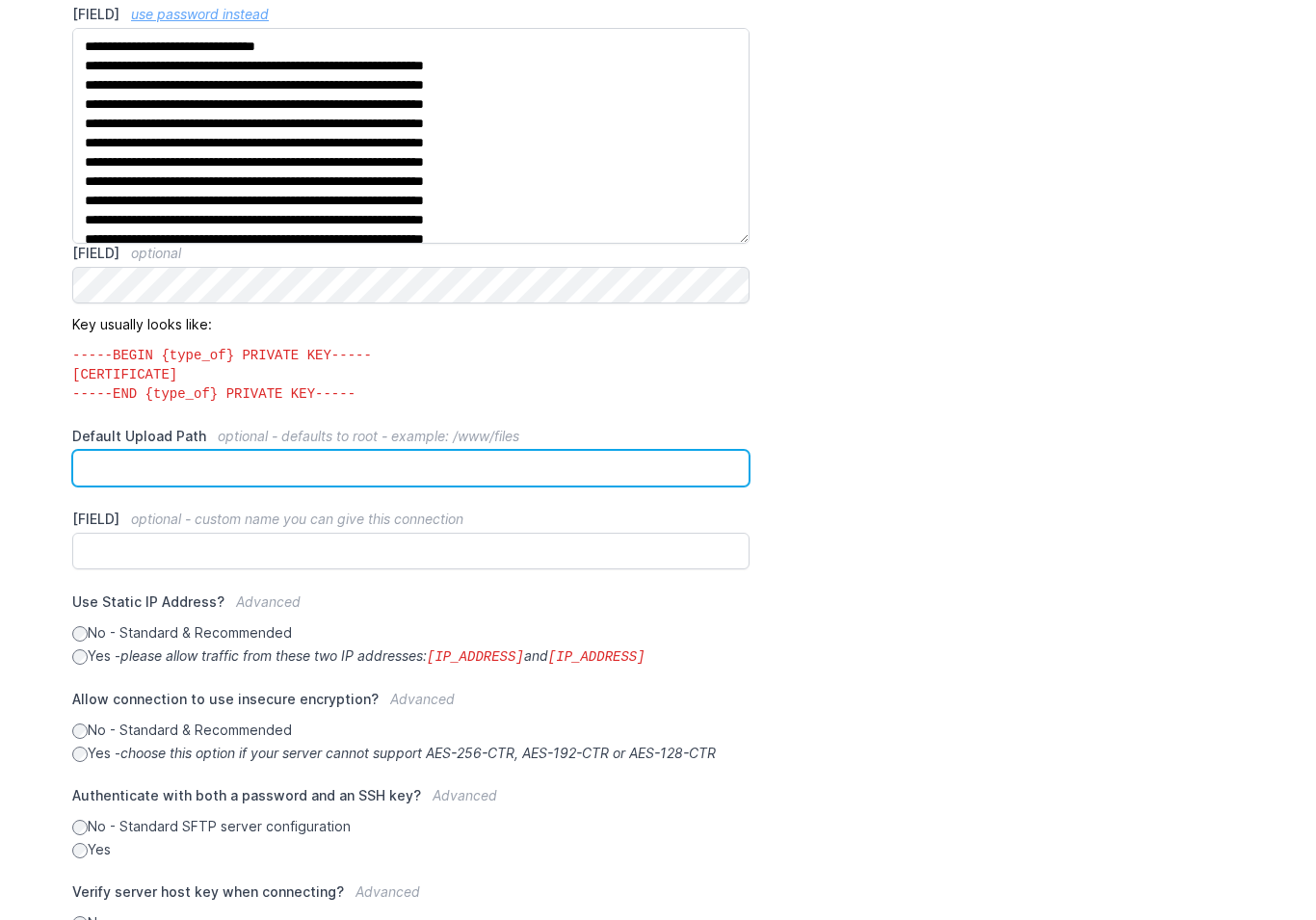 click on "Default Upload Path  optional - defaults to root - example: /www/files" at bounding box center (410, 468) 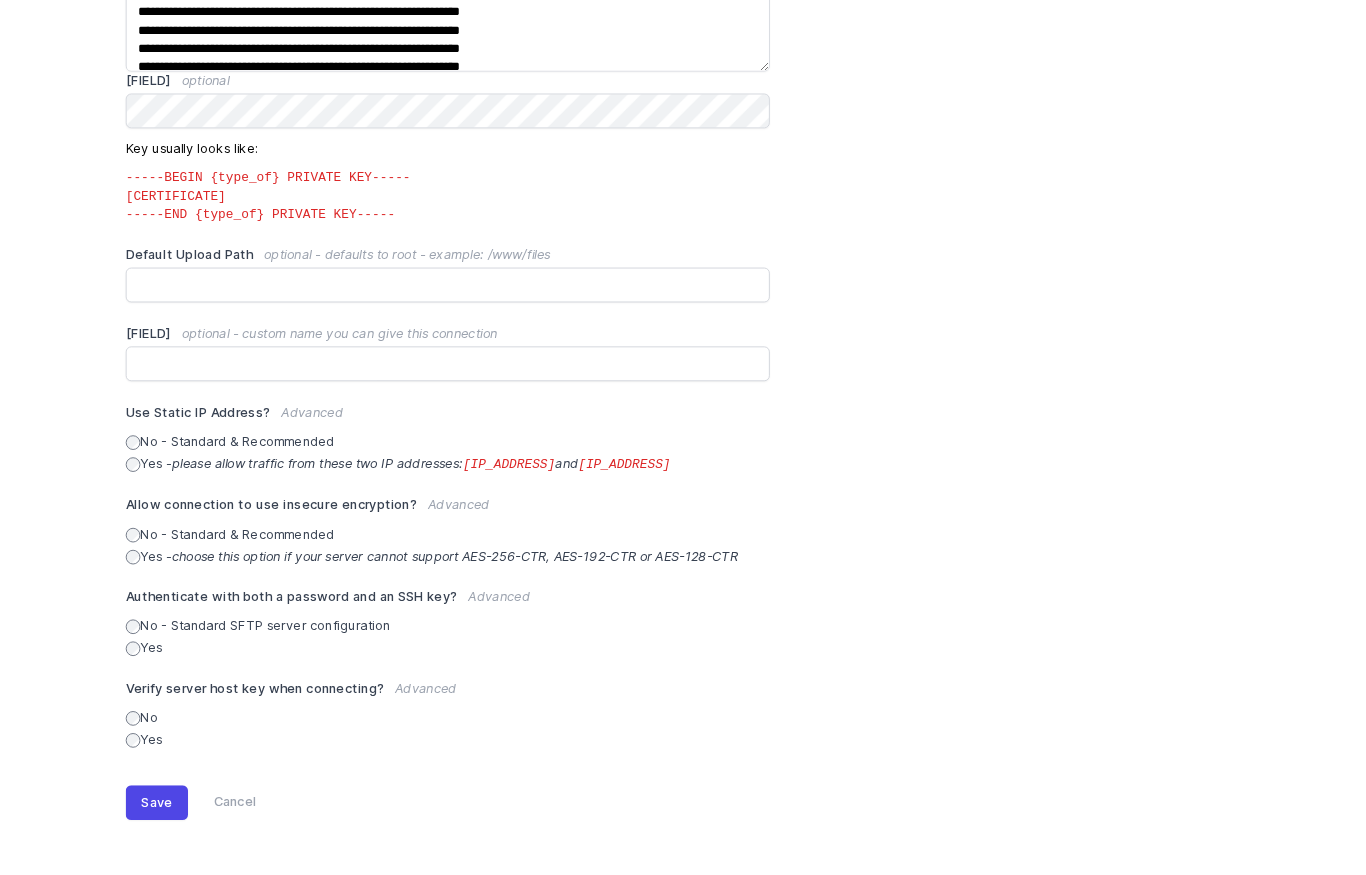 scroll, scrollTop: 695, scrollLeft: 0, axis: vertical 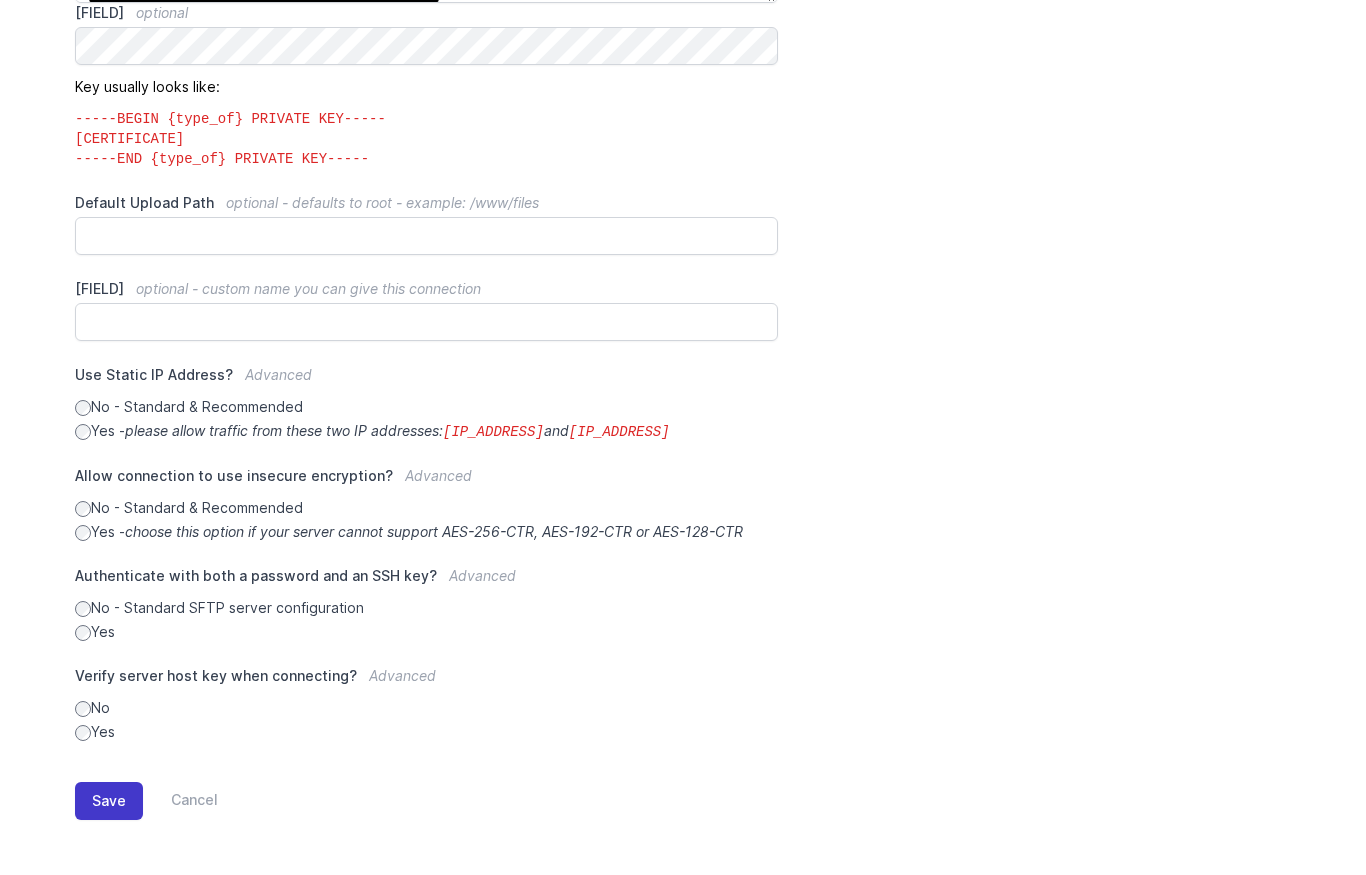 click on "Save" at bounding box center [109, 801] 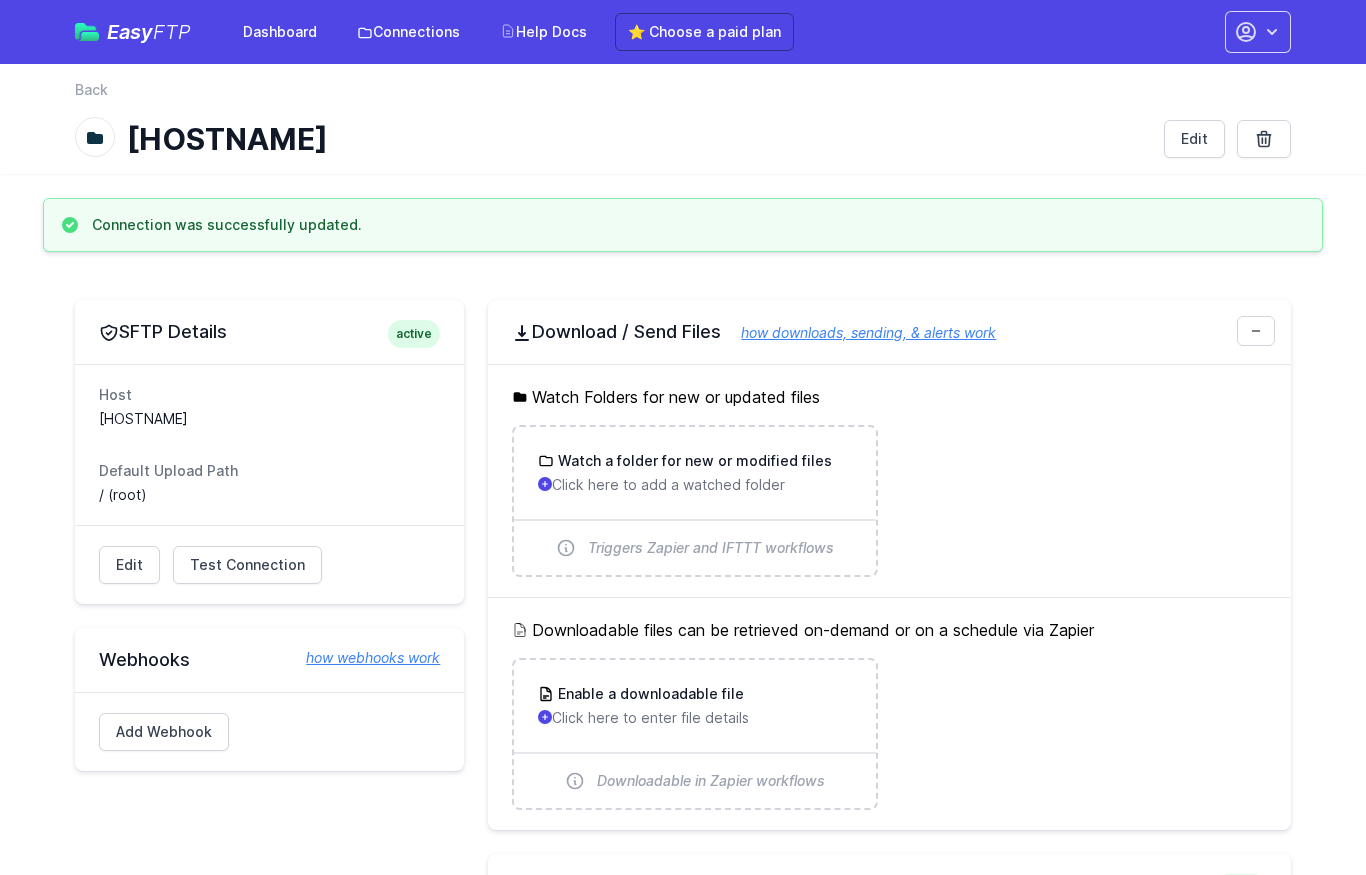 scroll, scrollTop: 0, scrollLeft: 0, axis: both 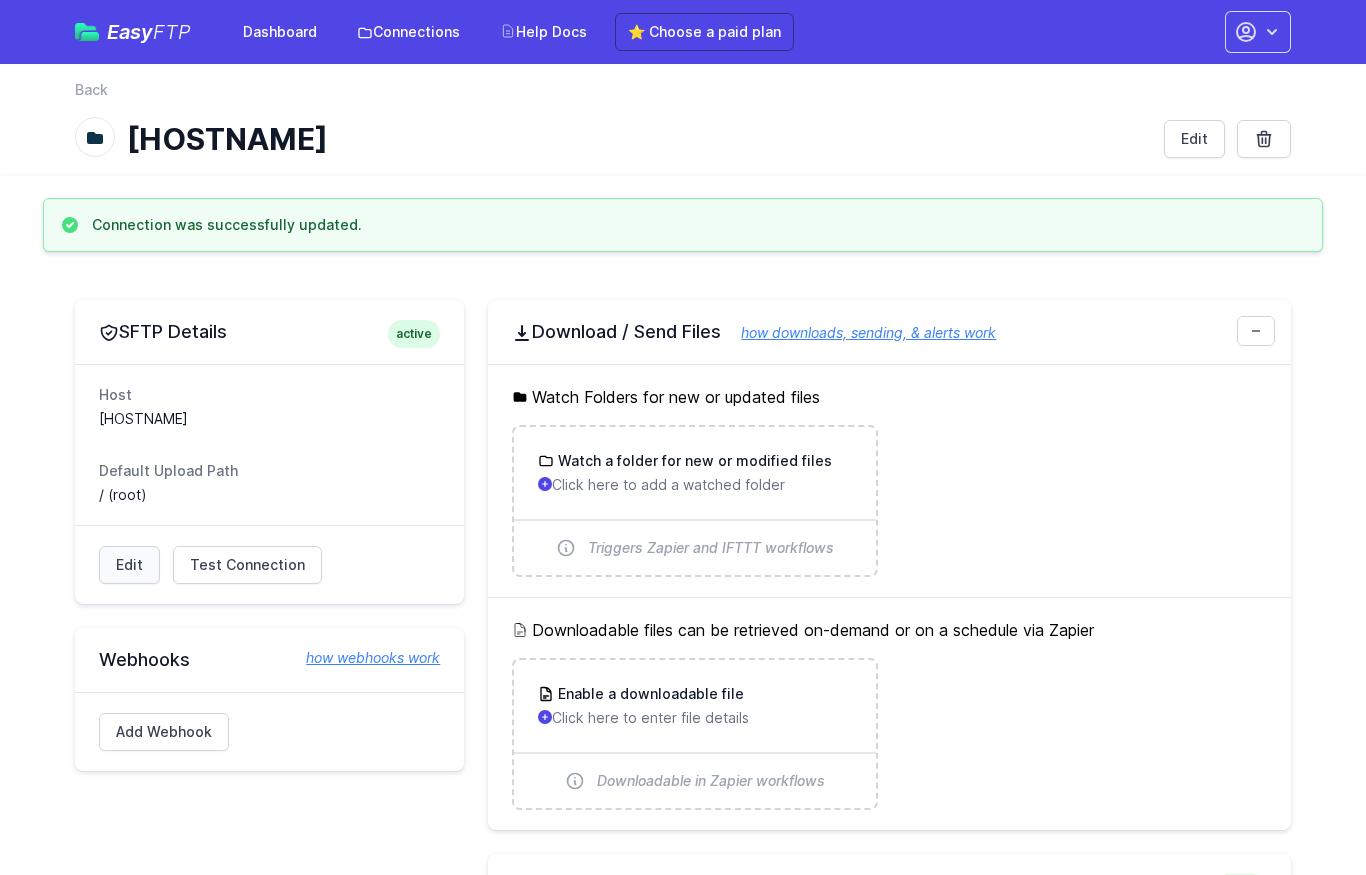 click on "Edit" at bounding box center [129, 565] 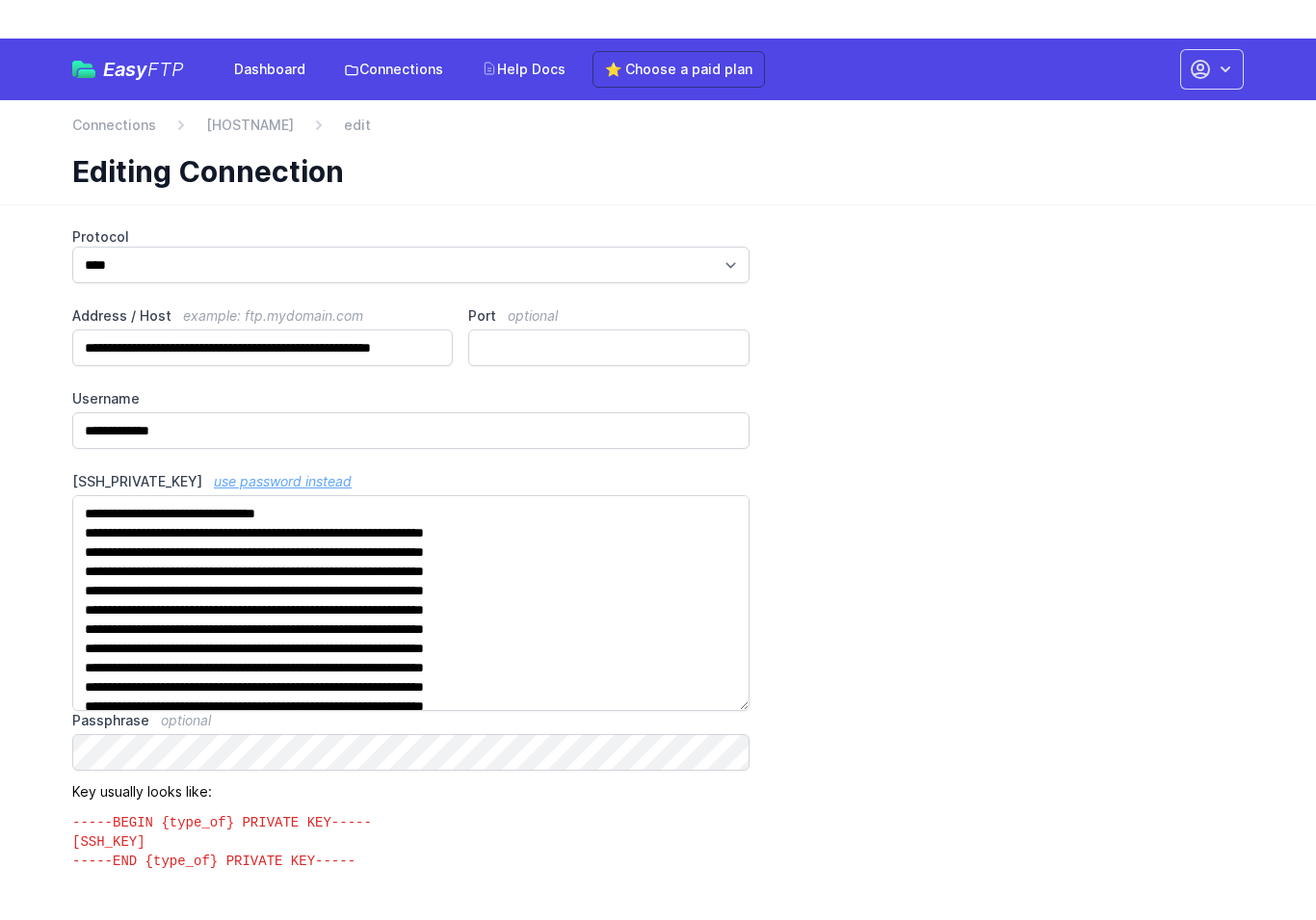 scroll, scrollTop: 0, scrollLeft: 0, axis: both 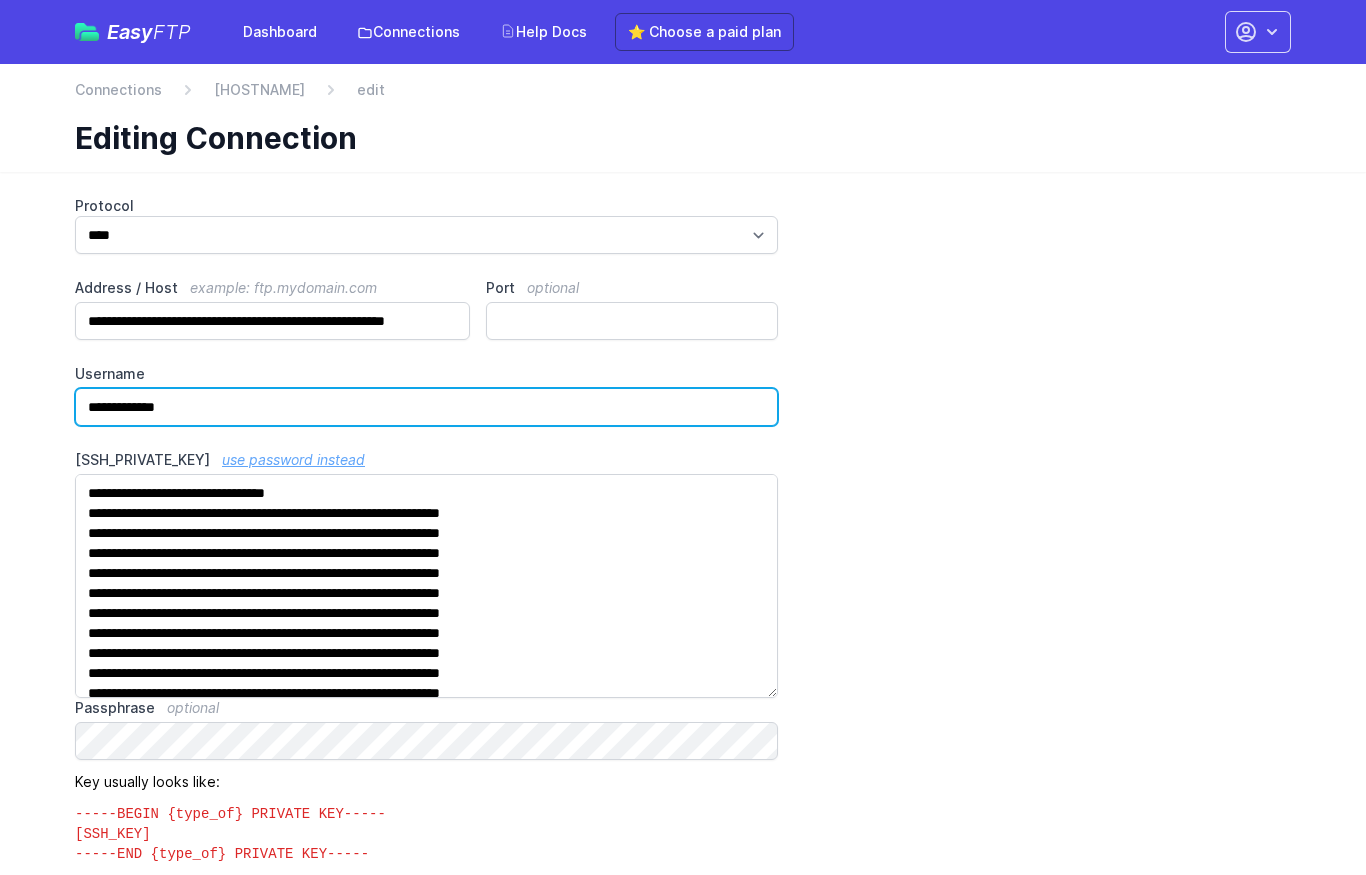 click on "**********" at bounding box center [426, 407] 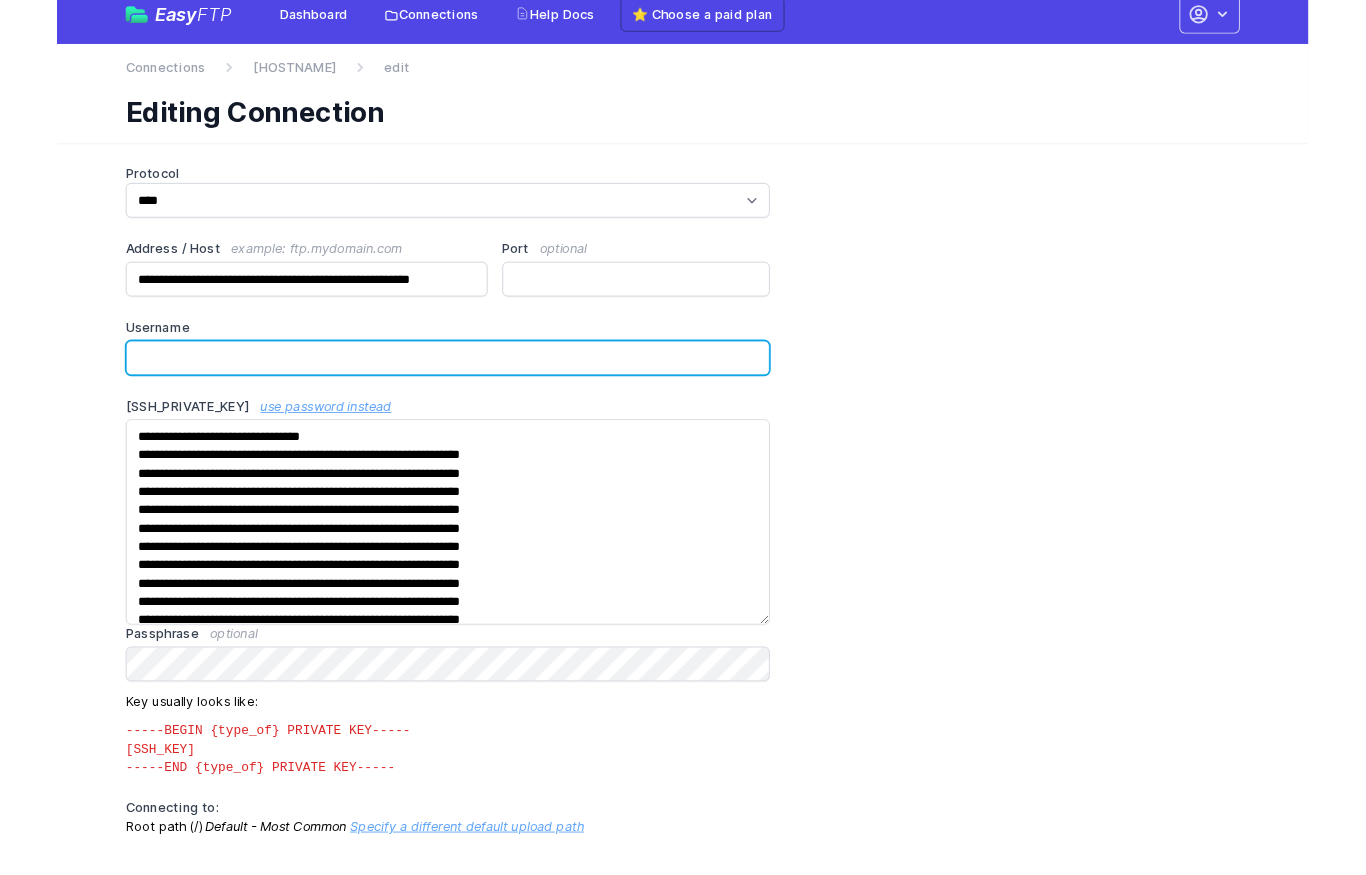 scroll, scrollTop: 16, scrollLeft: 0, axis: vertical 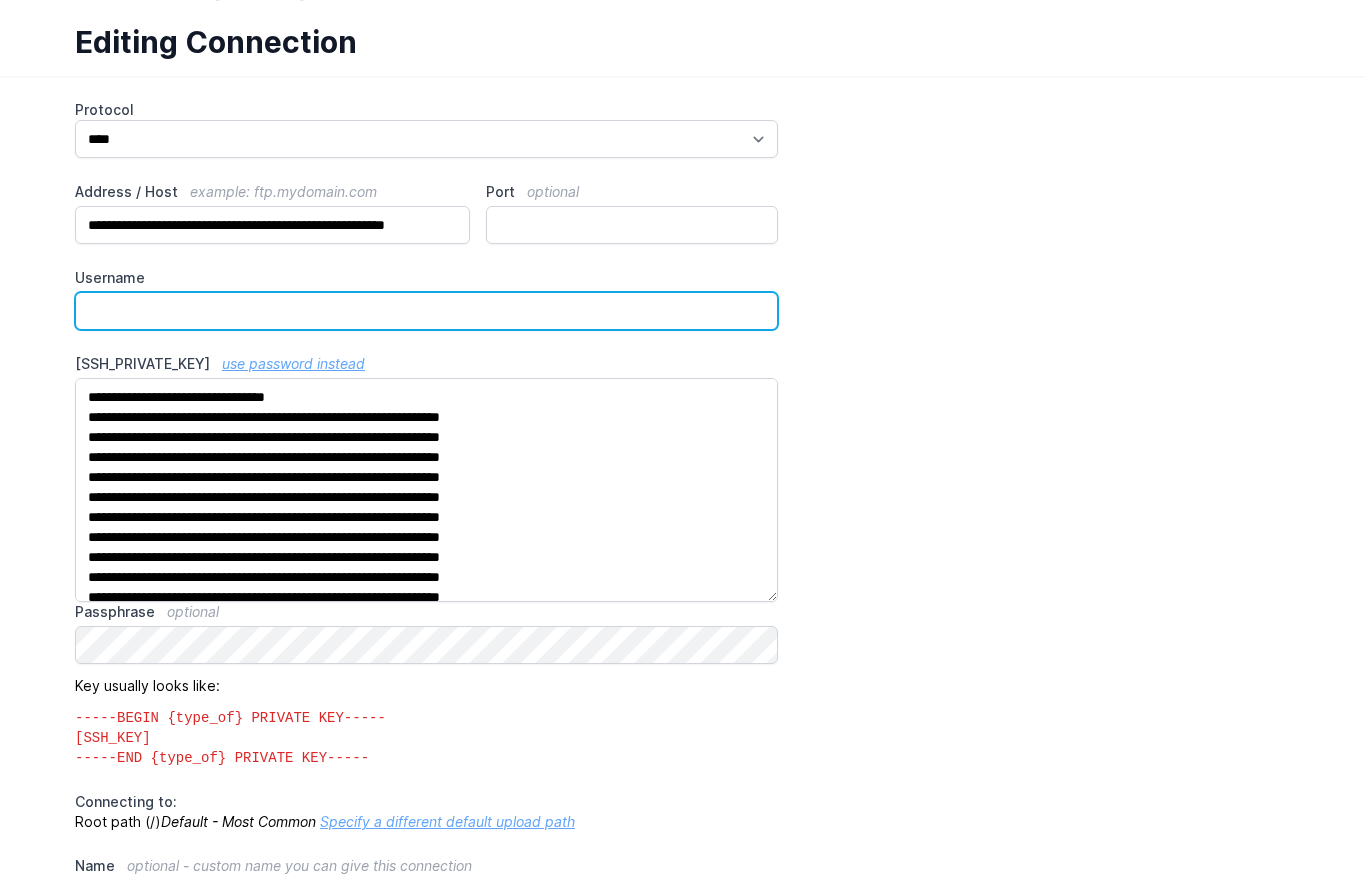 paste on "**********" 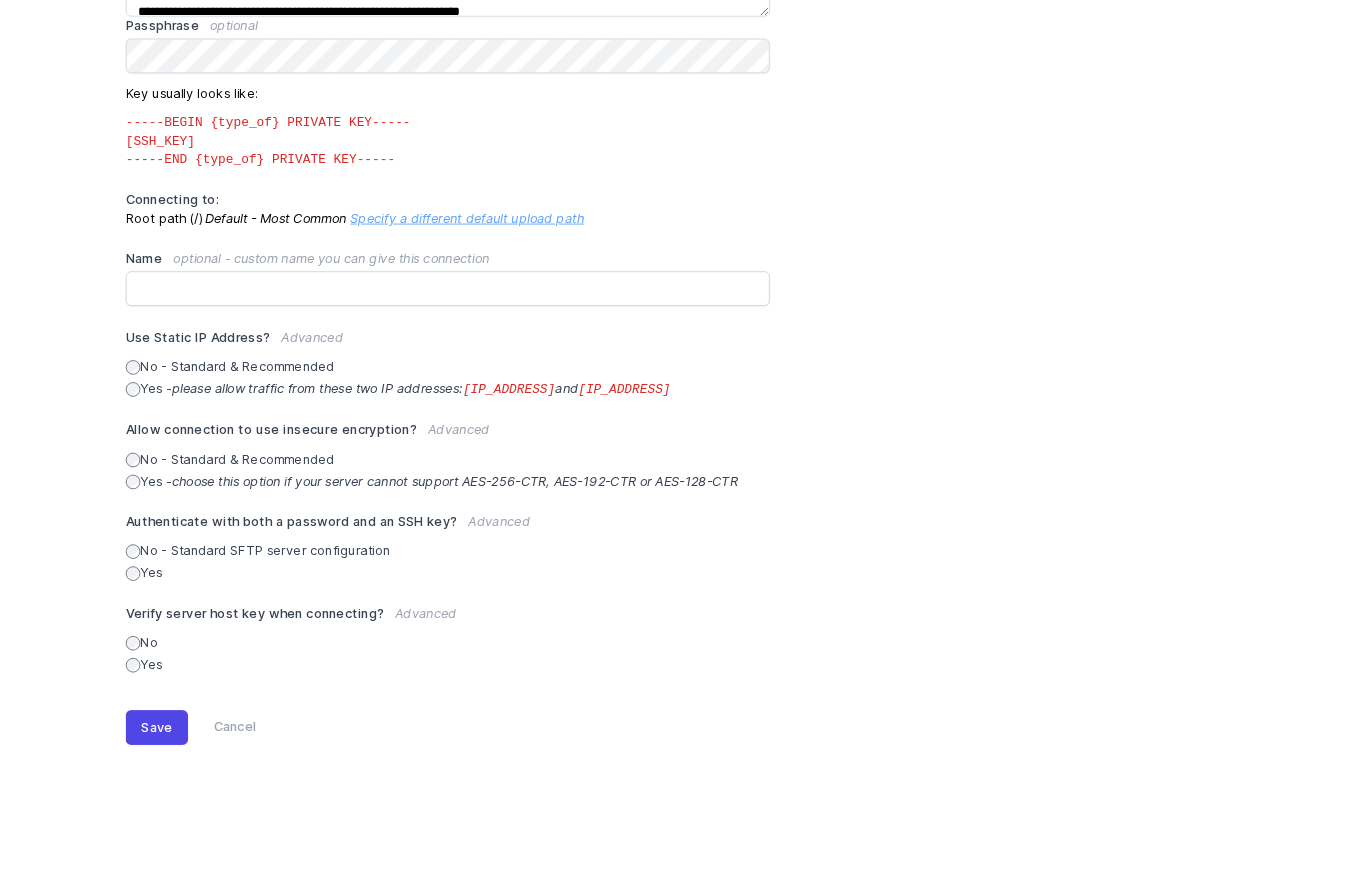 scroll, scrollTop: 673, scrollLeft: 0, axis: vertical 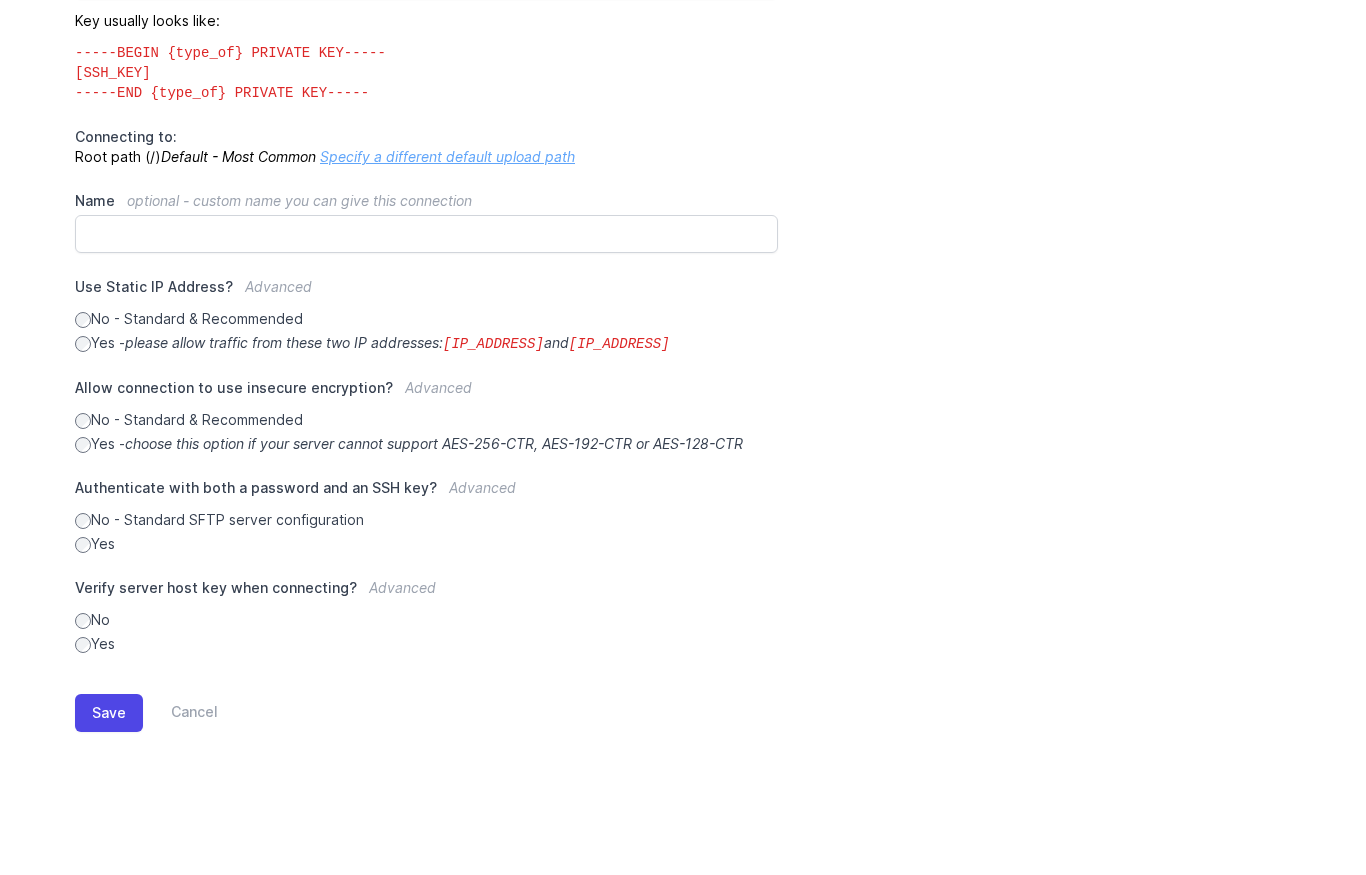 type on "**********" 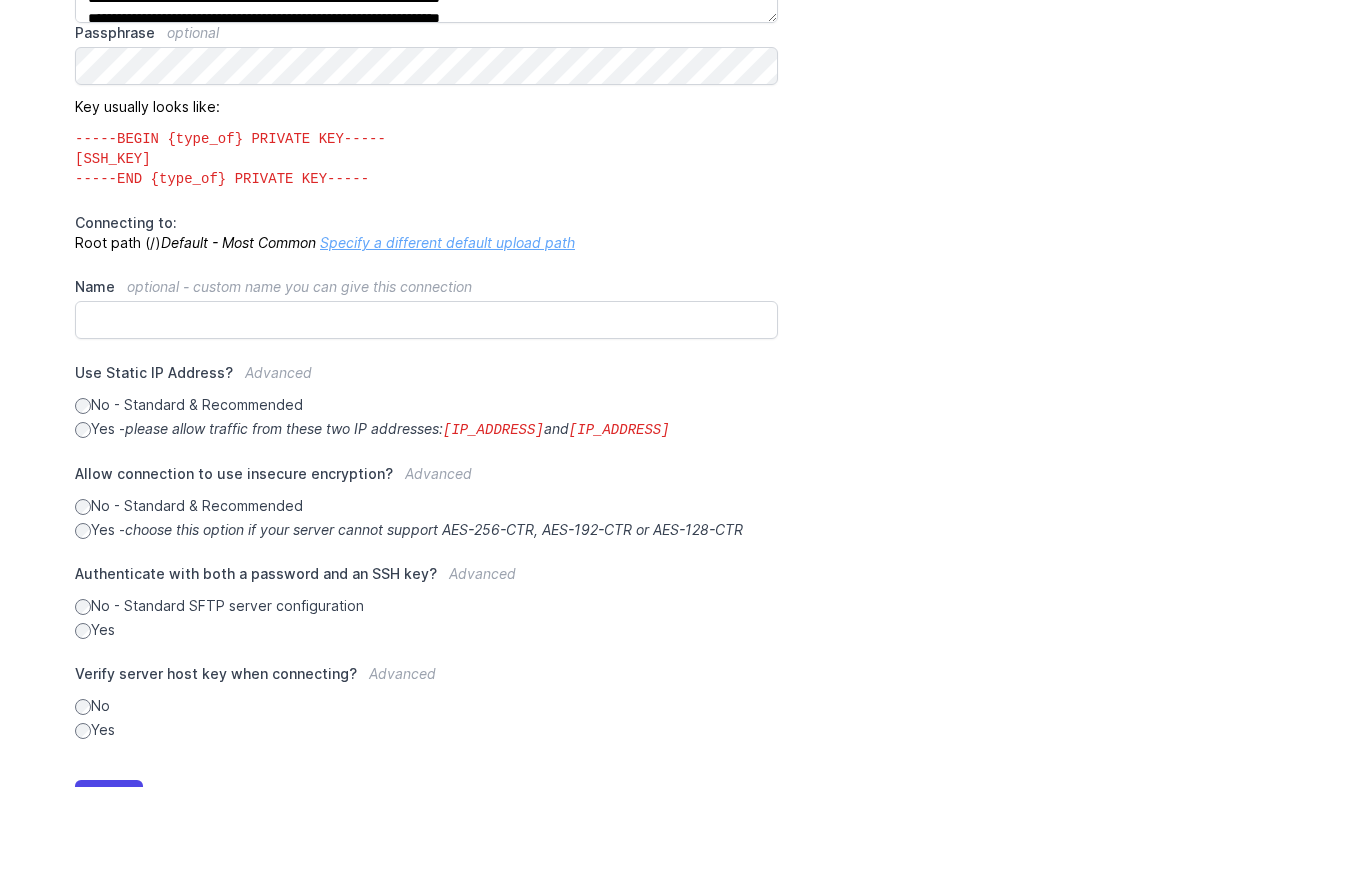 scroll, scrollTop: 759, scrollLeft: 0, axis: vertical 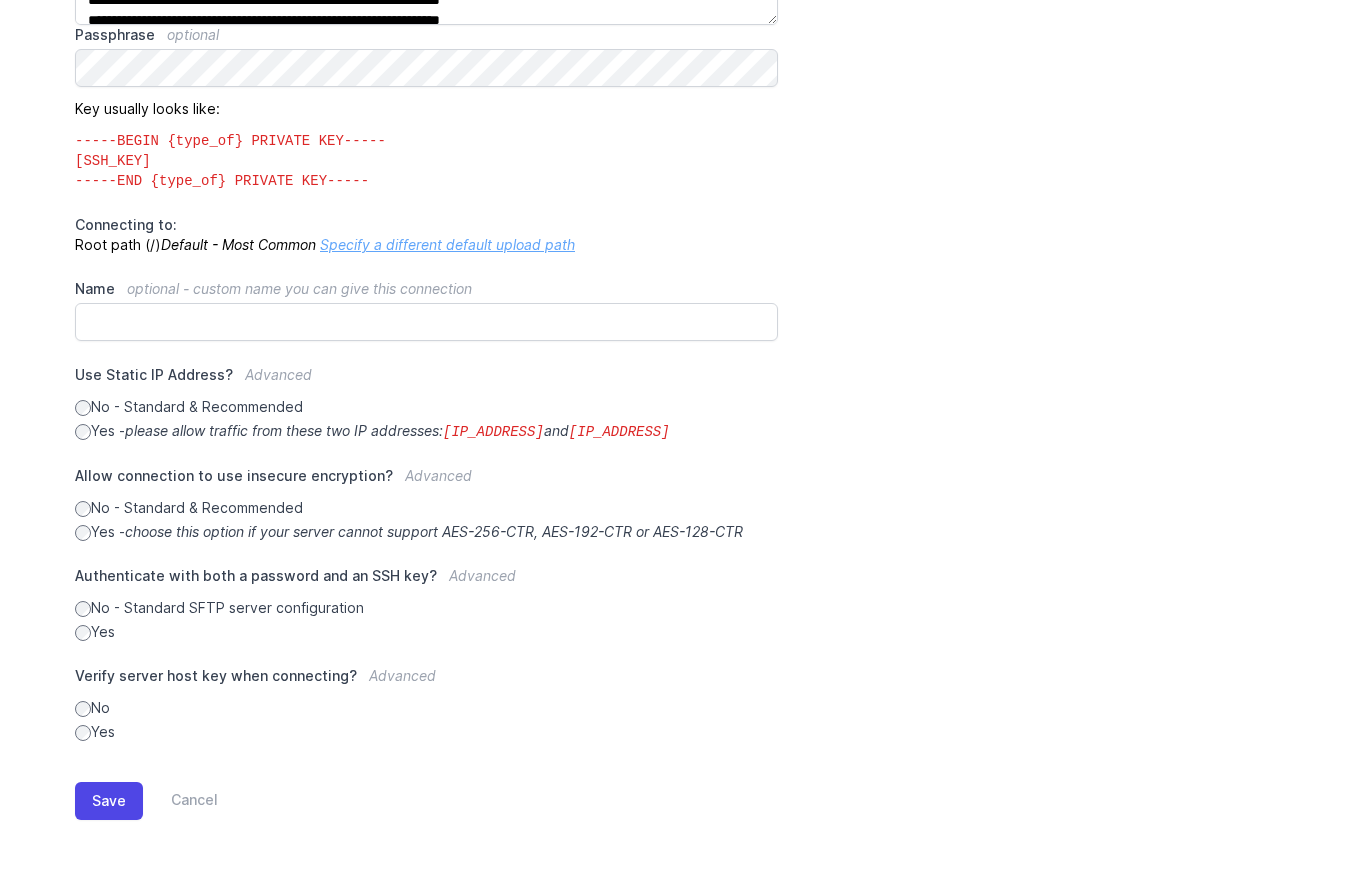click on "Save" at bounding box center [109, 801] 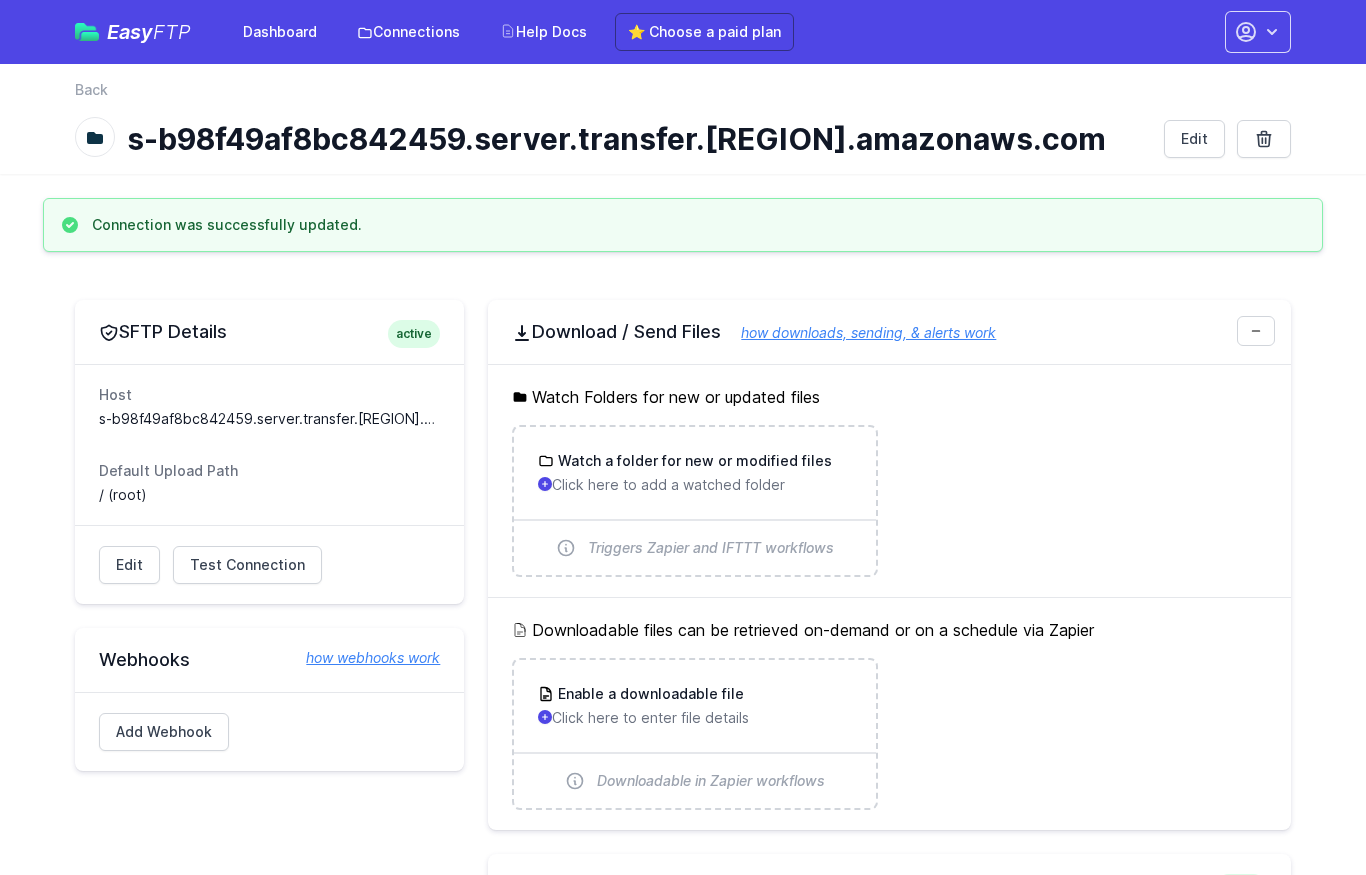 scroll, scrollTop: 0, scrollLeft: 0, axis: both 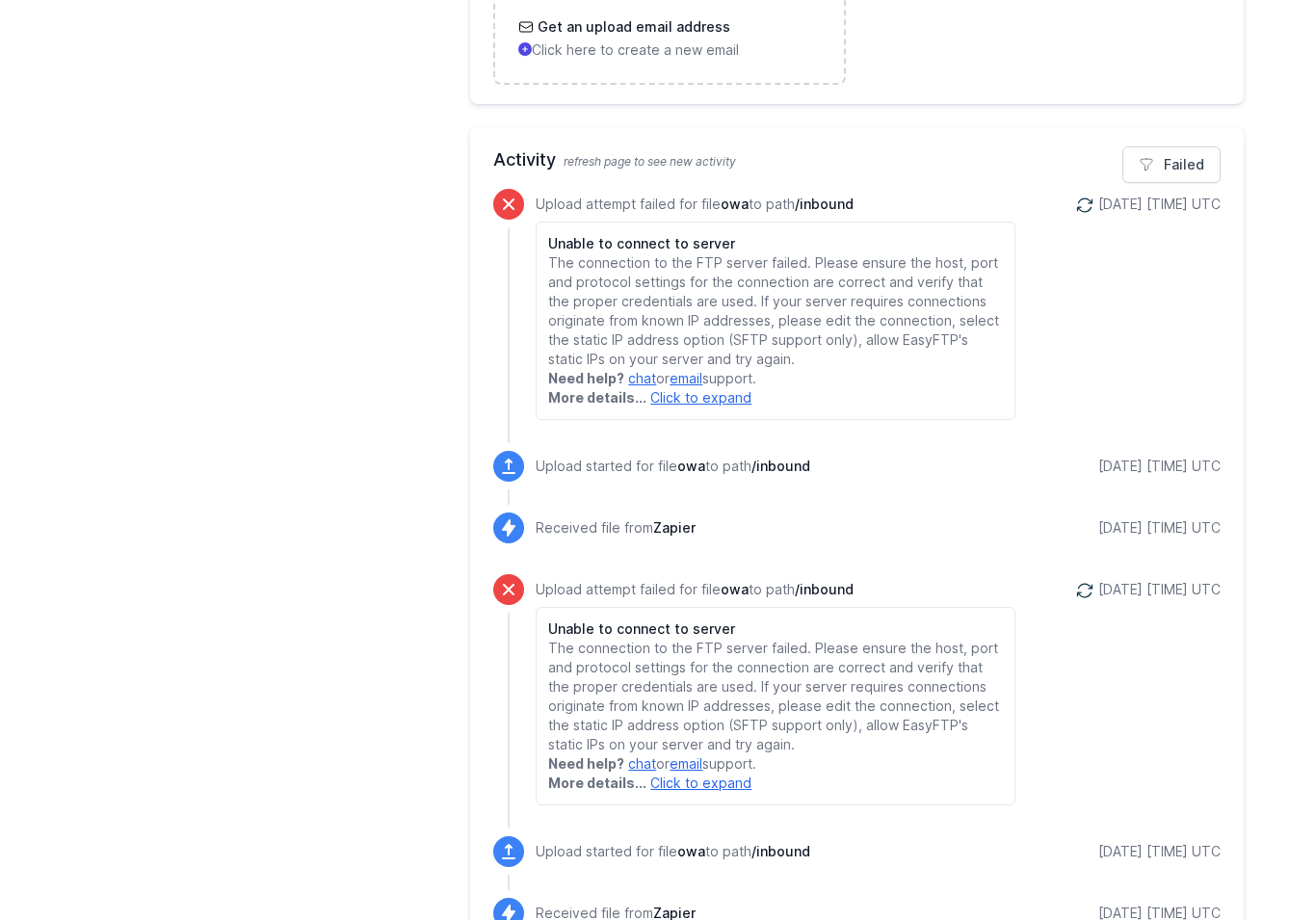 click on "Upload started for file  owa  to path  /inbound
7/01/2025  1:23 am UTC" at bounding box center (856, 320) 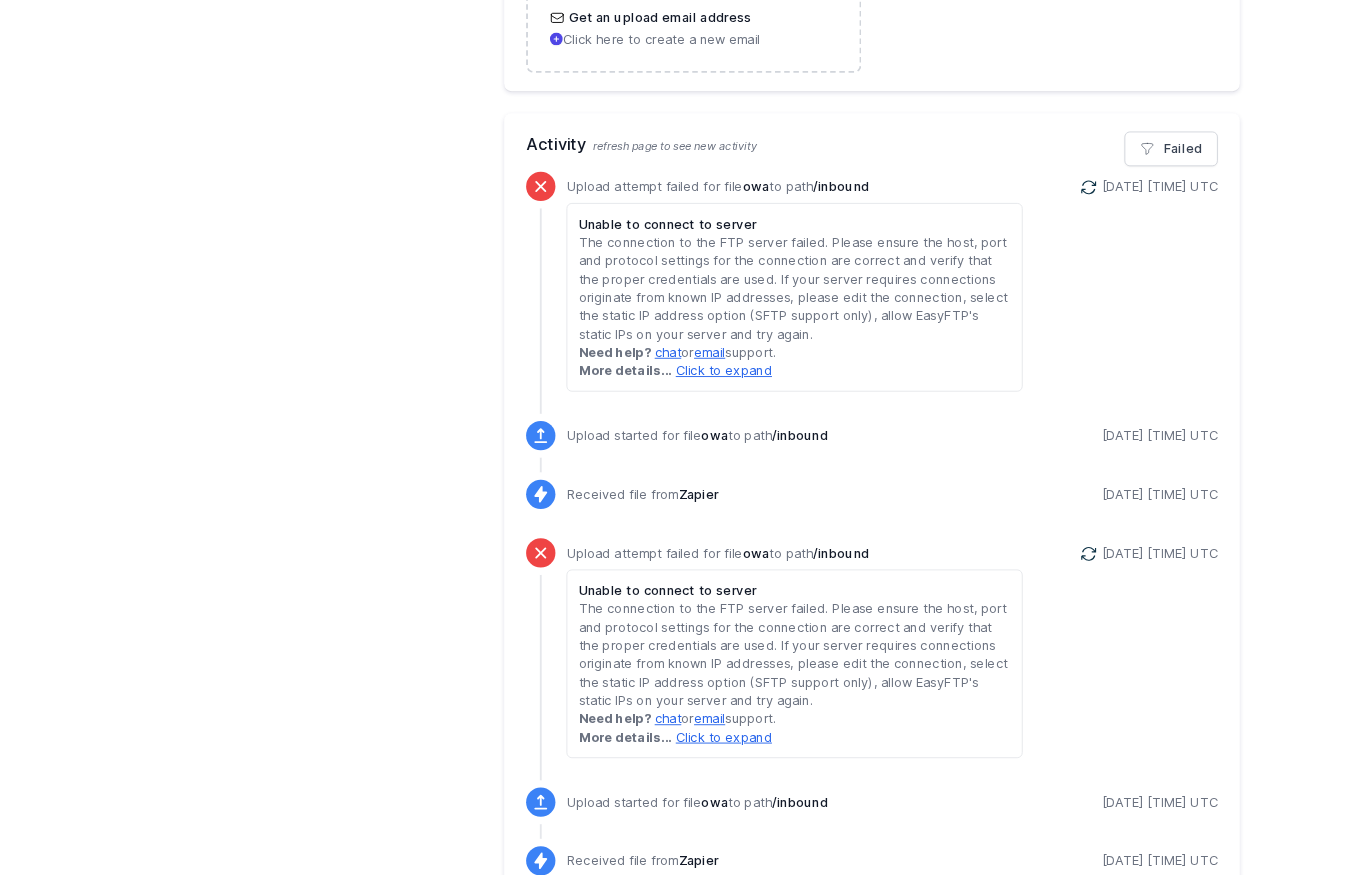 scroll, scrollTop: 934, scrollLeft: 0, axis: vertical 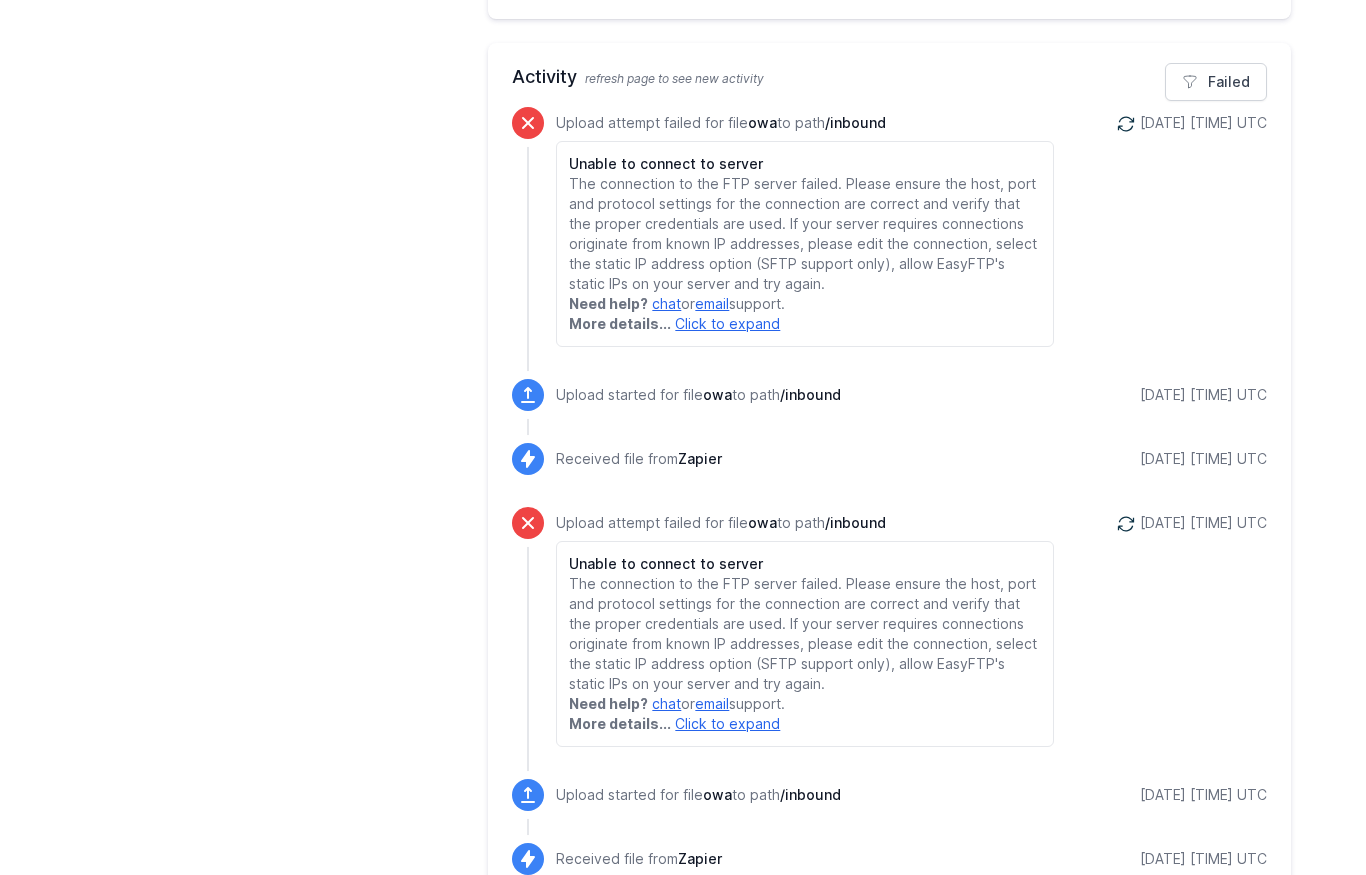 click on "Click to expand" at bounding box center [727, 323] 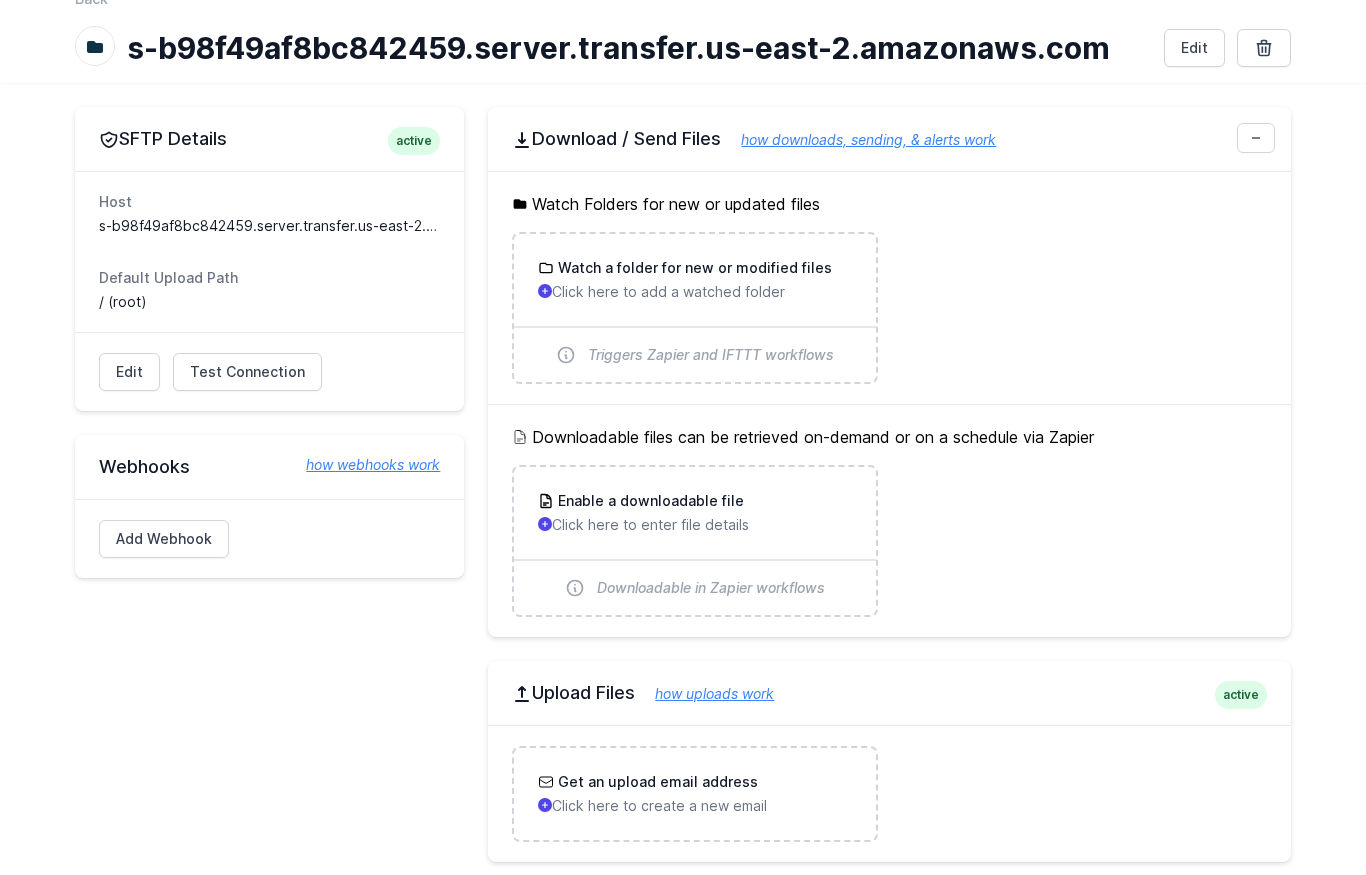 scroll, scrollTop: 0, scrollLeft: 0, axis: both 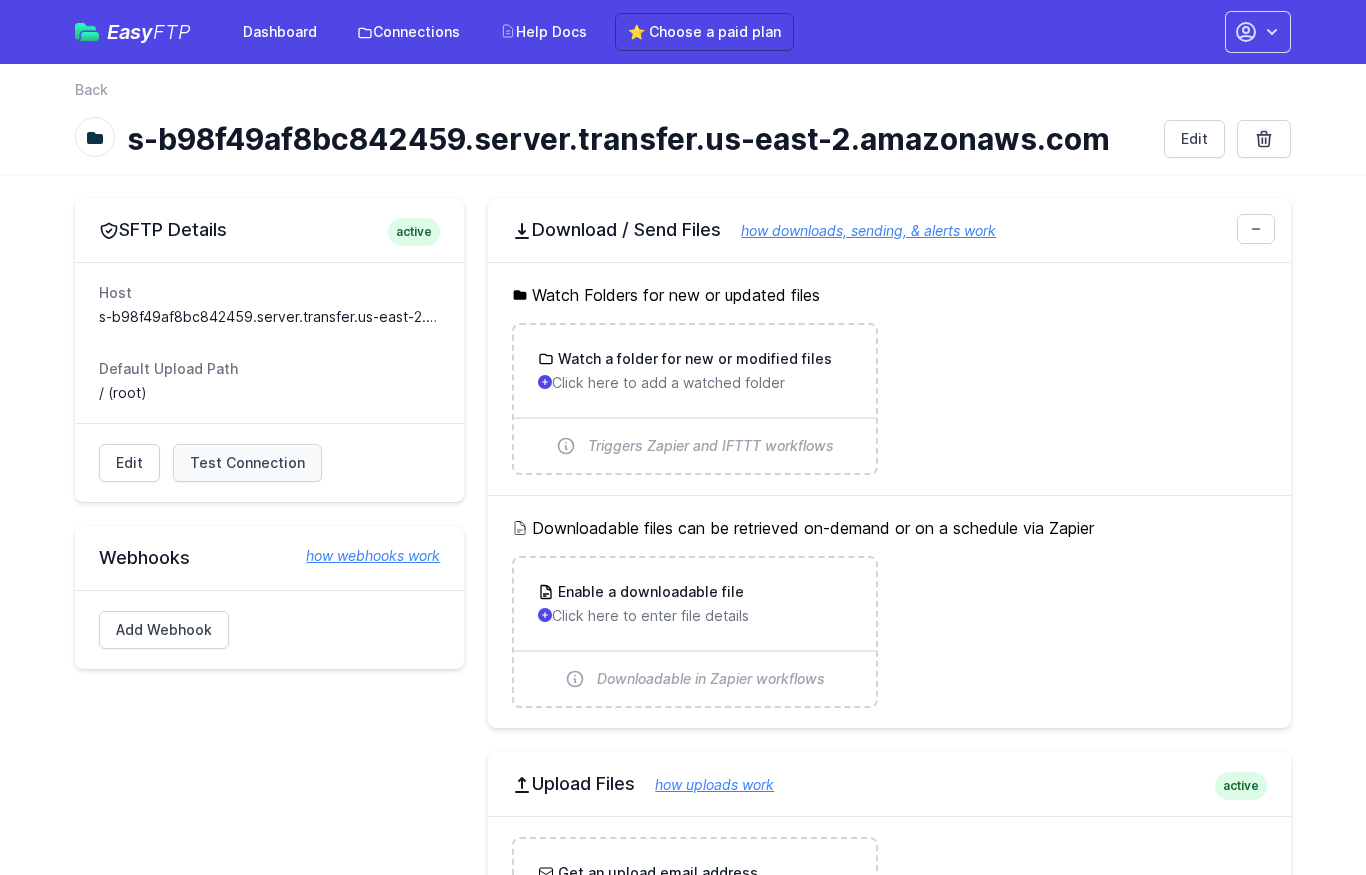 click on "Test Connection" at bounding box center [247, 463] 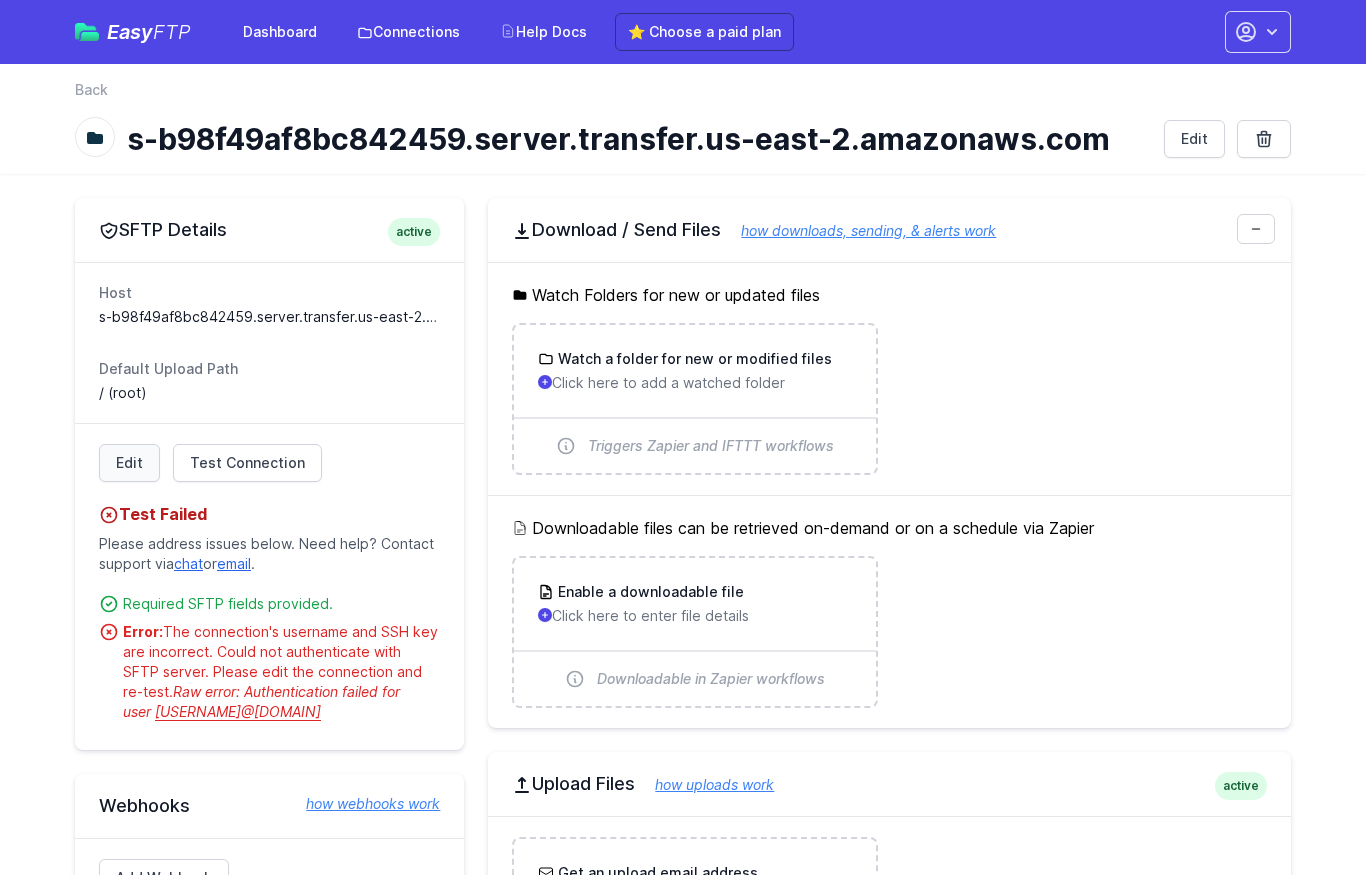 click on "Edit" at bounding box center [129, 463] 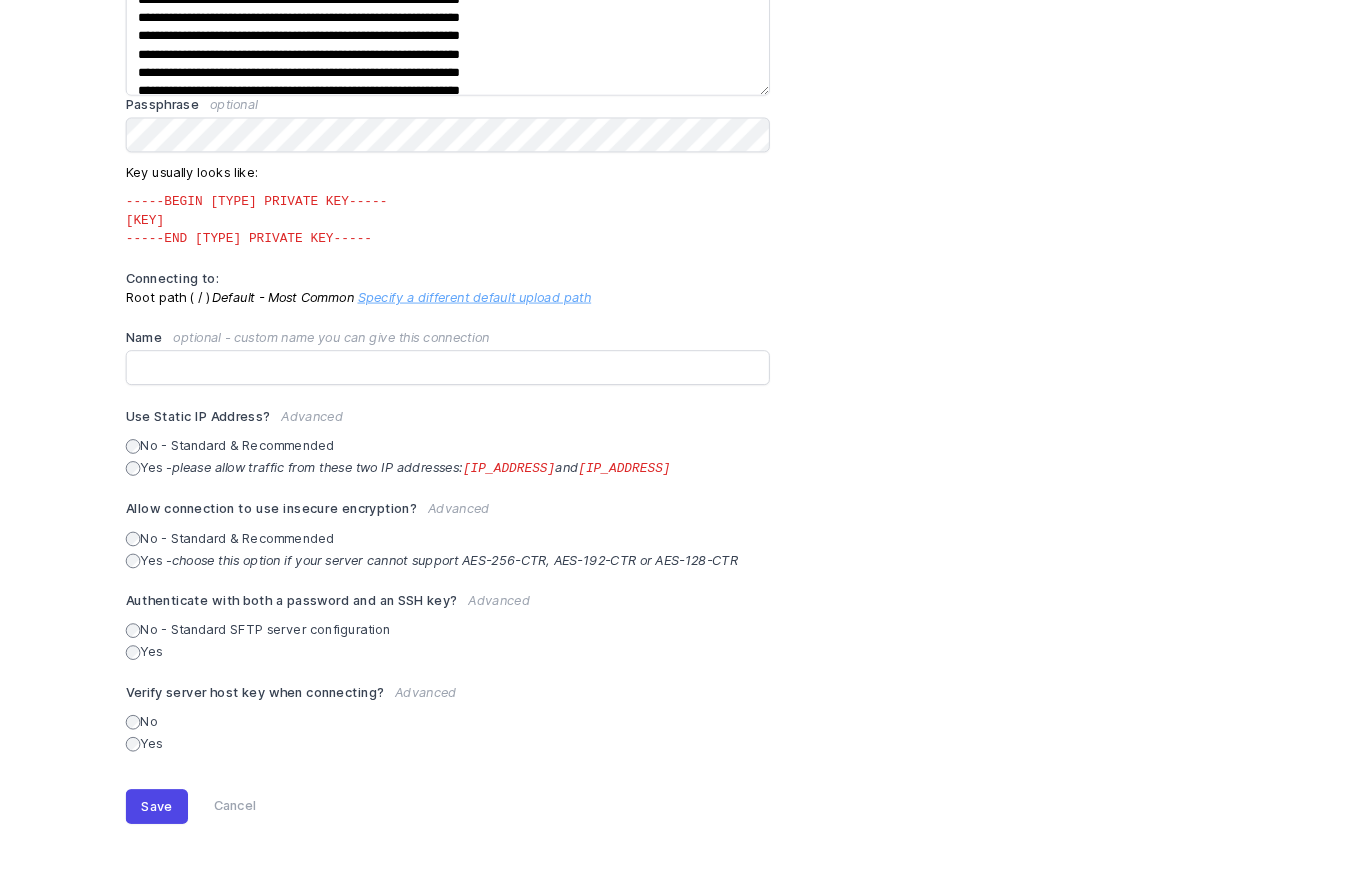 scroll, scrollTop: 673, scrollLeft: 0, axis: vertical 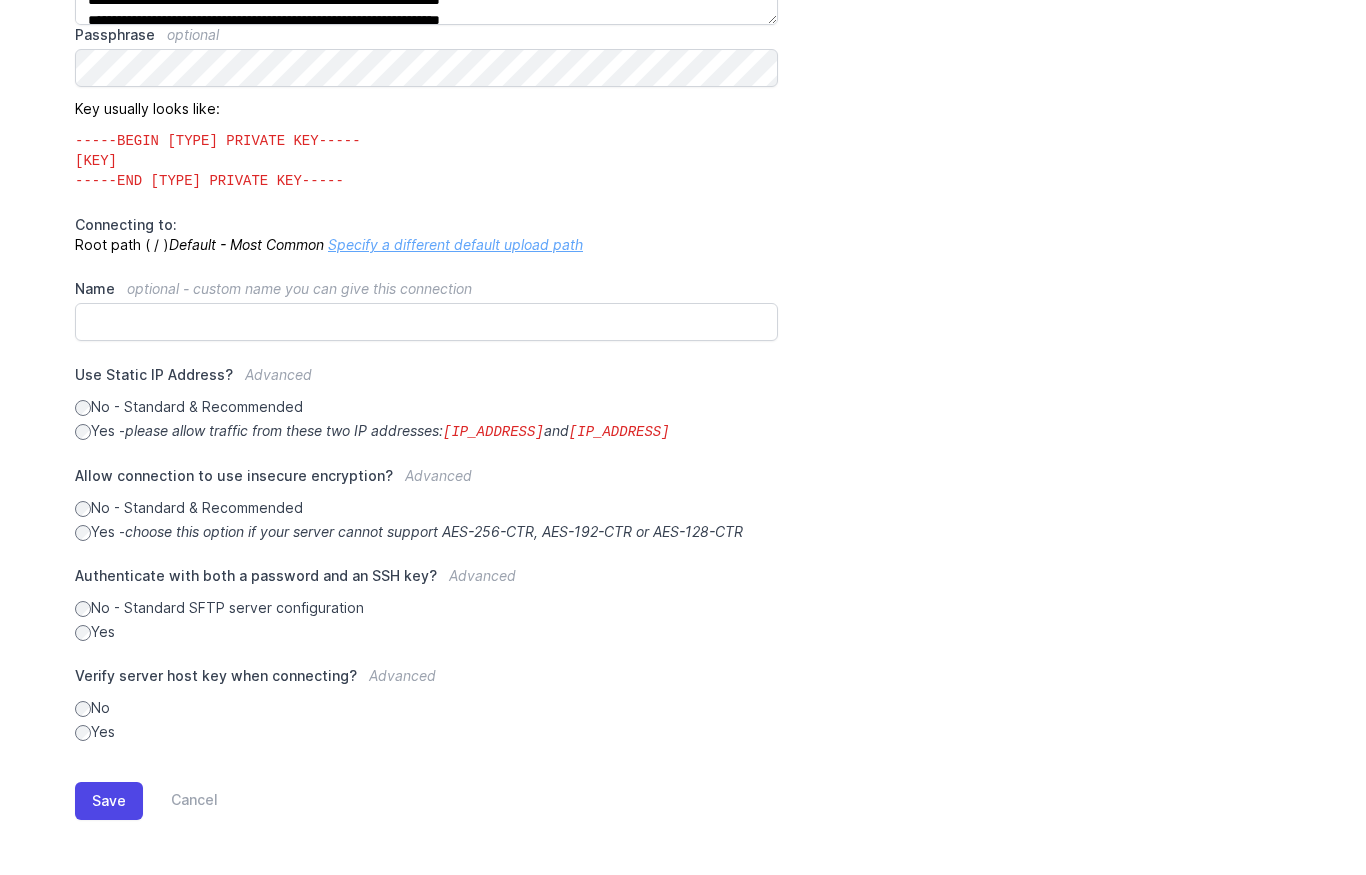 click on "Yes" at bounding box center [426, 632] 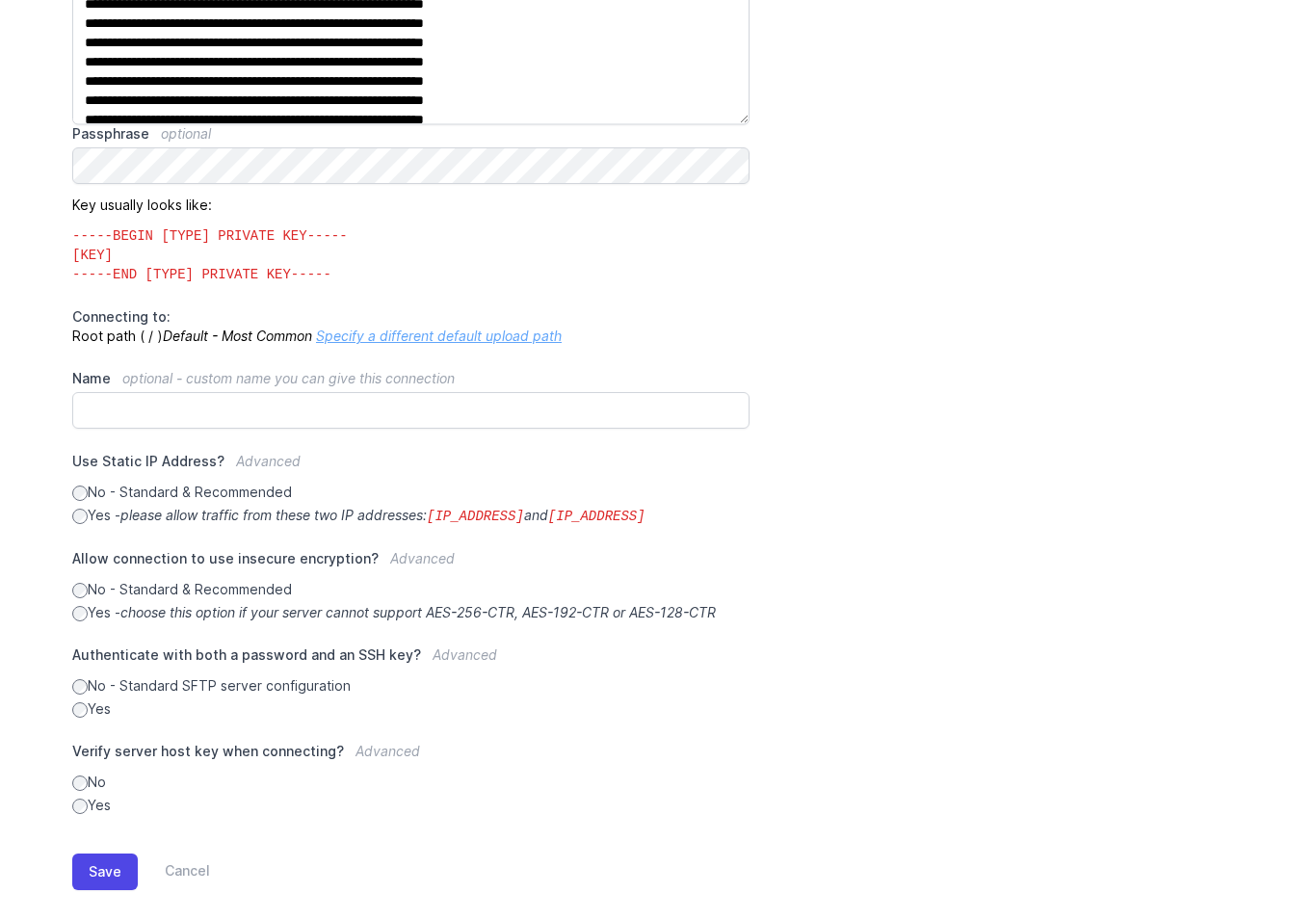 scroll, scrollTop: 632, scrollLeft: 0, axis: vertical 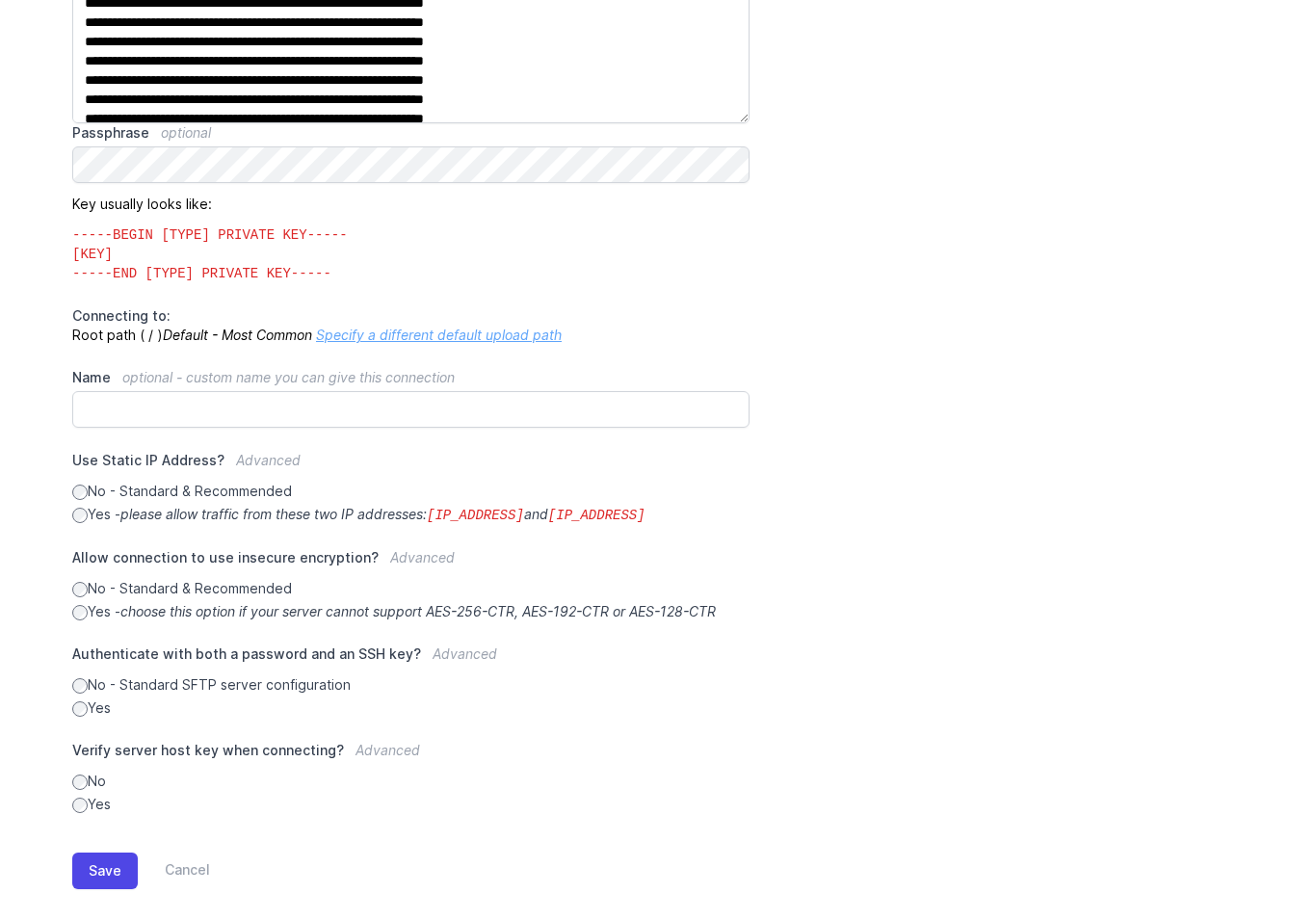 click on "Save" at bounding box center (105, 871) 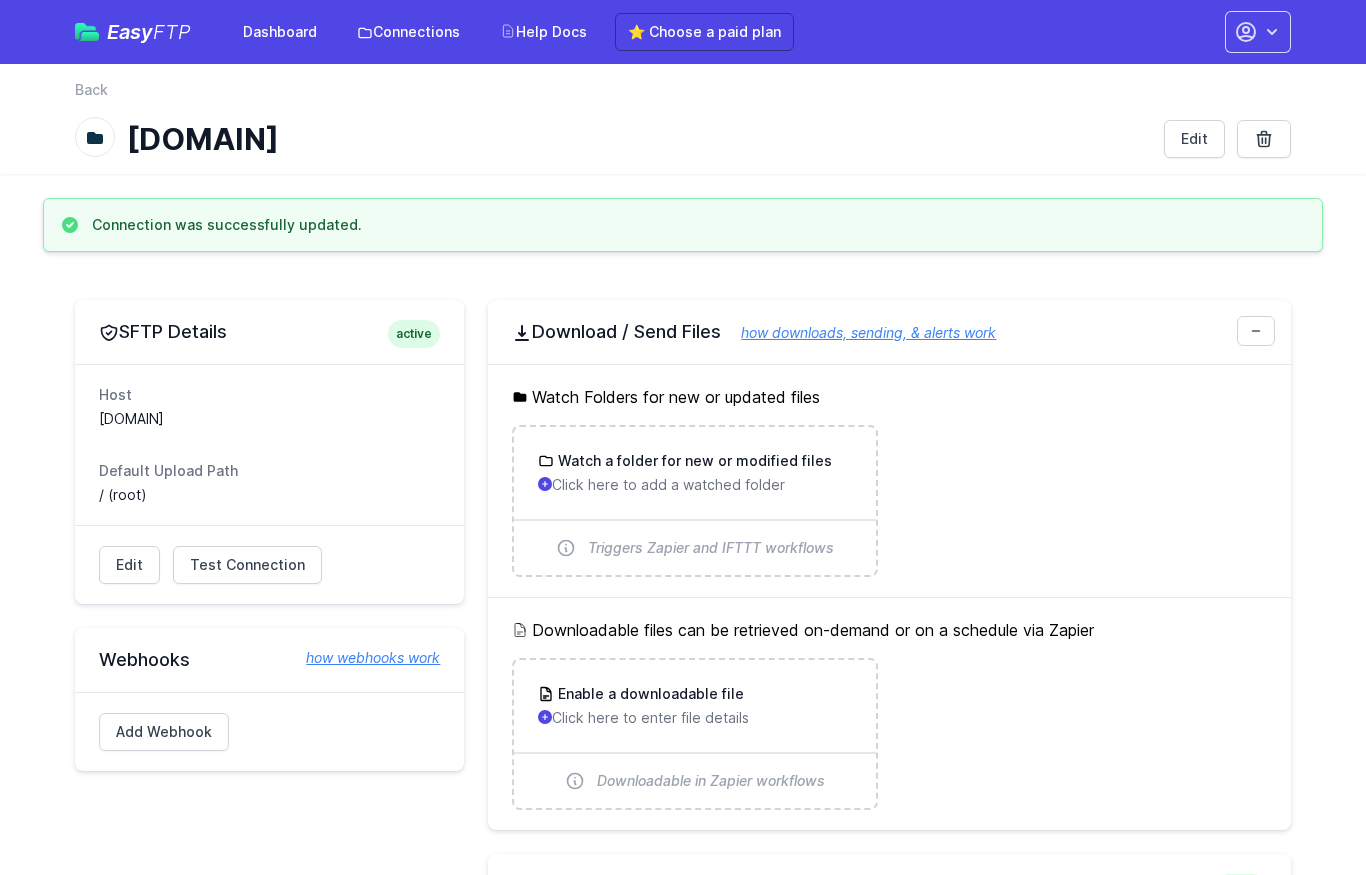 scroll, scrollTop: 0, scrollLeft: 0, axis: both 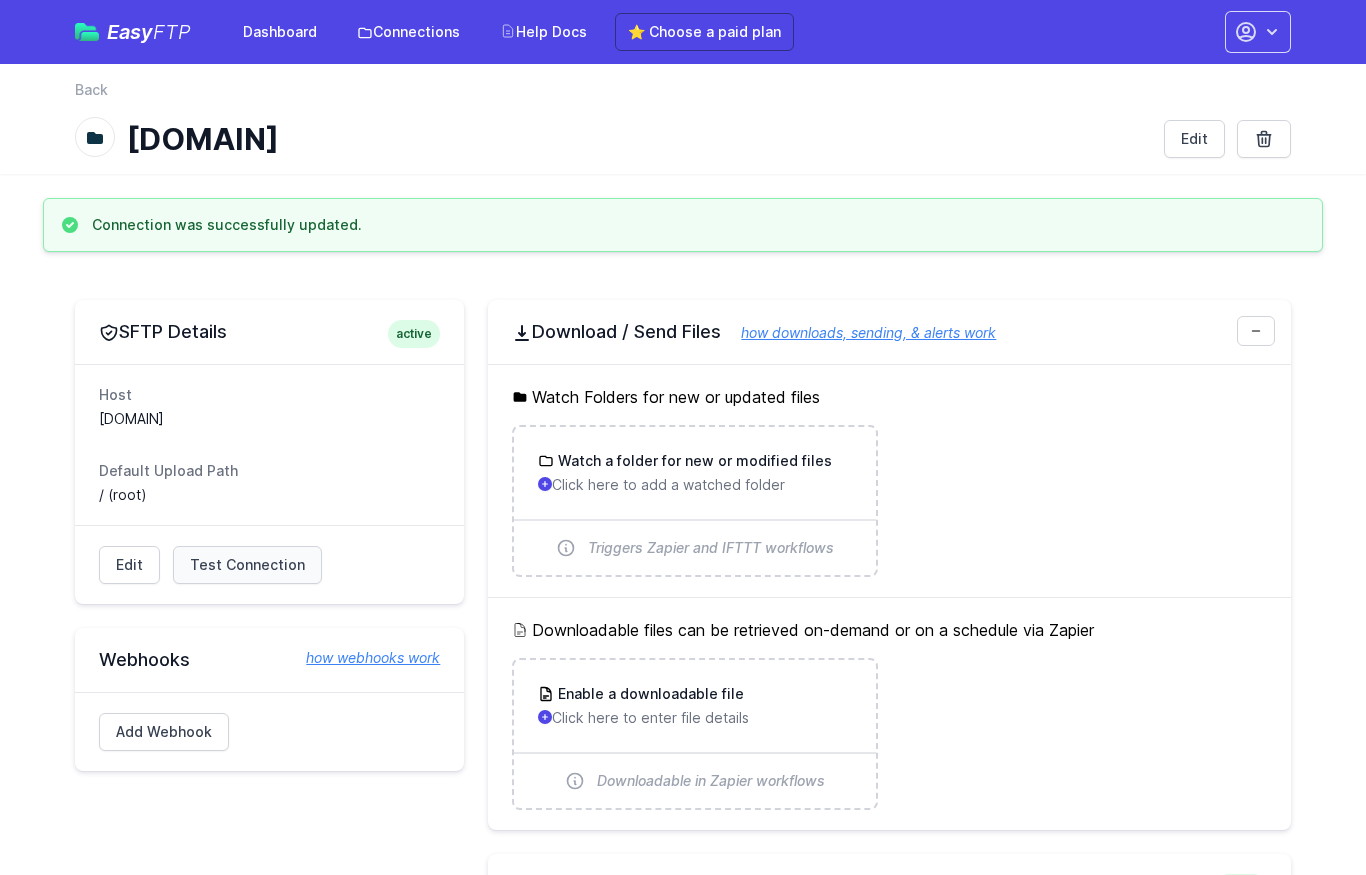 click on "Test Connection" at bounding box center [247, 565] 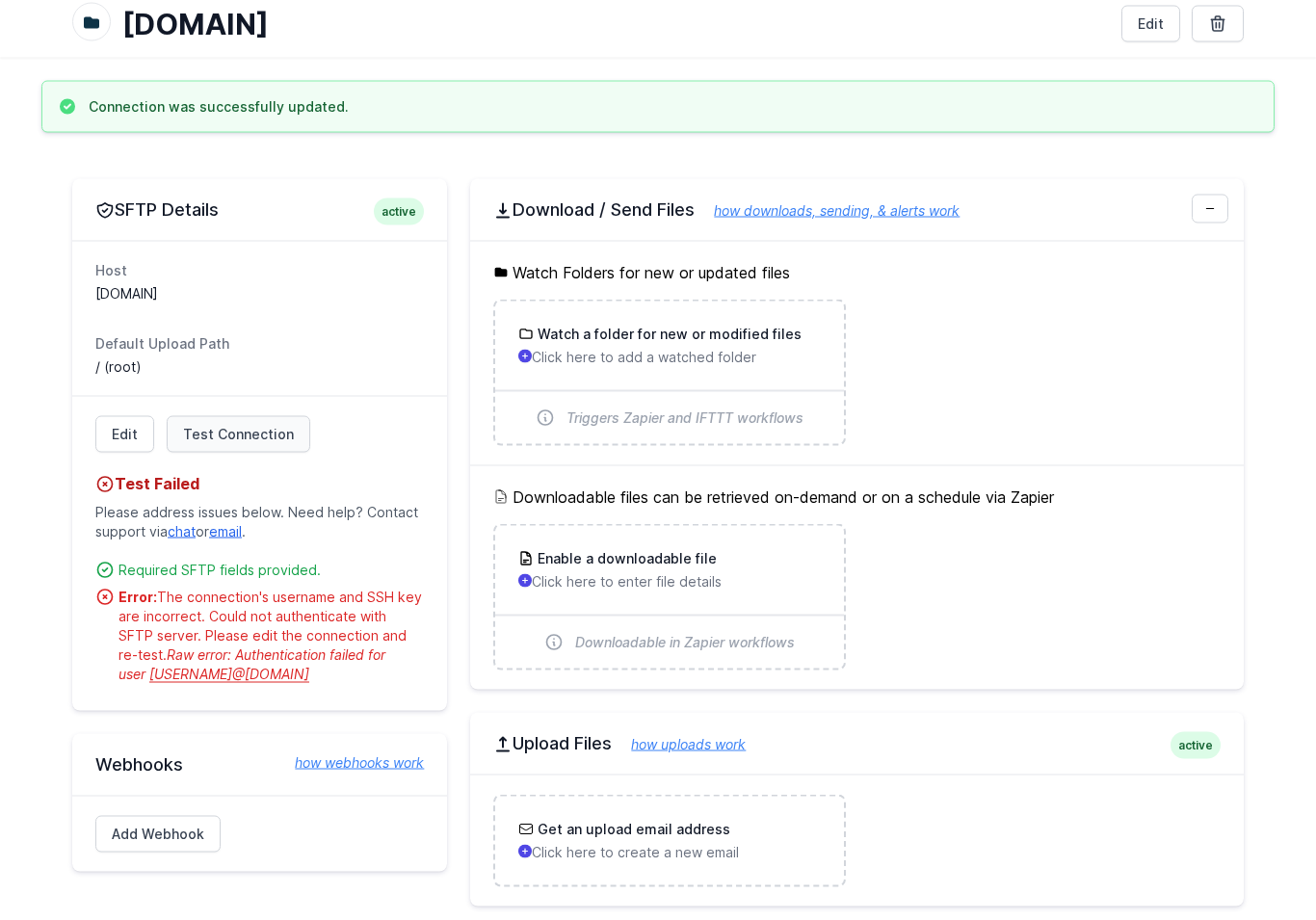 scroll, scrollTop: 125, scrollLeft: 0, axis: vertical 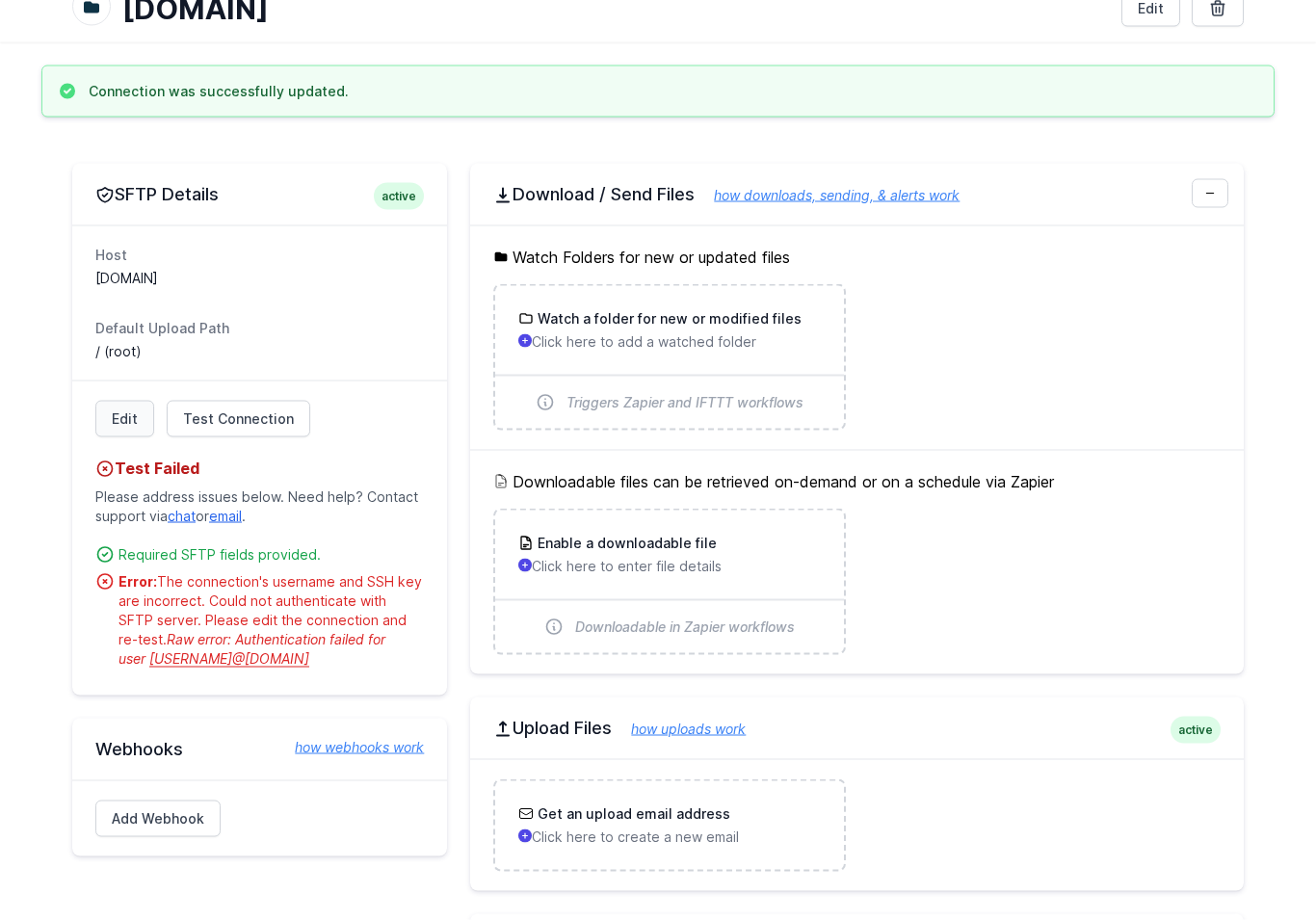 click on "Edit" at bounding box center (124, 419) 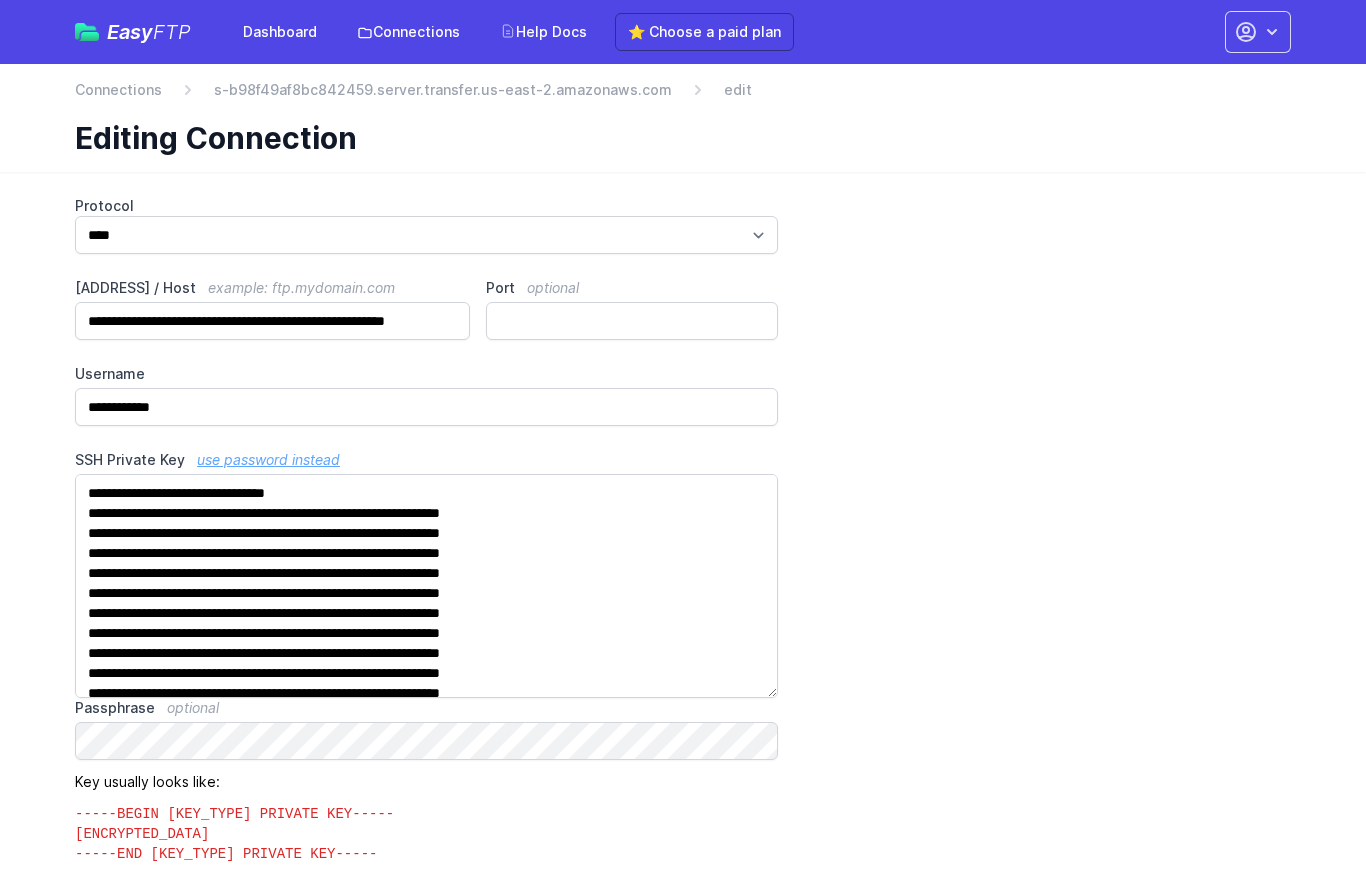 scroll, scrollTop: 0, scrollLeft: 0, axis: both 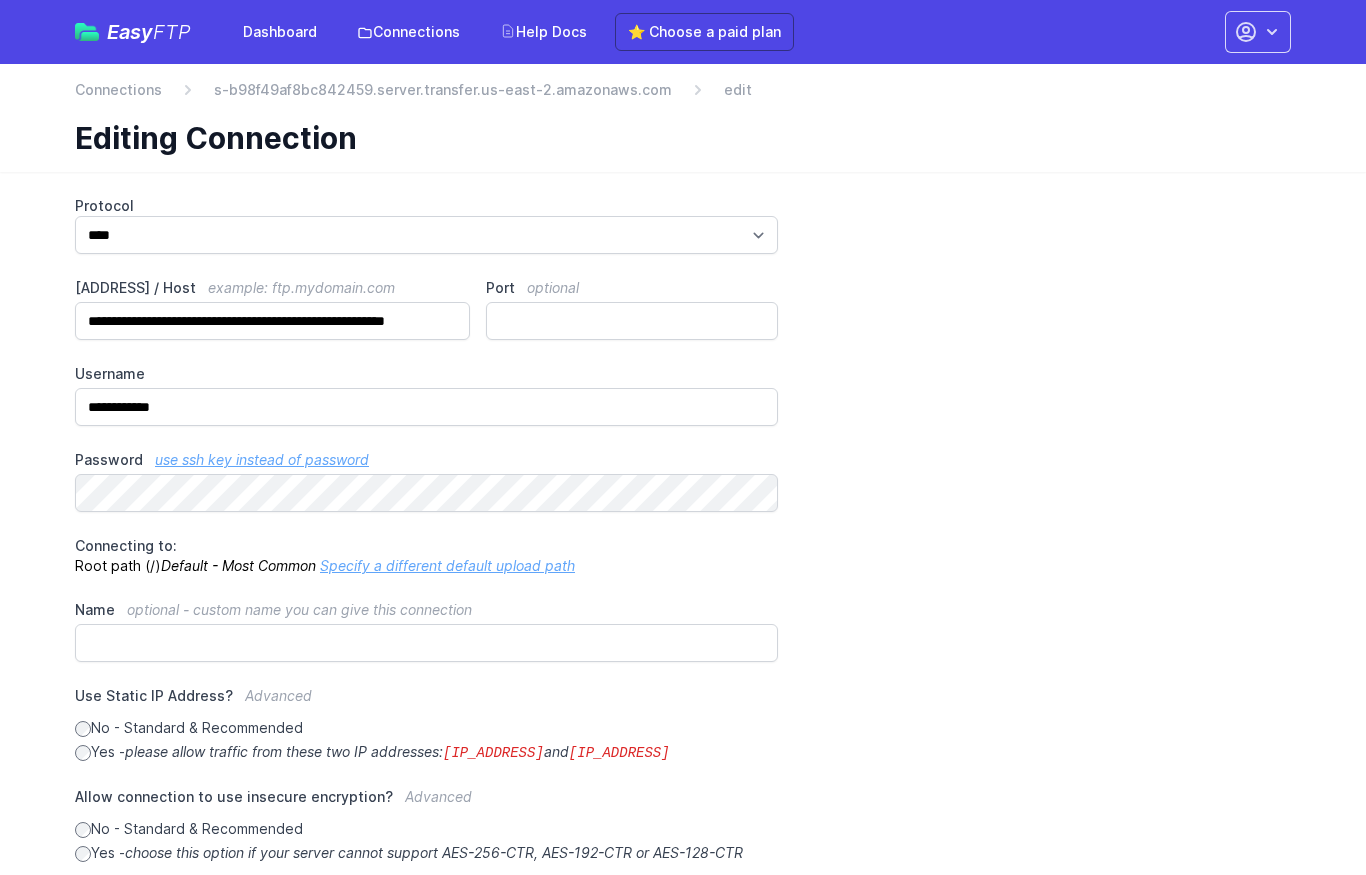 click on "use ssh key instead of password" at bounding box center (262, 459) 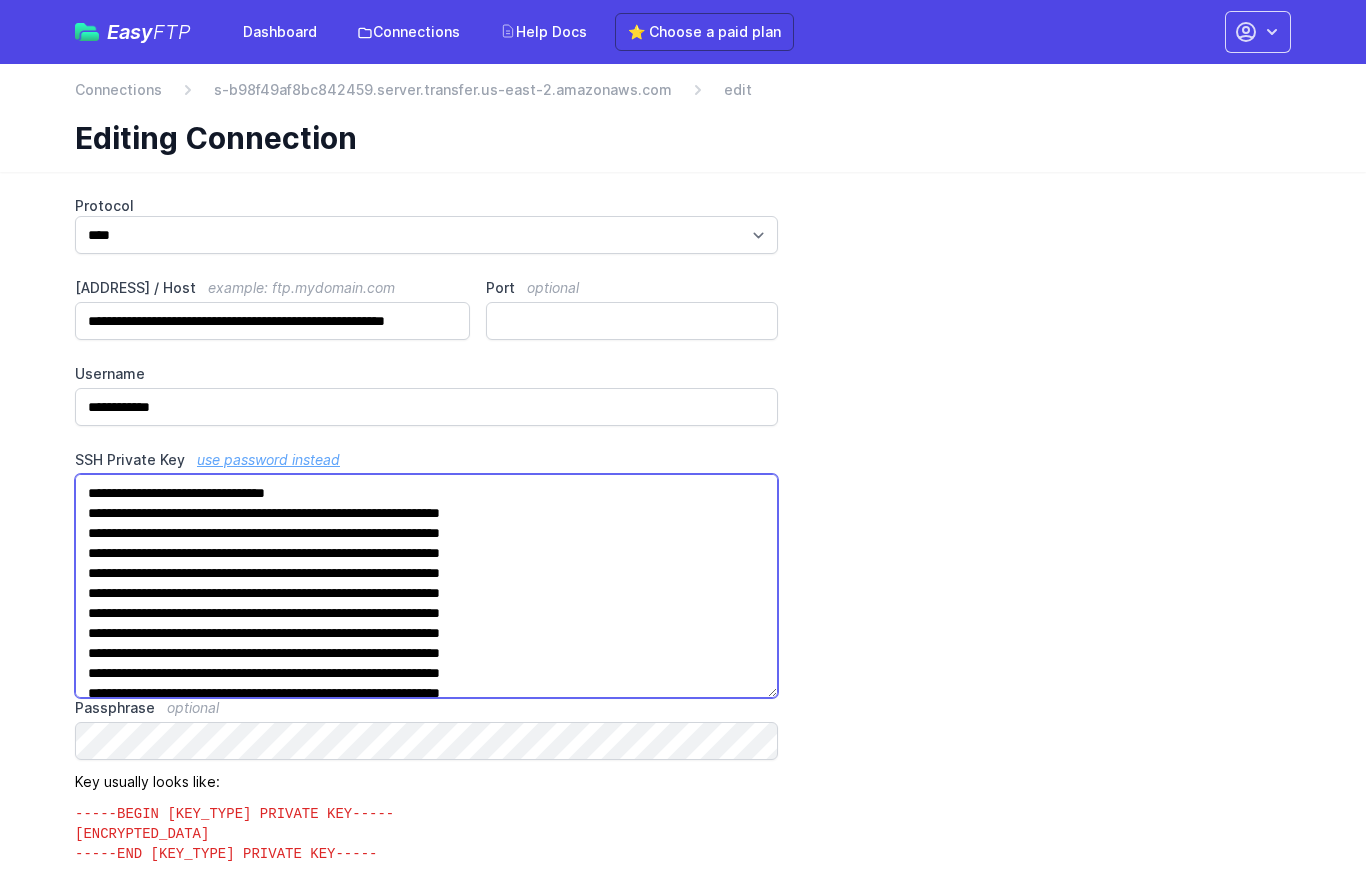 click on "SSH Private Key  use password instead" at bounding box center (426, 586) 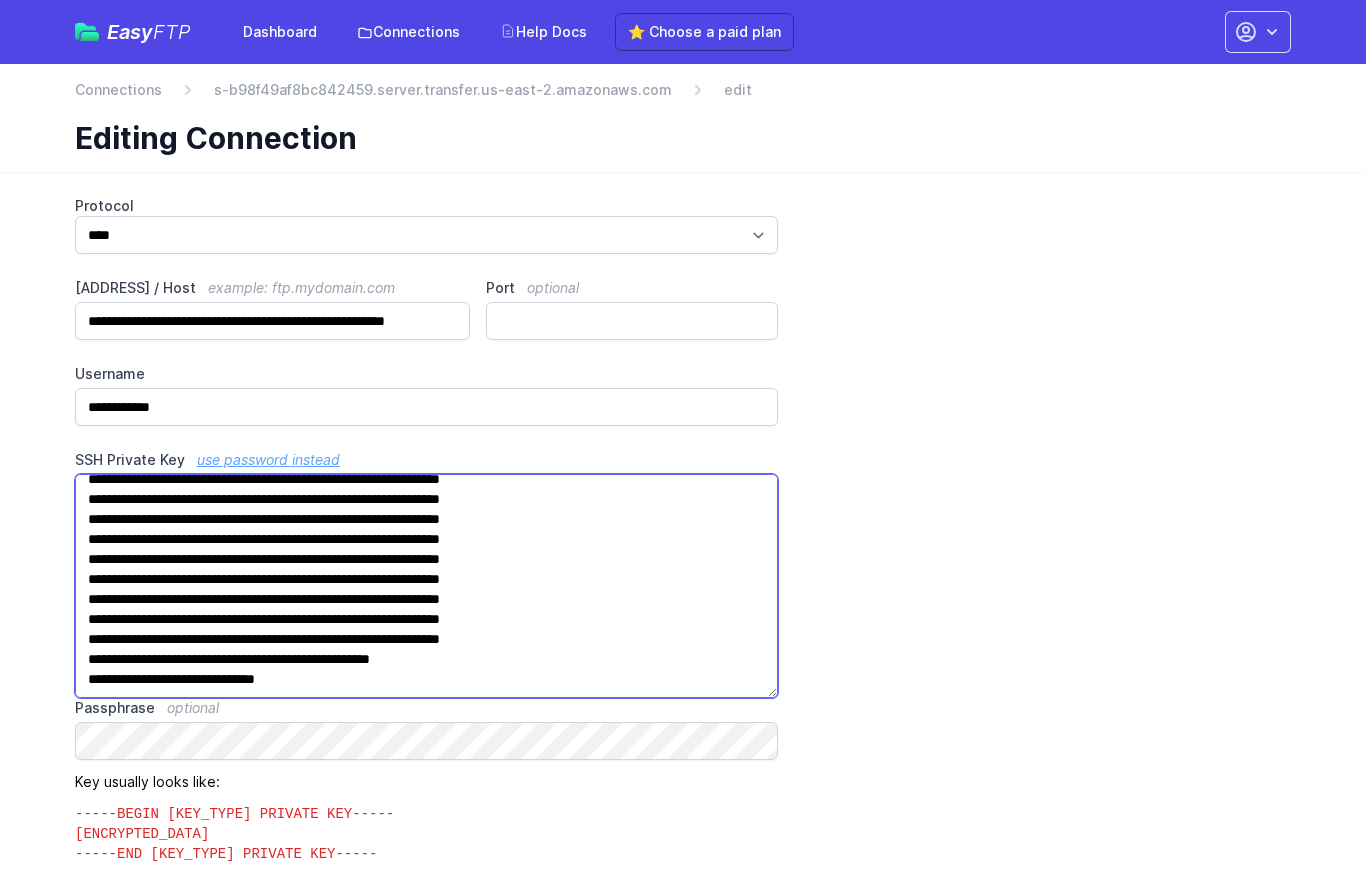 scroll, scrollTop: 314, scrollLeft: 0, axis: vertical 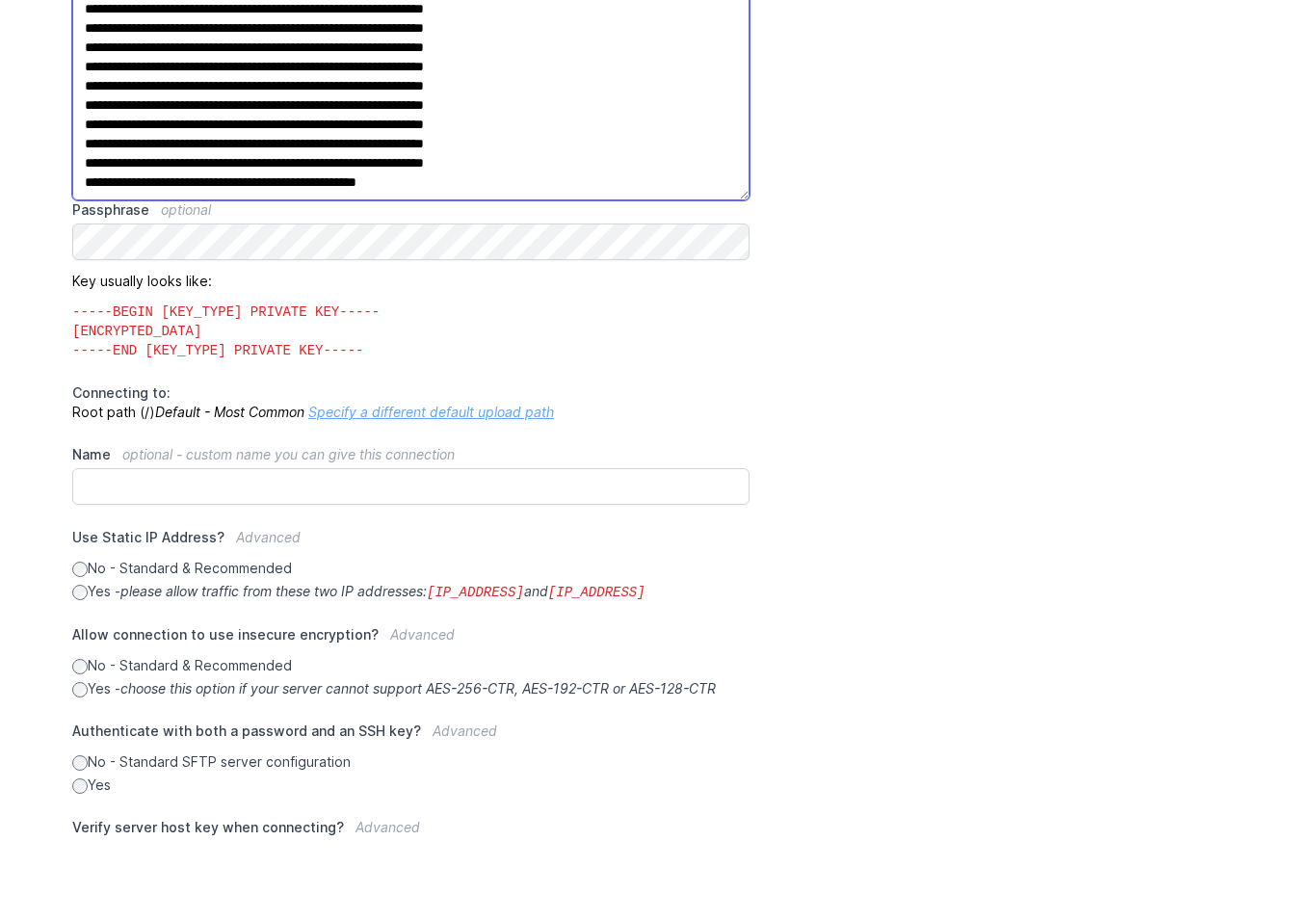 type on "**********" 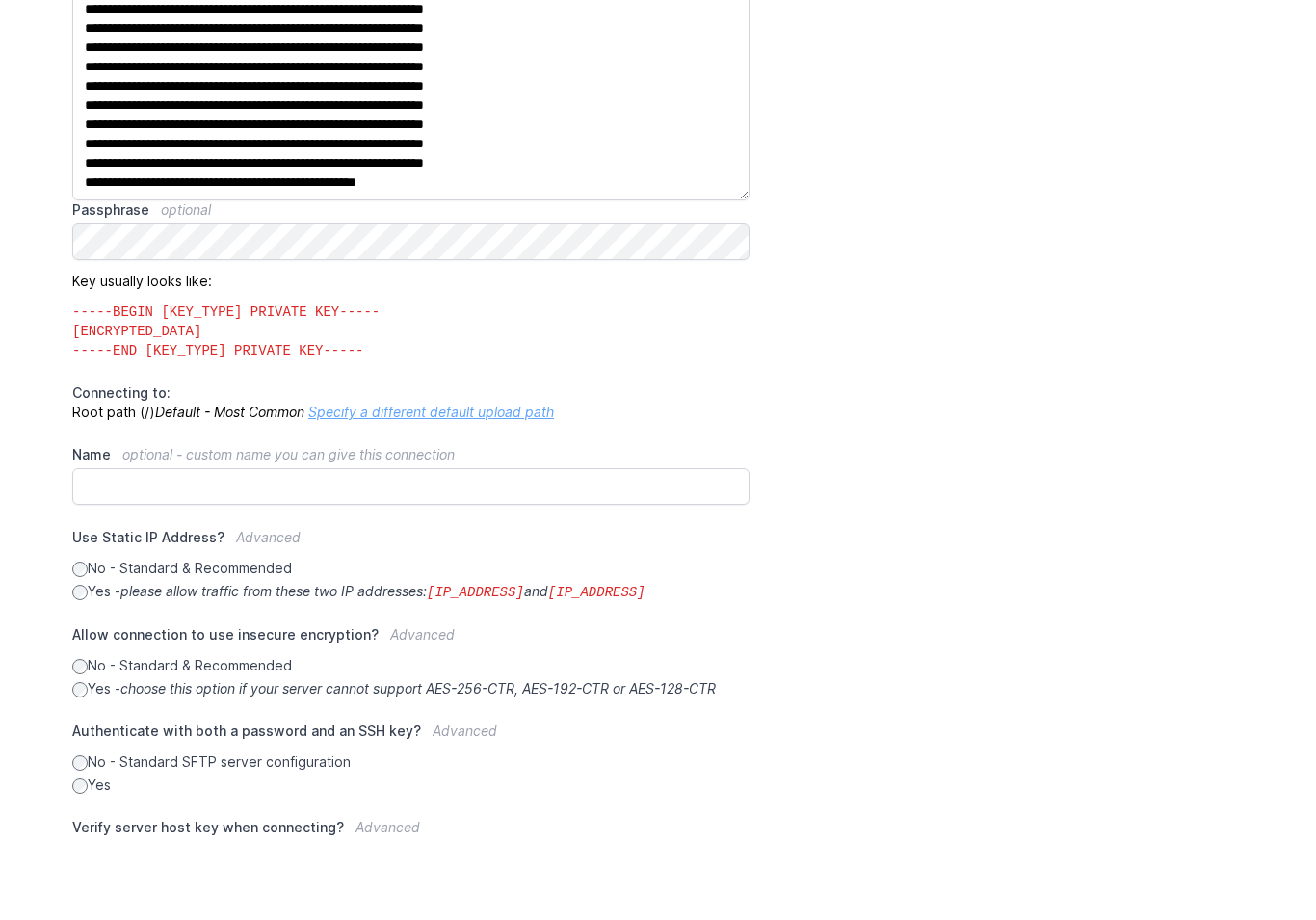 click on "**********" at bounding box center (658, 388) 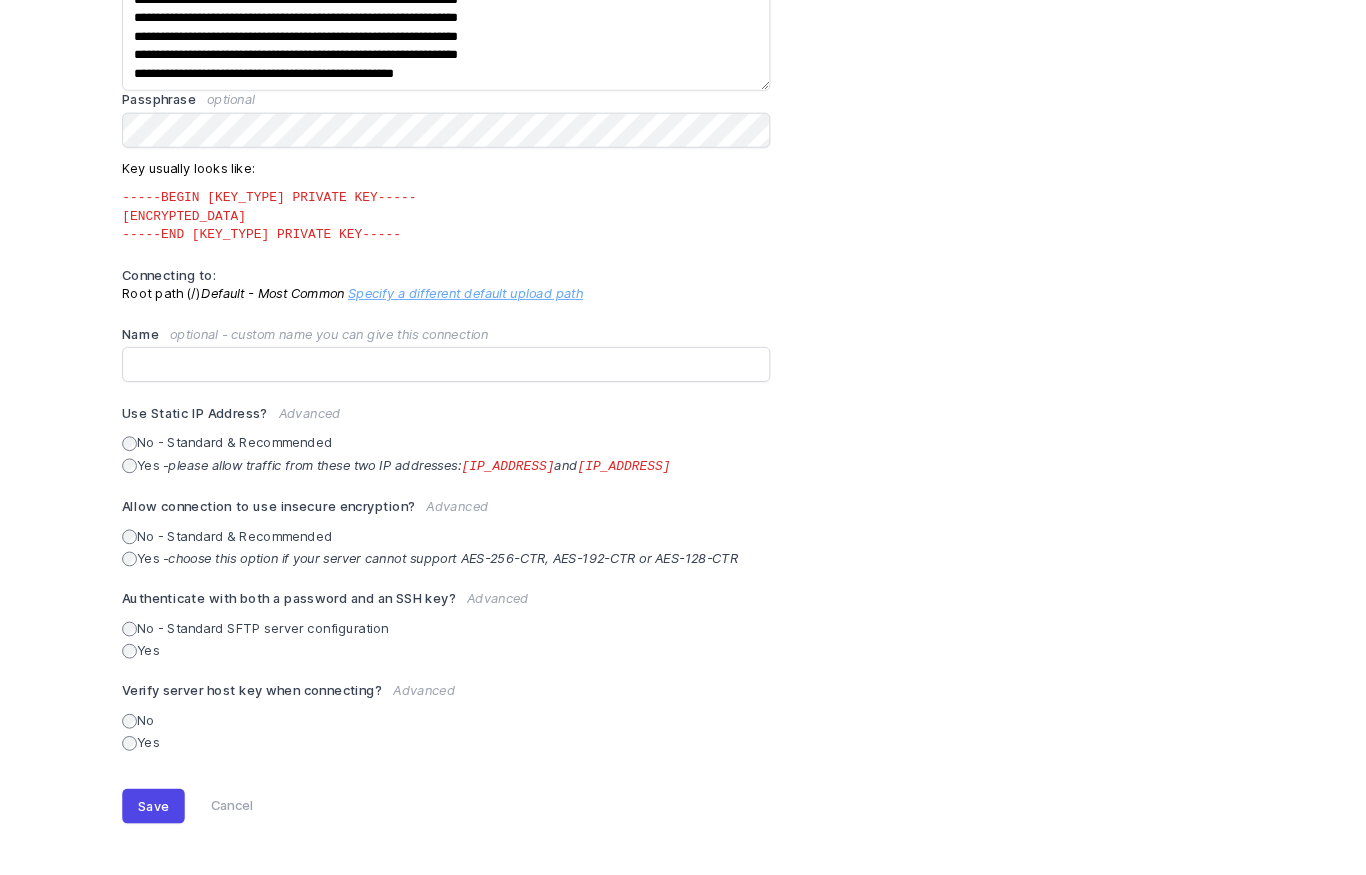 scroll, scrollTop: 599, scrollLeft: 0, axis: vertical 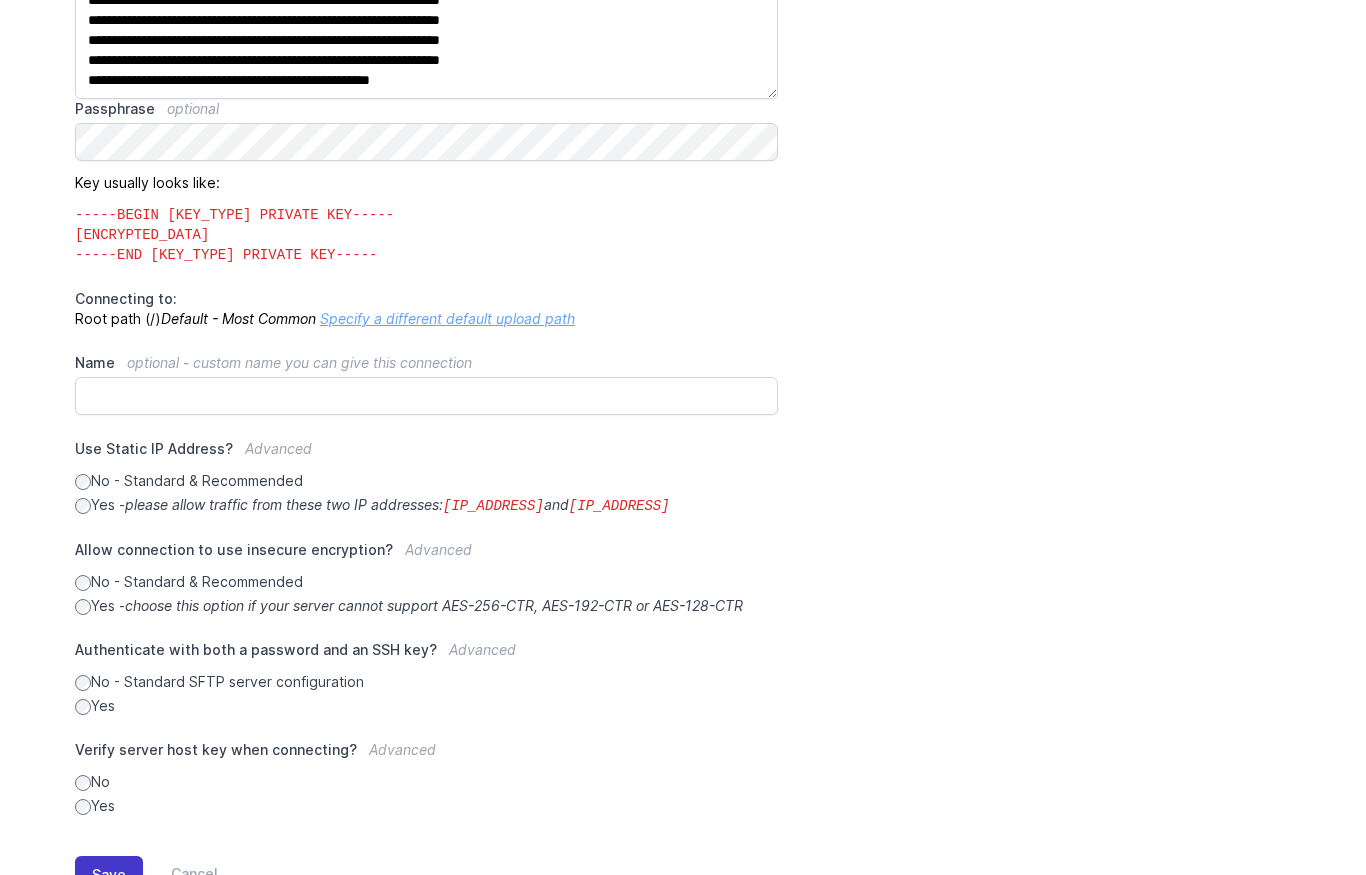 click on "Save" at bounding box center (109, 875) 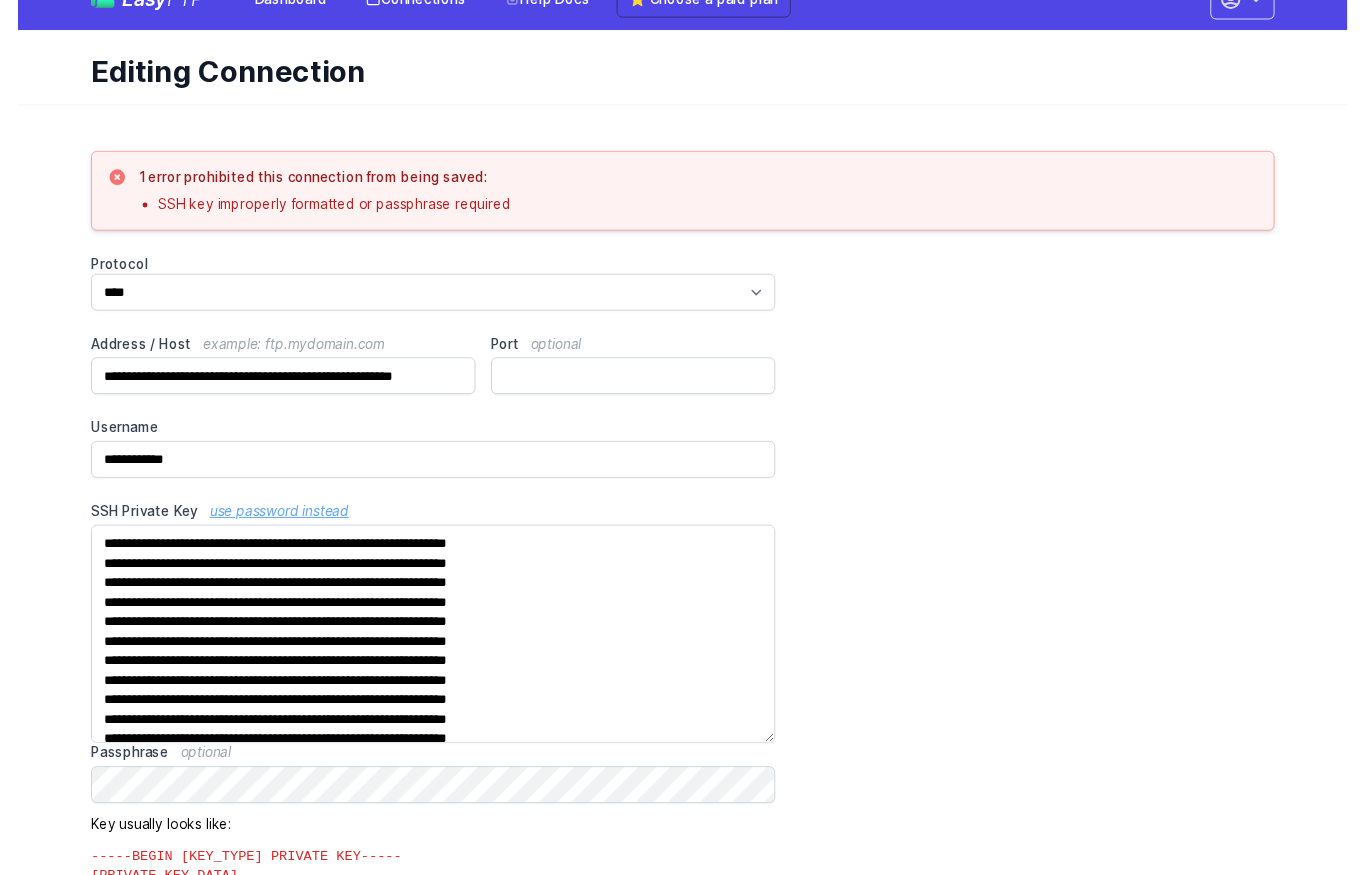 scroll, scrollTop: 0, scrollLeft: 0, axis: both 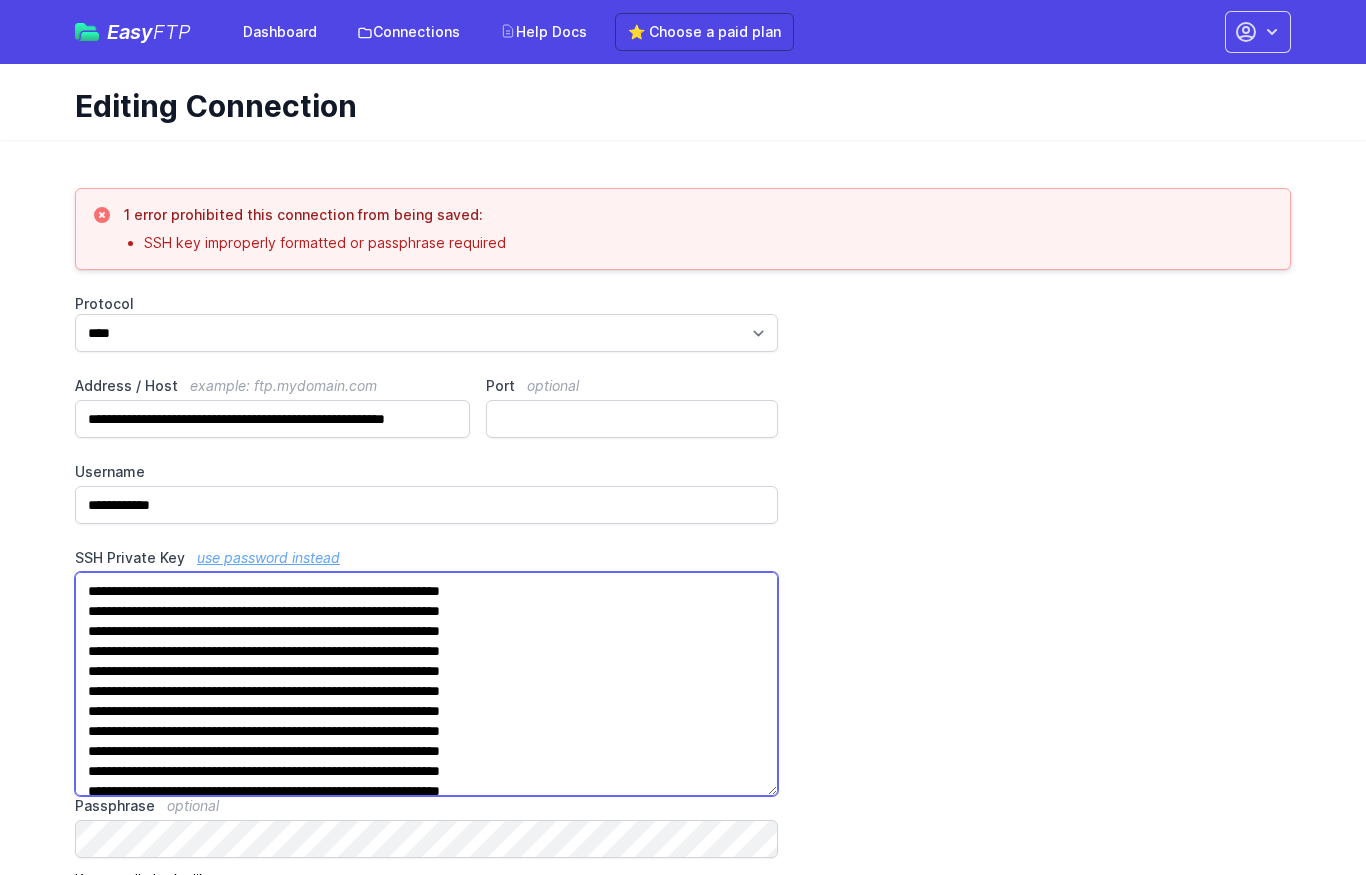 click on "SSH Private Key  use password instead" at bounding box center [426, 684] 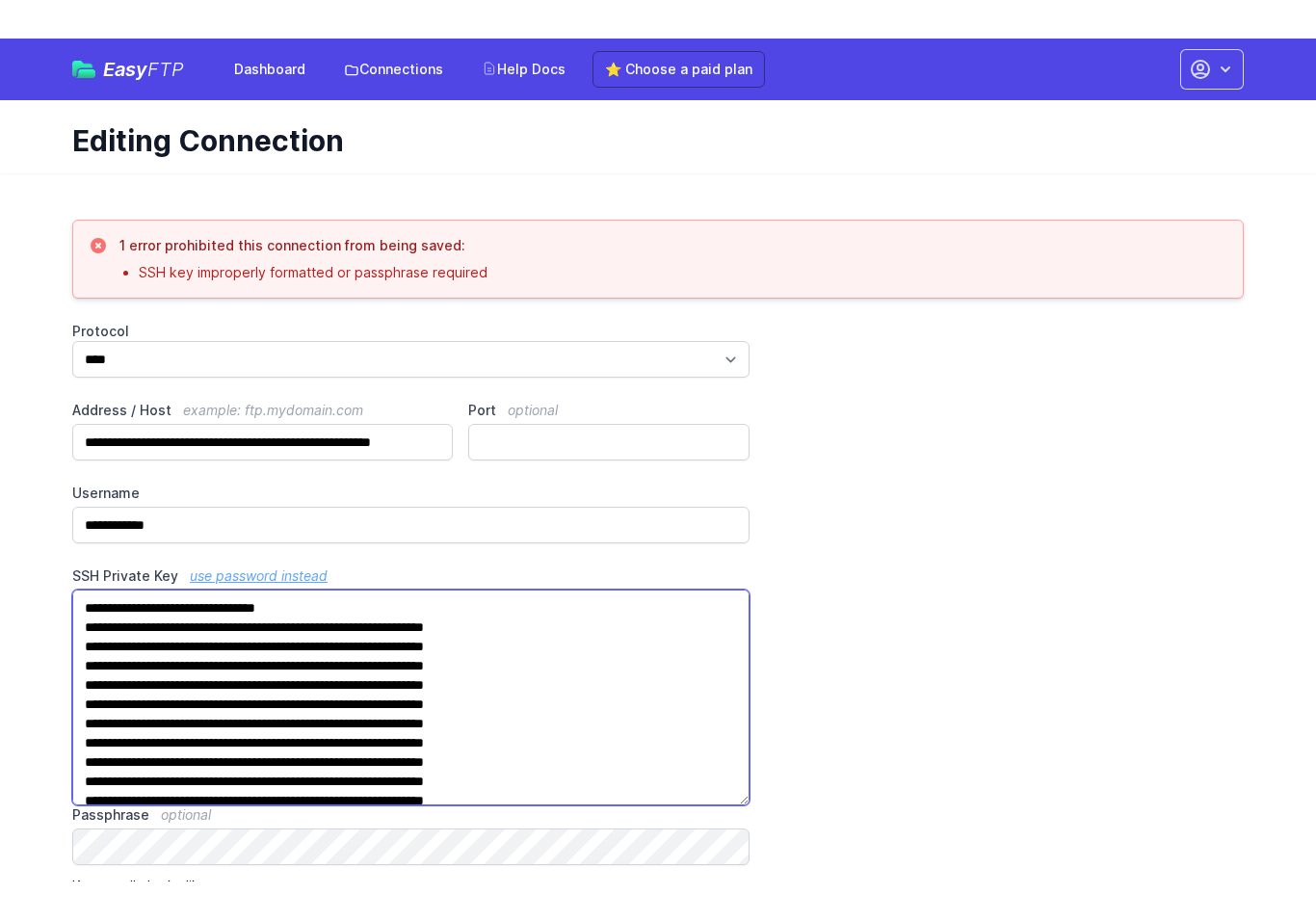 scroll, scrollTop: 322, scrollLeft: 0, axis: vertical 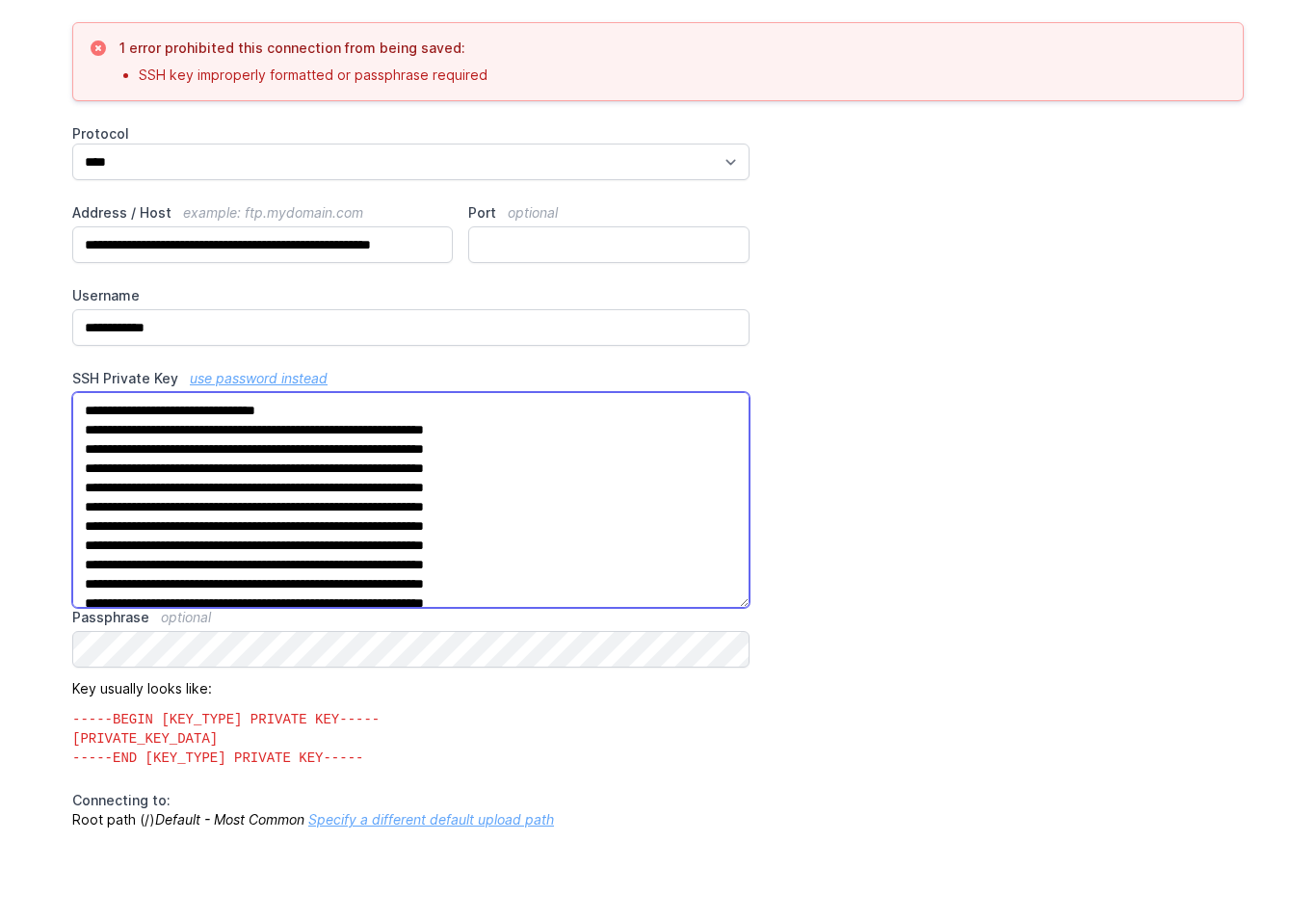 click on "SSH Private Key  use password instead" at bounding box center (410, 585) 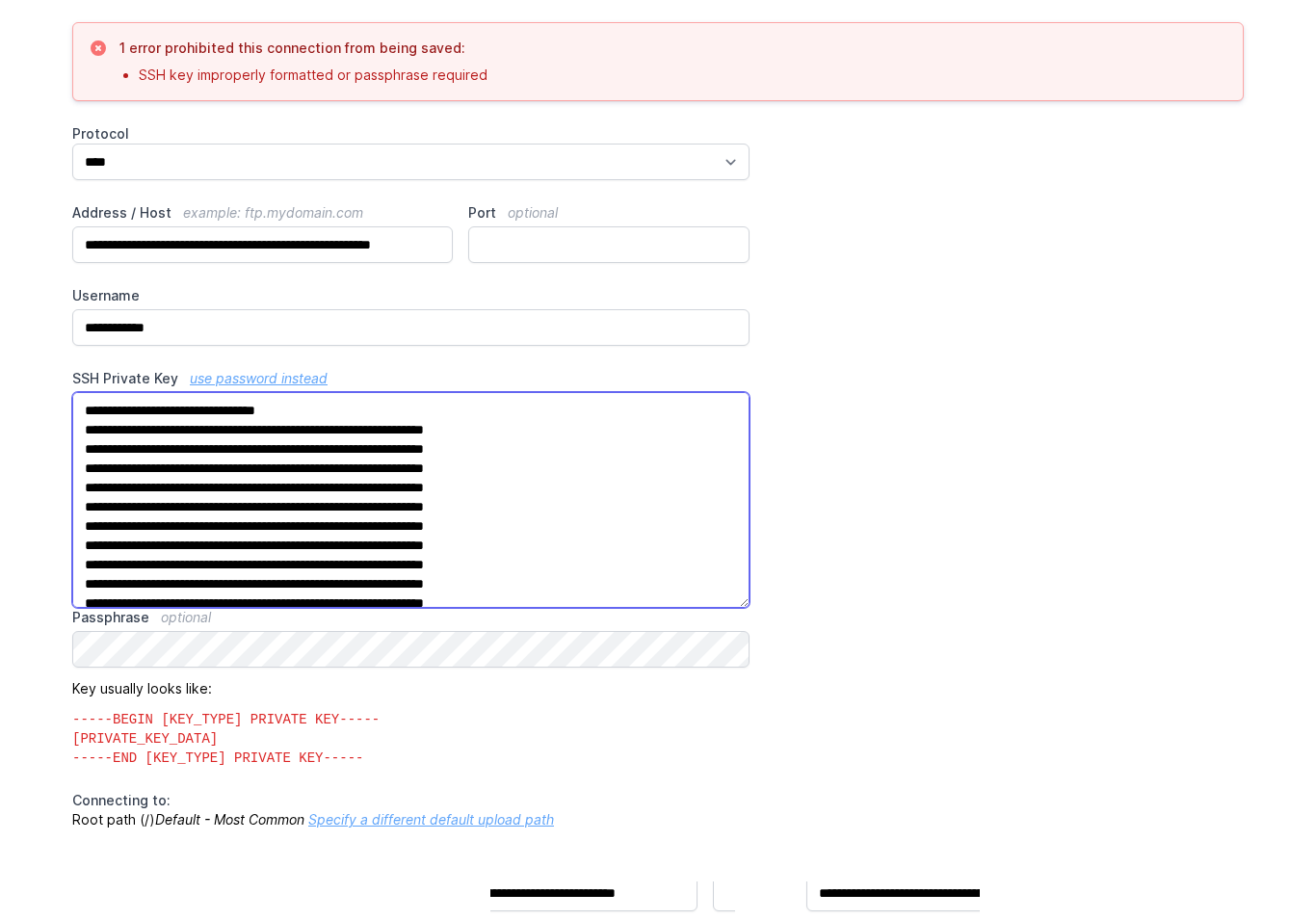 type on "**********" 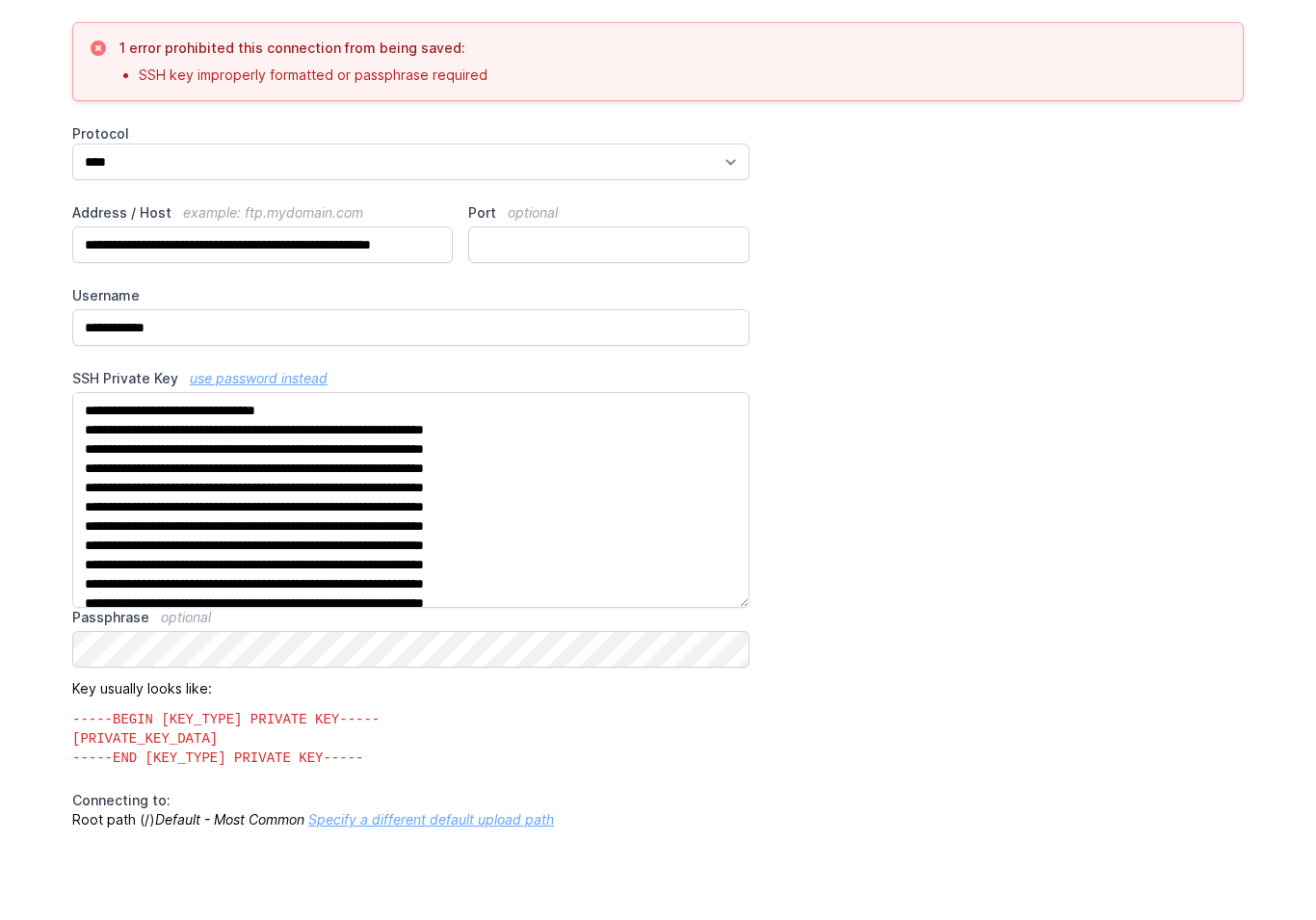 scroll, scrollTop: 159, scrollLeft: 0, axis: vertical 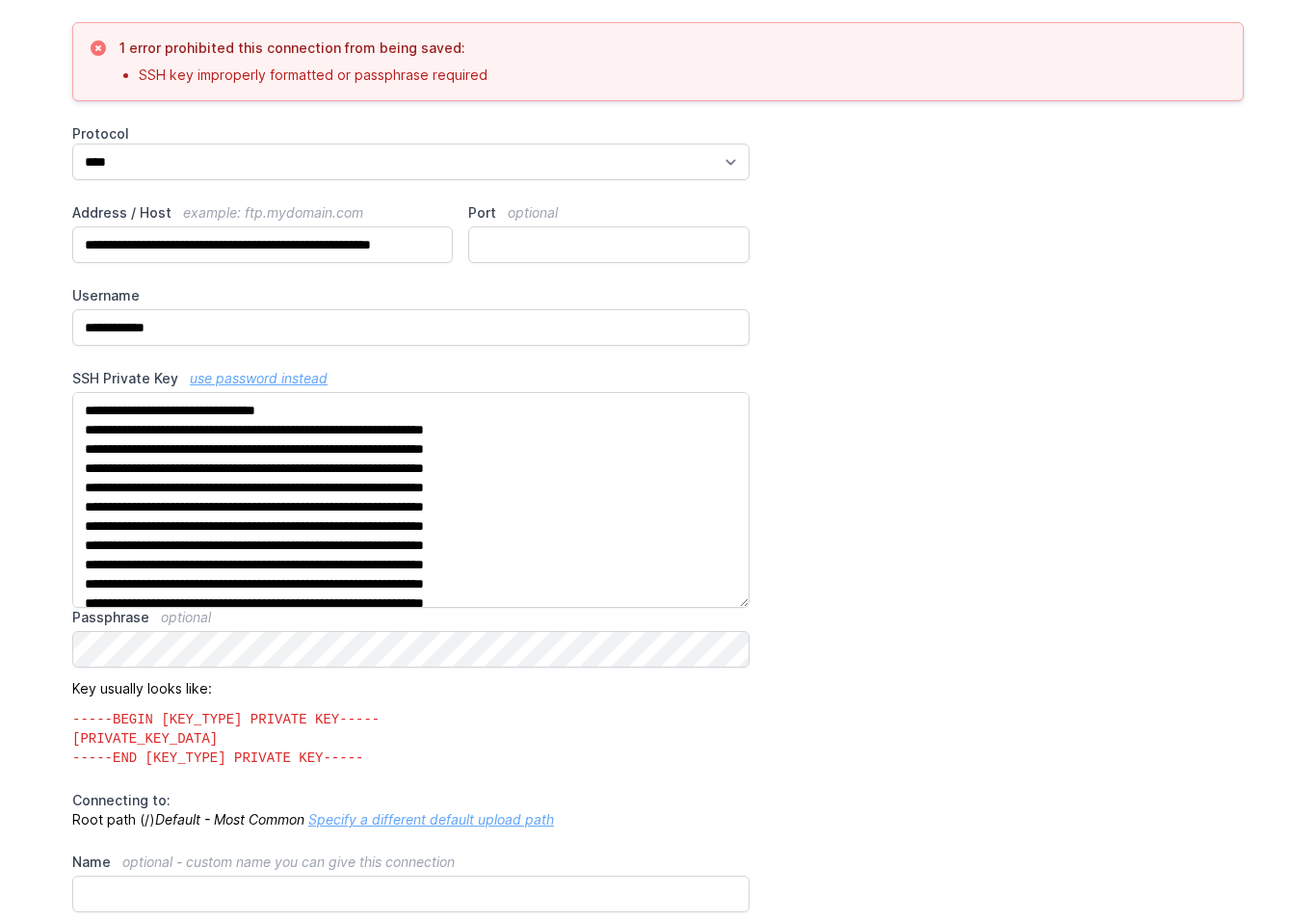 click on "**********" at bounding box center [658, 711] 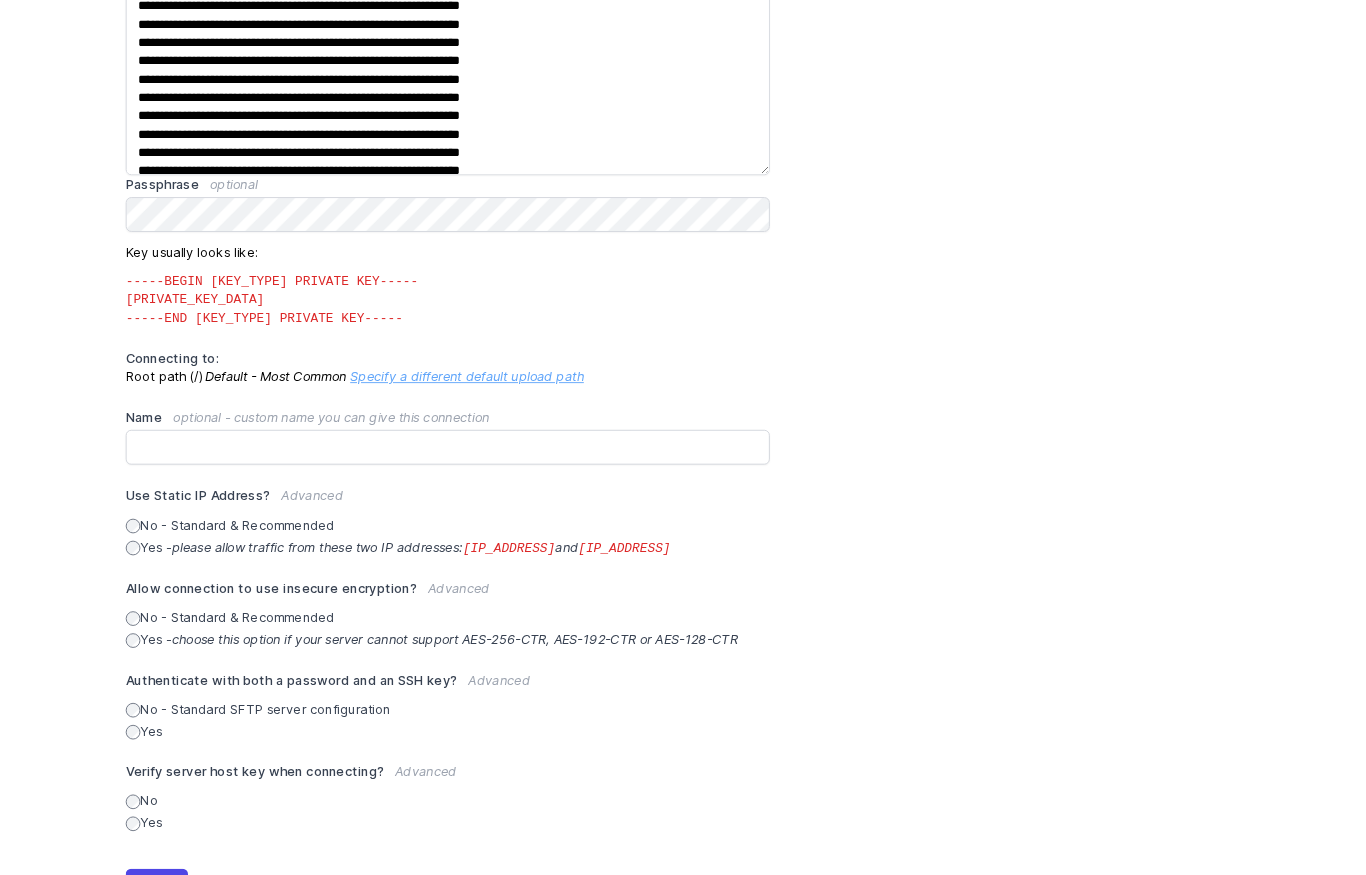 scroll, scrollTop: 777, scrollLeft: 0, axis: vertical 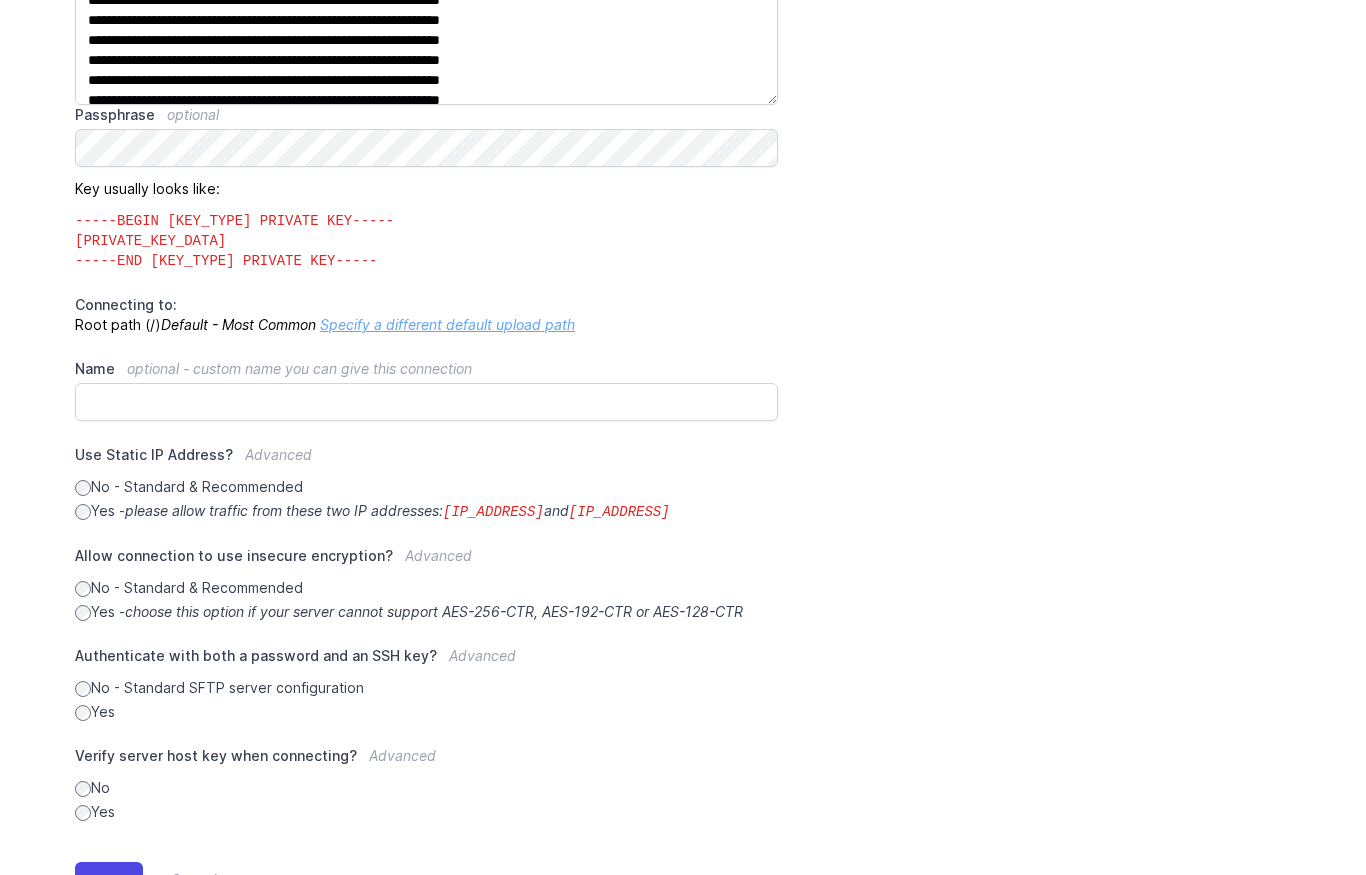 click on "Save" at bounding box center [109, 881] 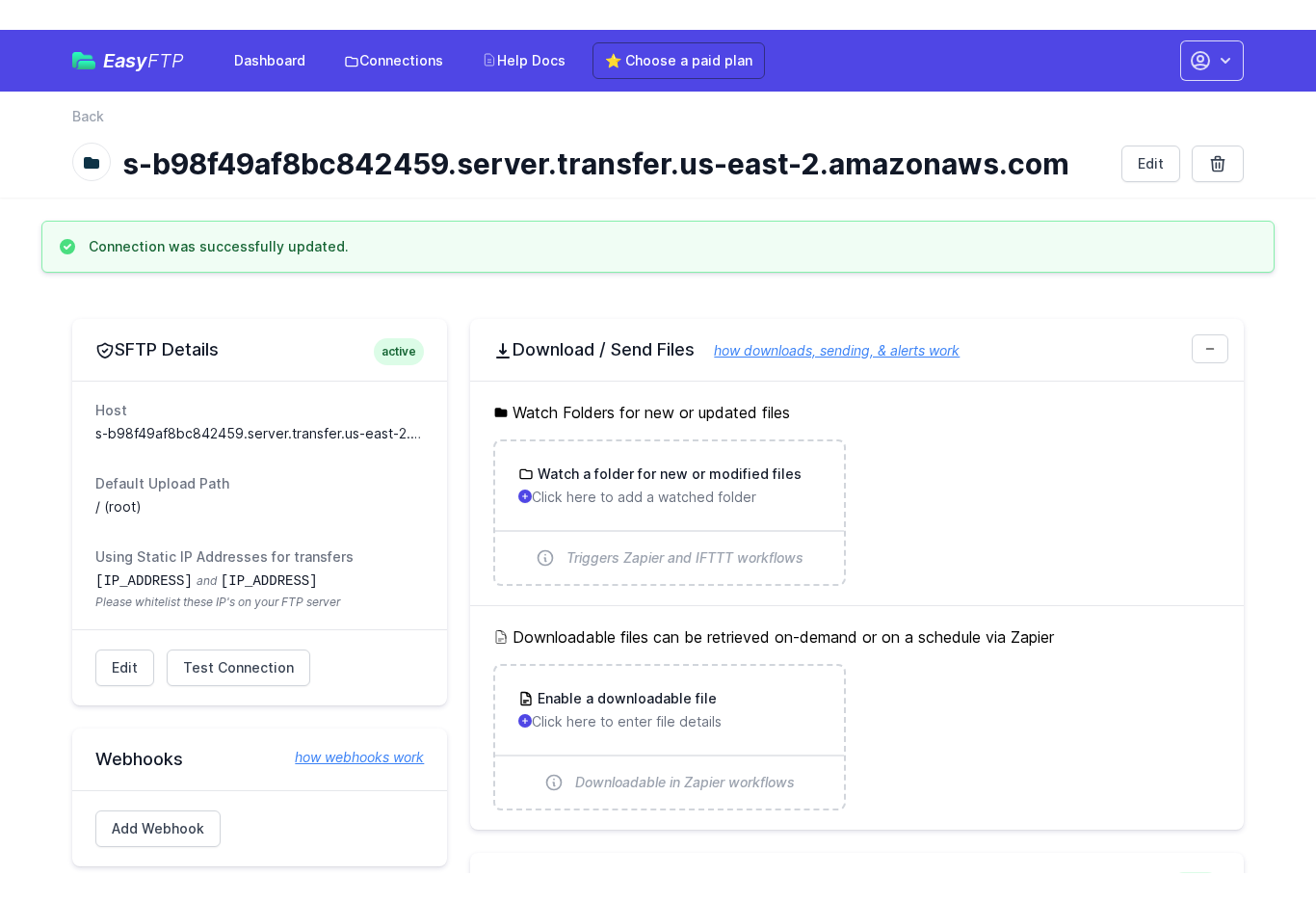 scroll, scrollTop: 0, scrollLeft: 0, axis: both 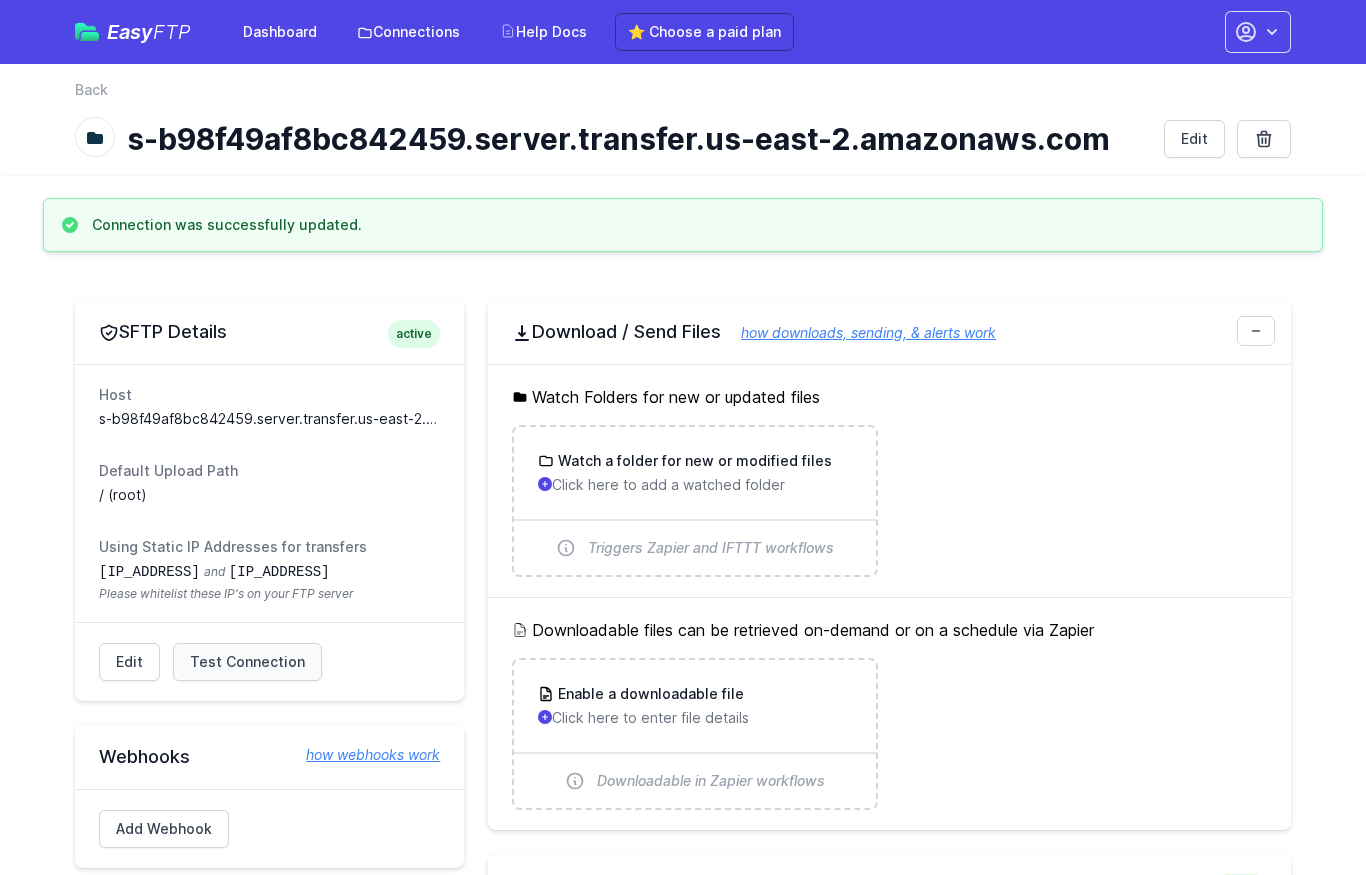 click on "Test Connection" at bounding box center [247, 662] 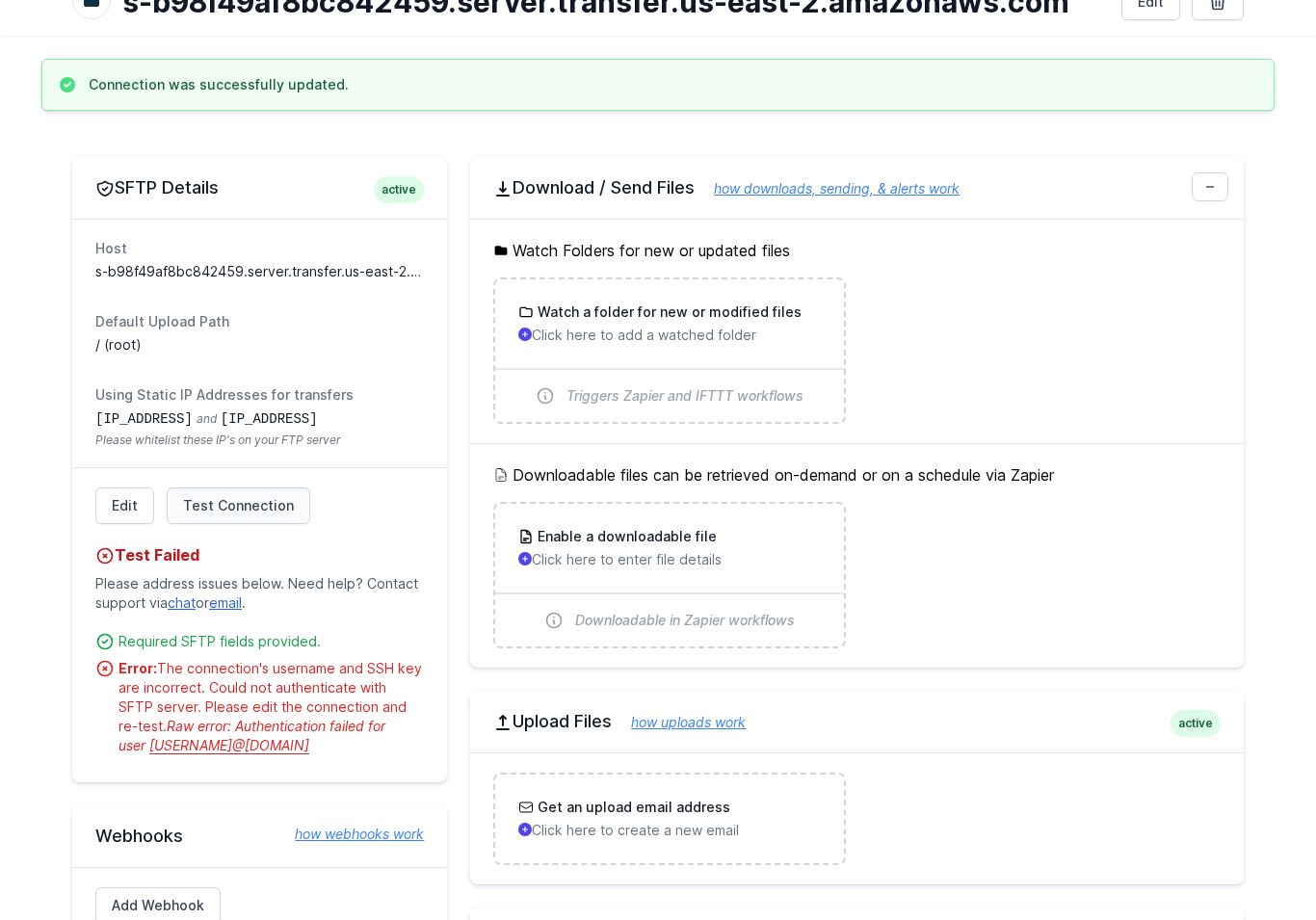 scroll, scrollTop: 139, scrollLeft: 0, axis: vertical 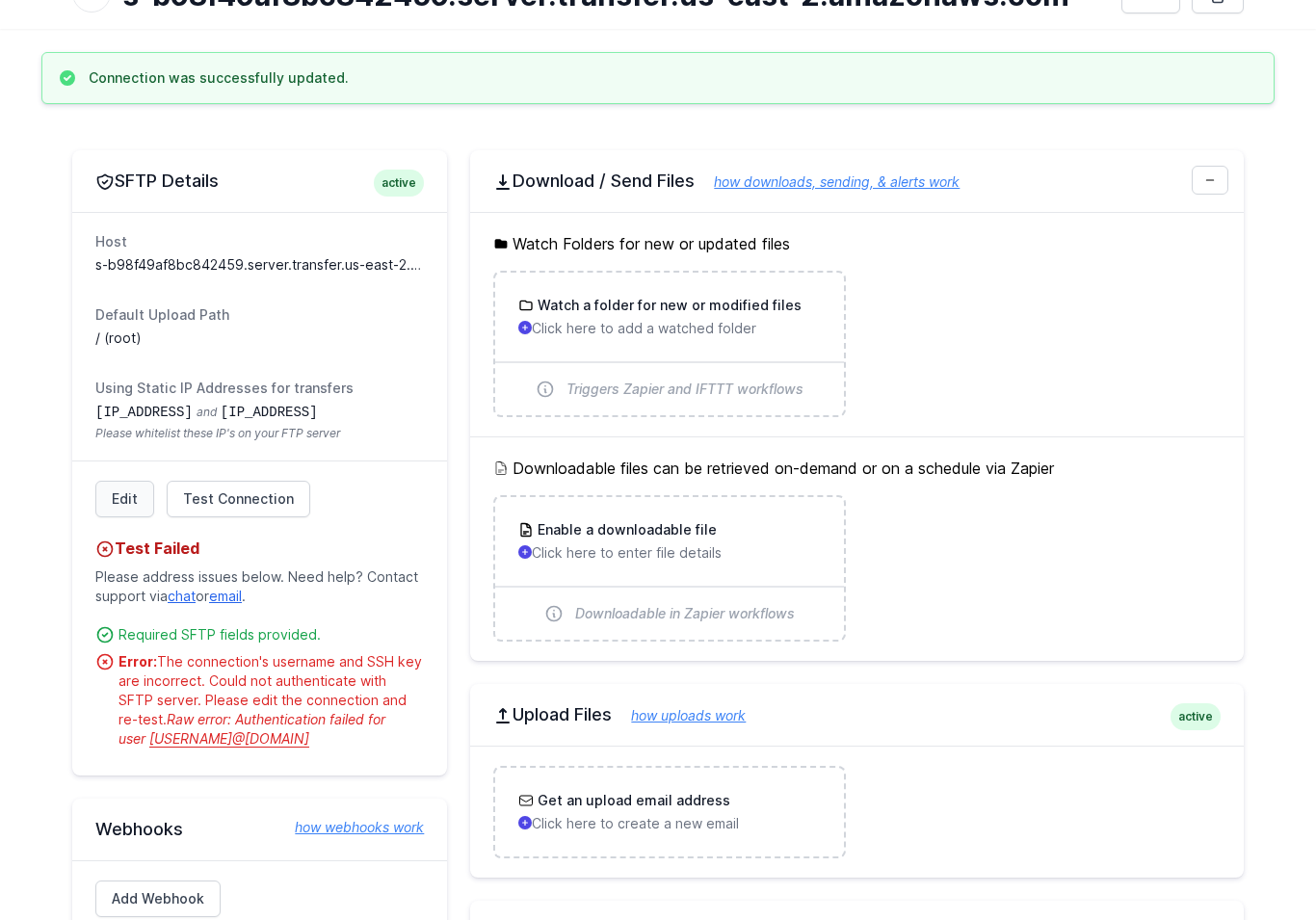 click on "Edit" at bounding box center [124, 499] 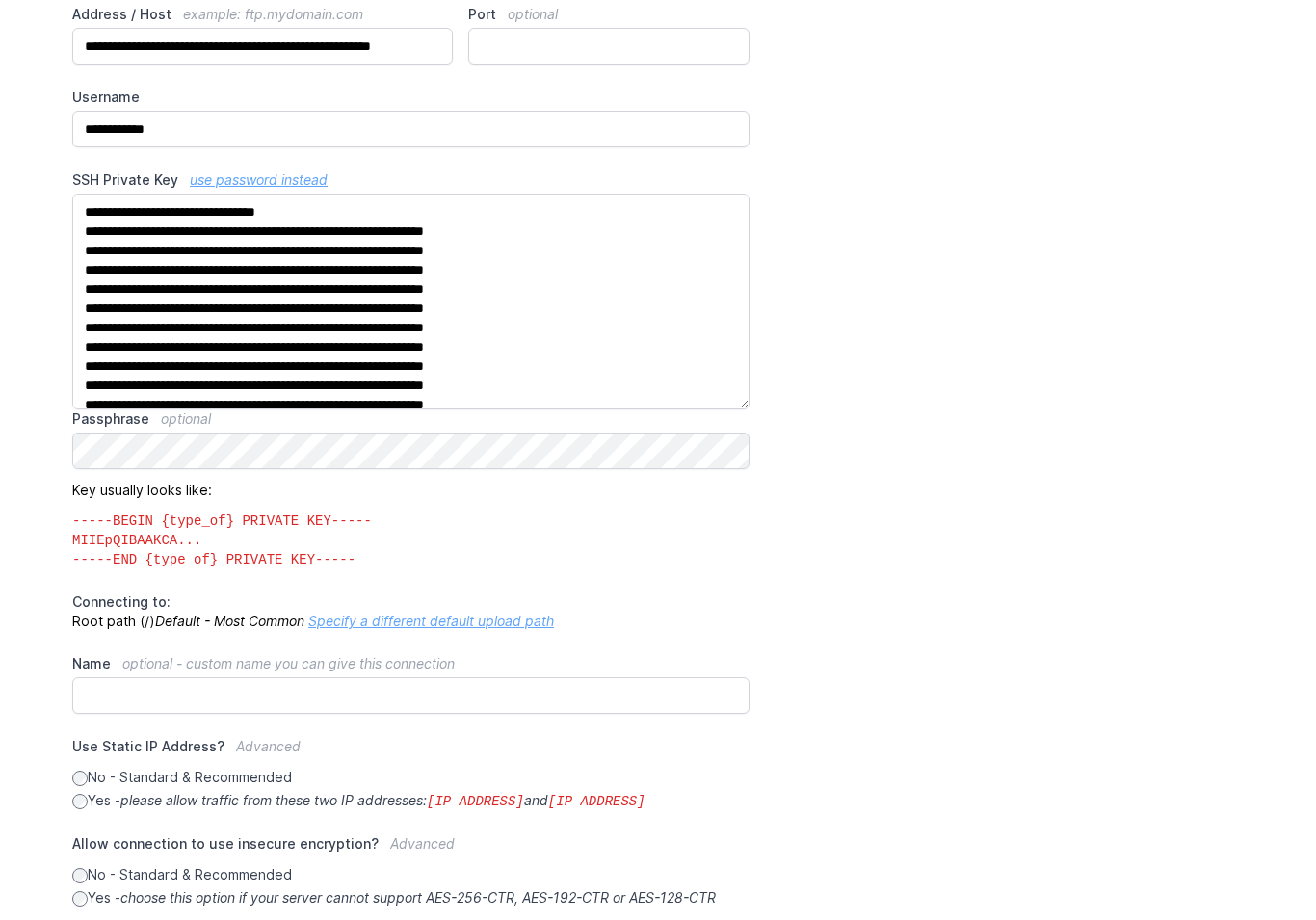 scroll, scrollTop: 266, scrollLeft: 0, axis: vertical 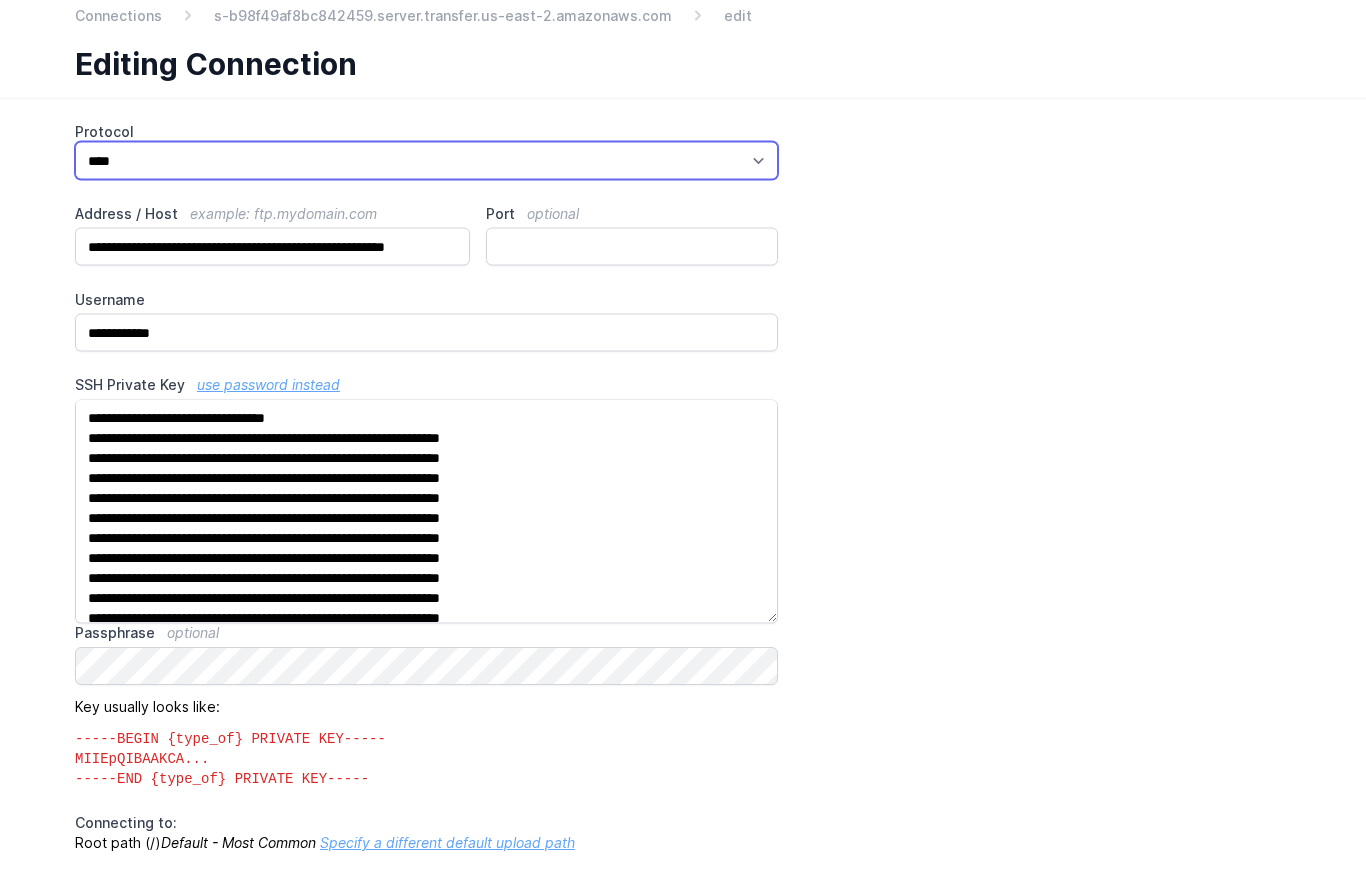 click on "***
****
****" at bounding box center (426, 161) 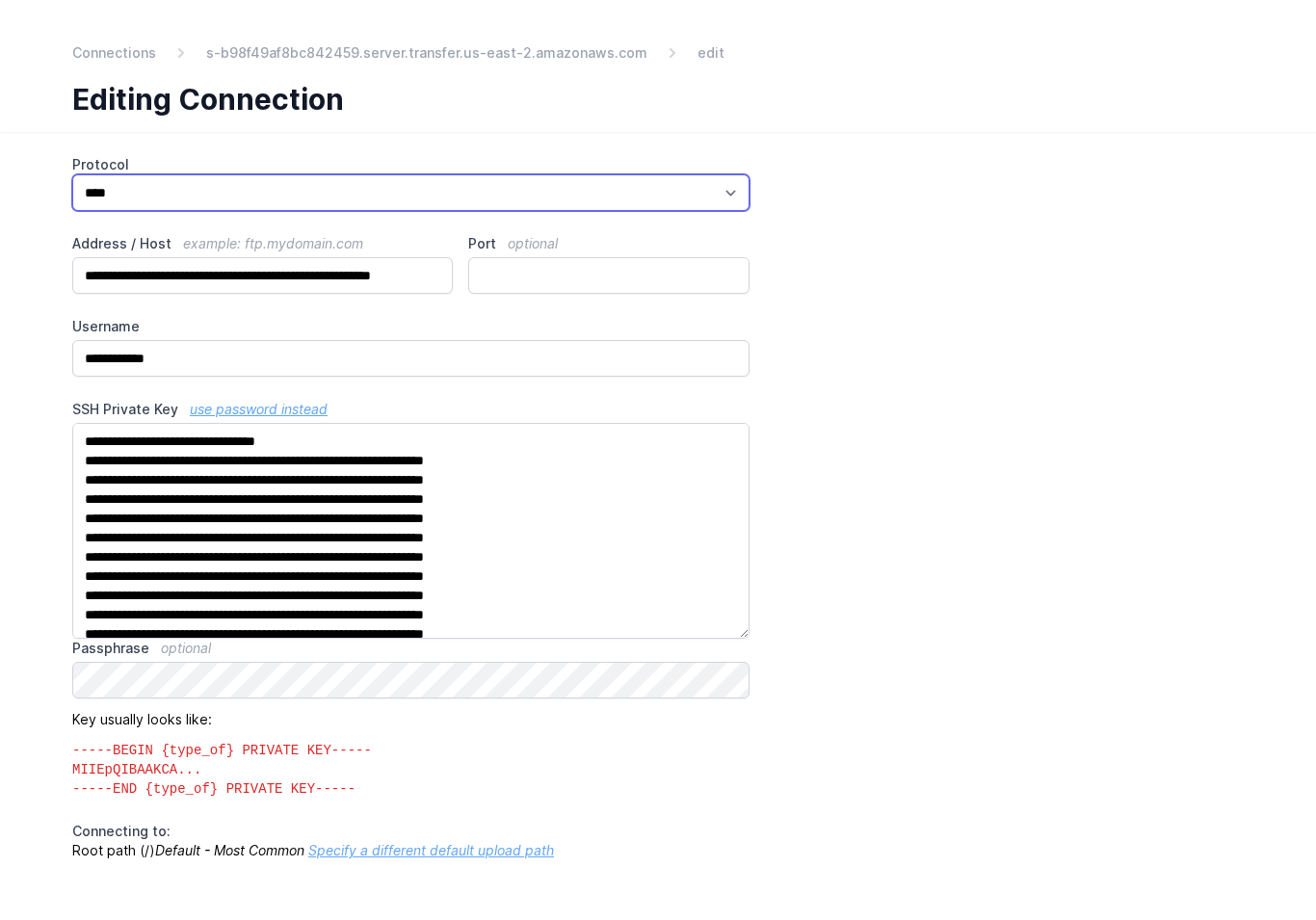 scroll, scrollTop: 0, scrollLeft: 0, axis: both 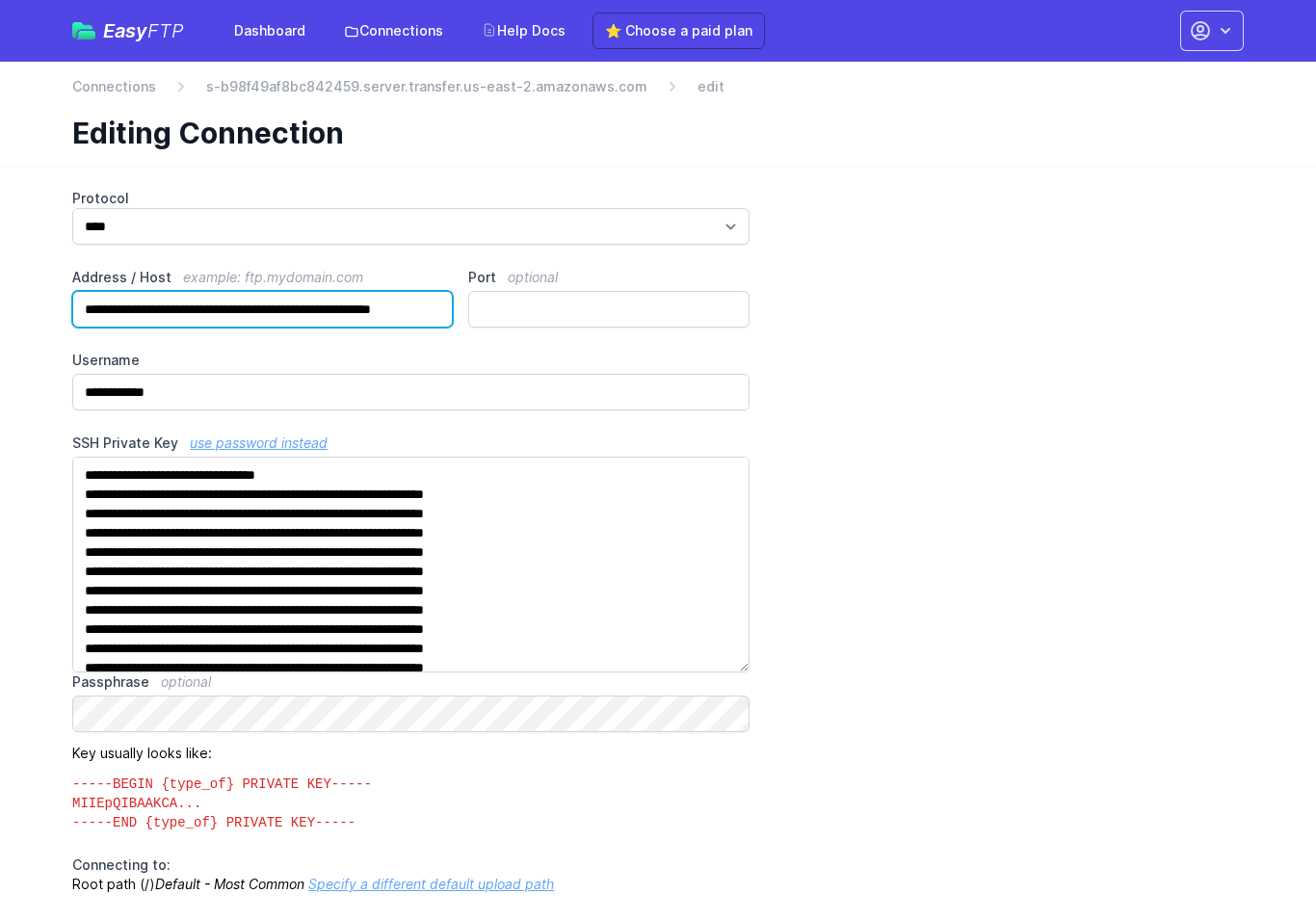 click on "**********" at bounding box center (262, 309) 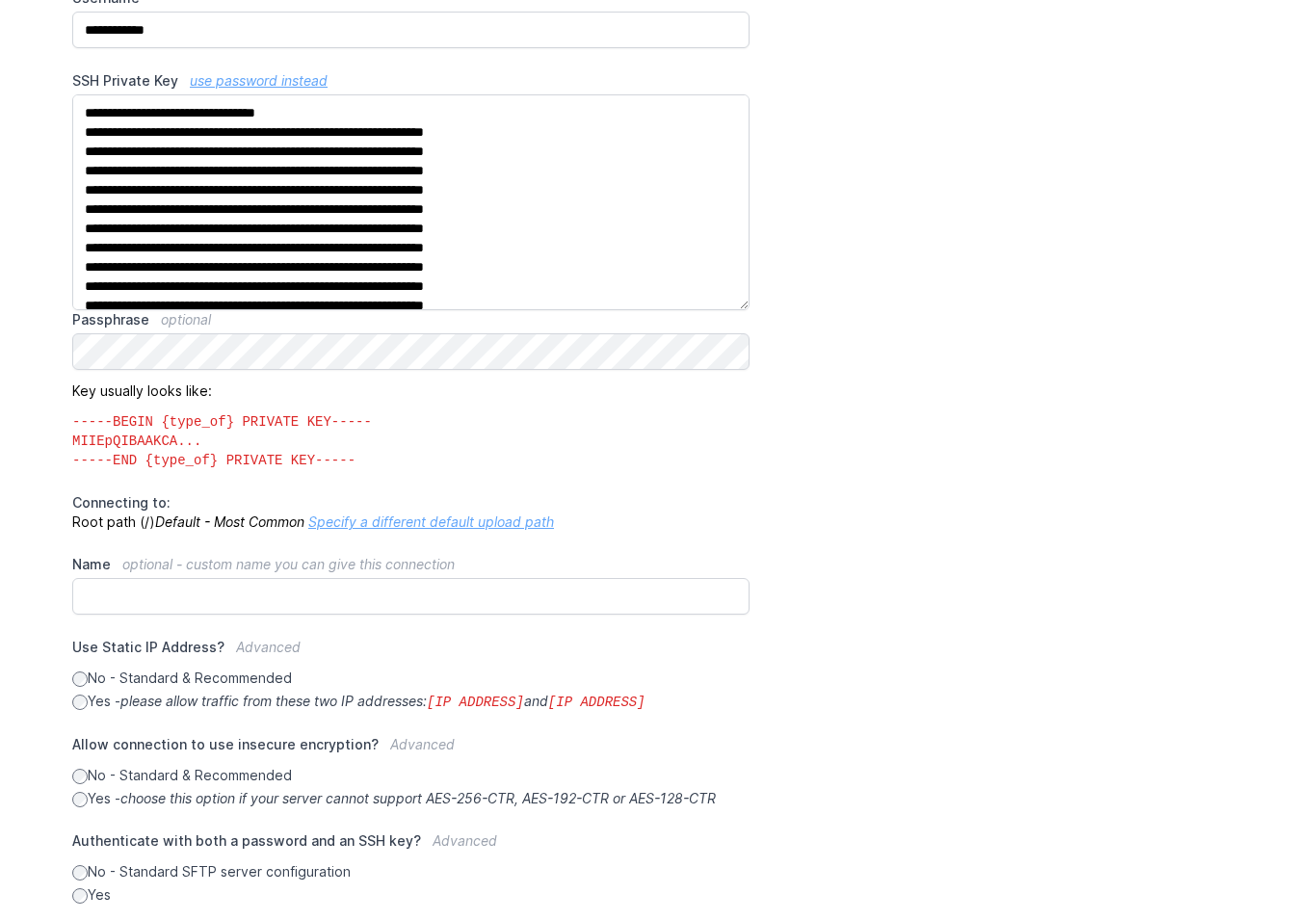 scroll, scrollTop: 368, scrollLeft: 0, axis: vertical 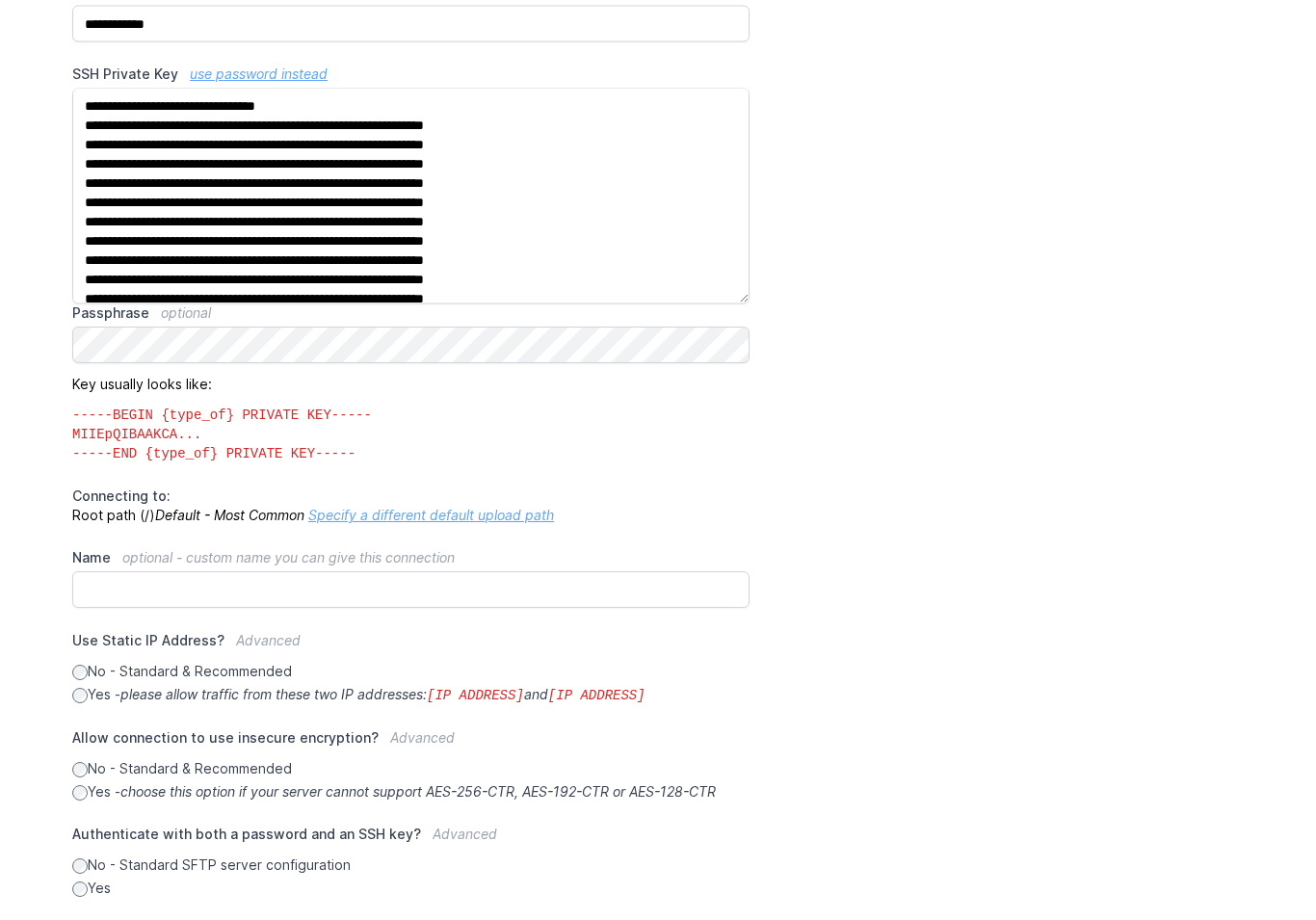 click on "**********" at bounding box center [658, 407] 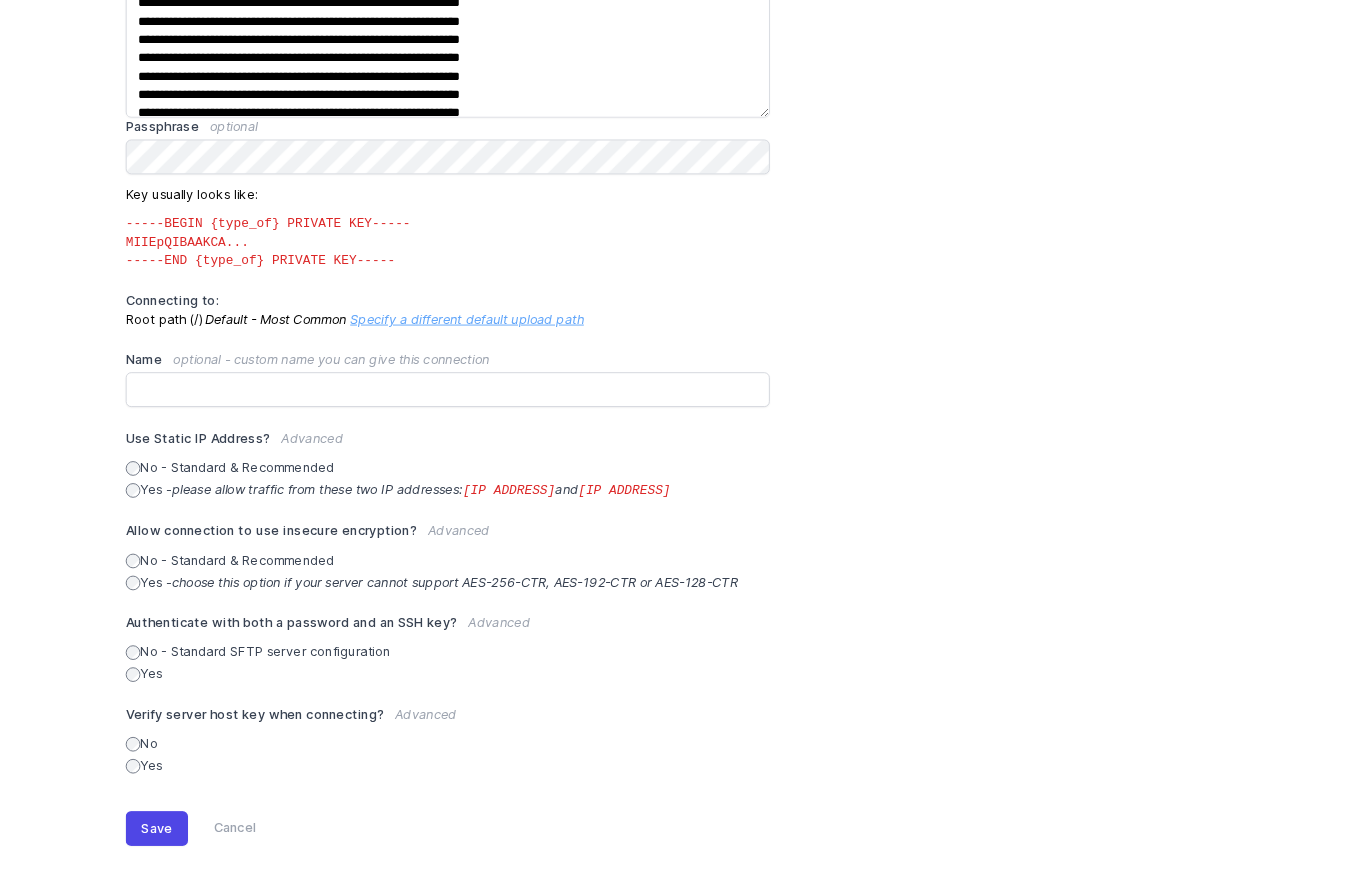 scroll, scrollTop: 649, scrollLeft: 0, axis: vertical 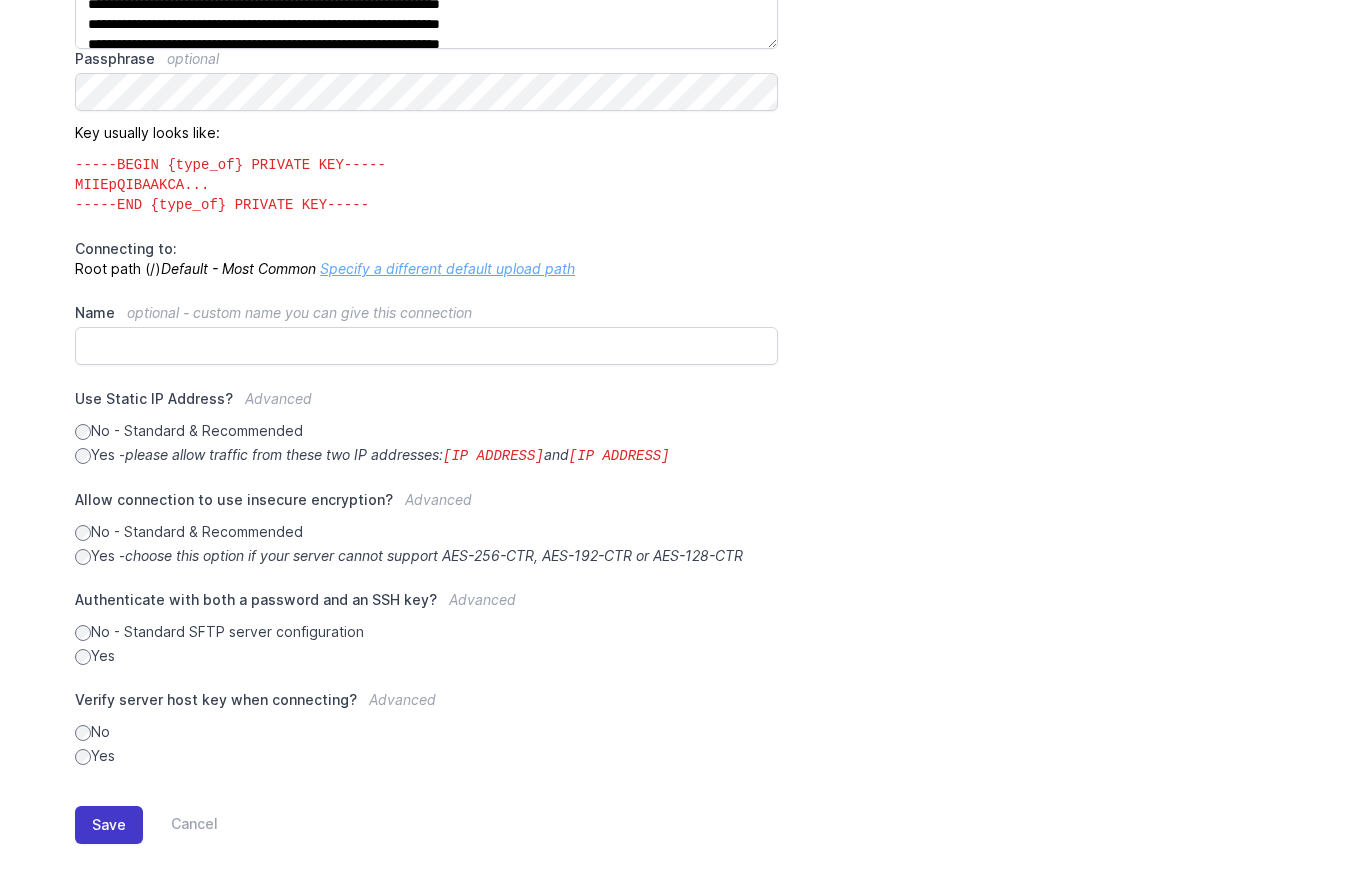 click on "Save" at bounding box center [109, 825] 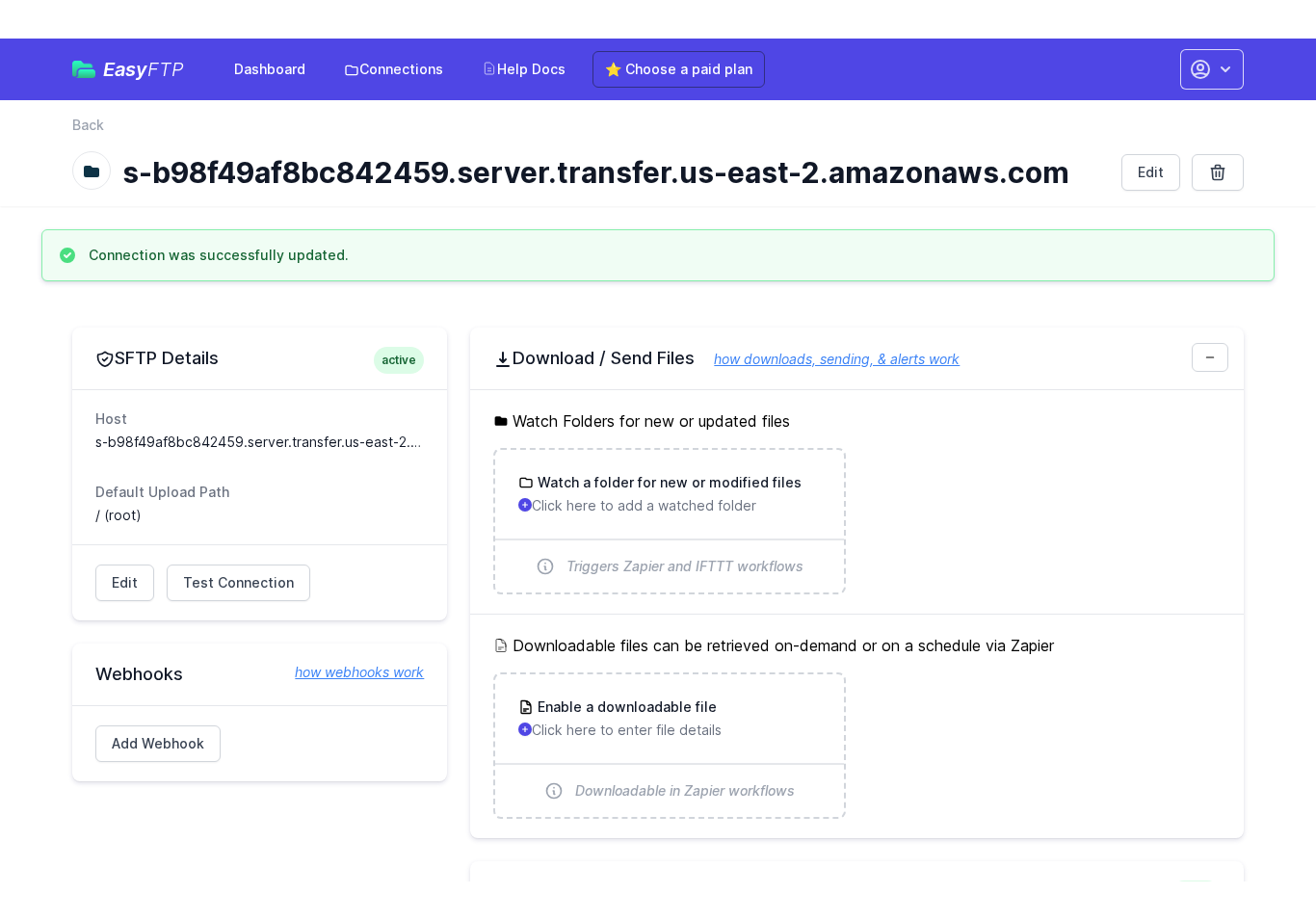 scroll, scrollTop: 0, scrollLeft: 0, axis: both 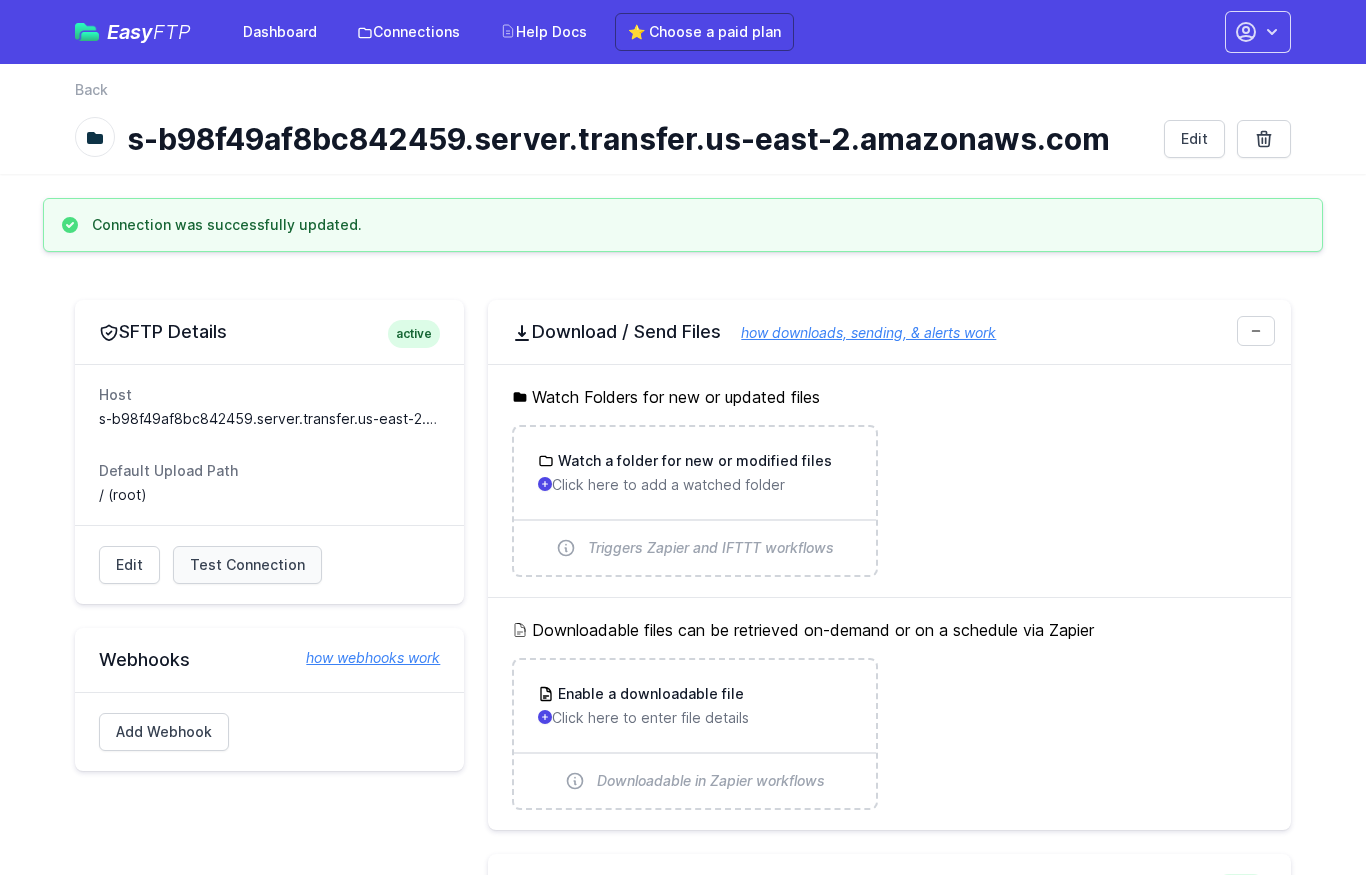 click on "Test Connection" at bounding box center [247, 565] 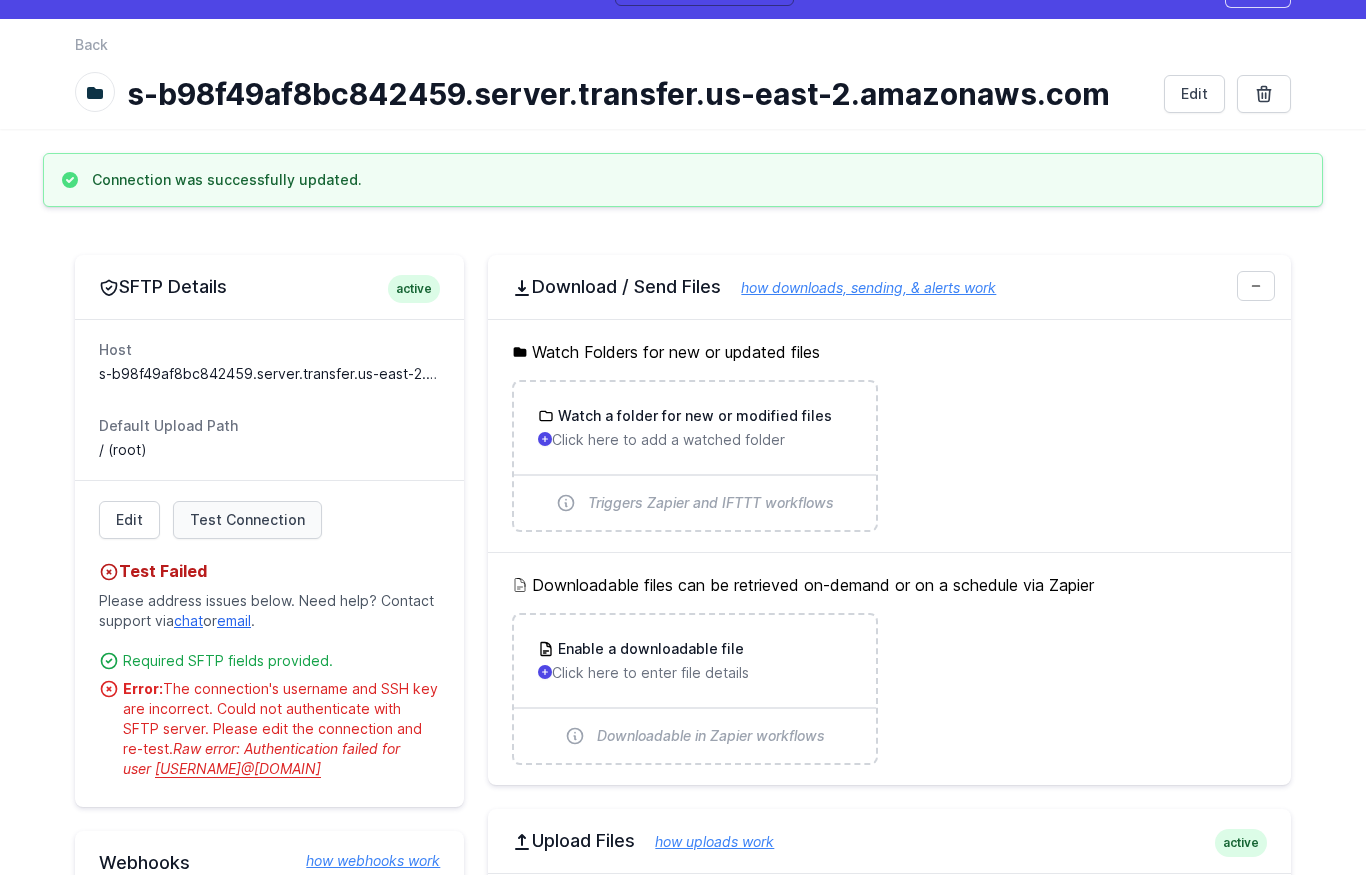 scroll, scrollTop: 44, scrollLeft: 0, axis: vertical 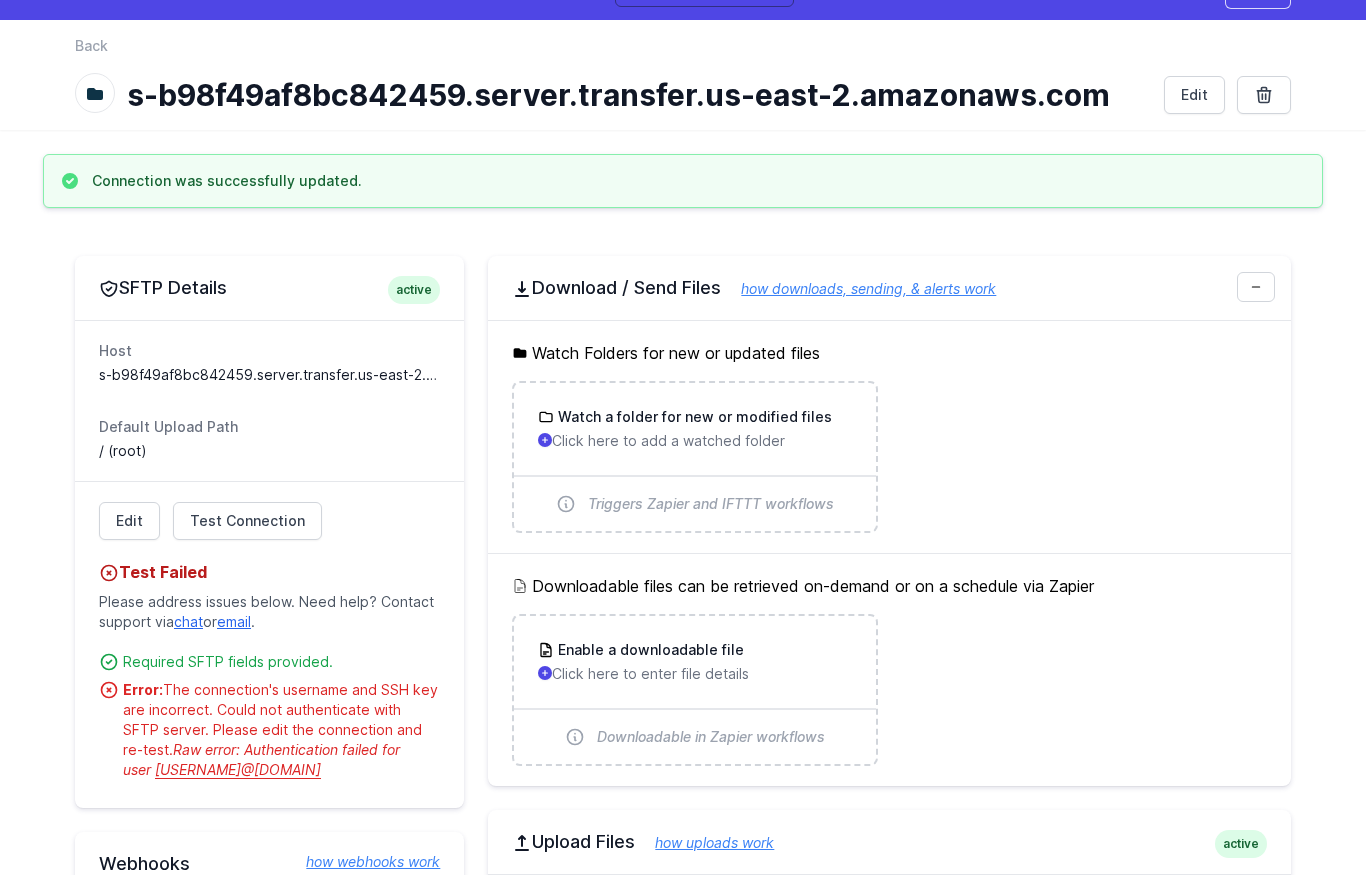 click on "chat" at bounding box center (188, 621) 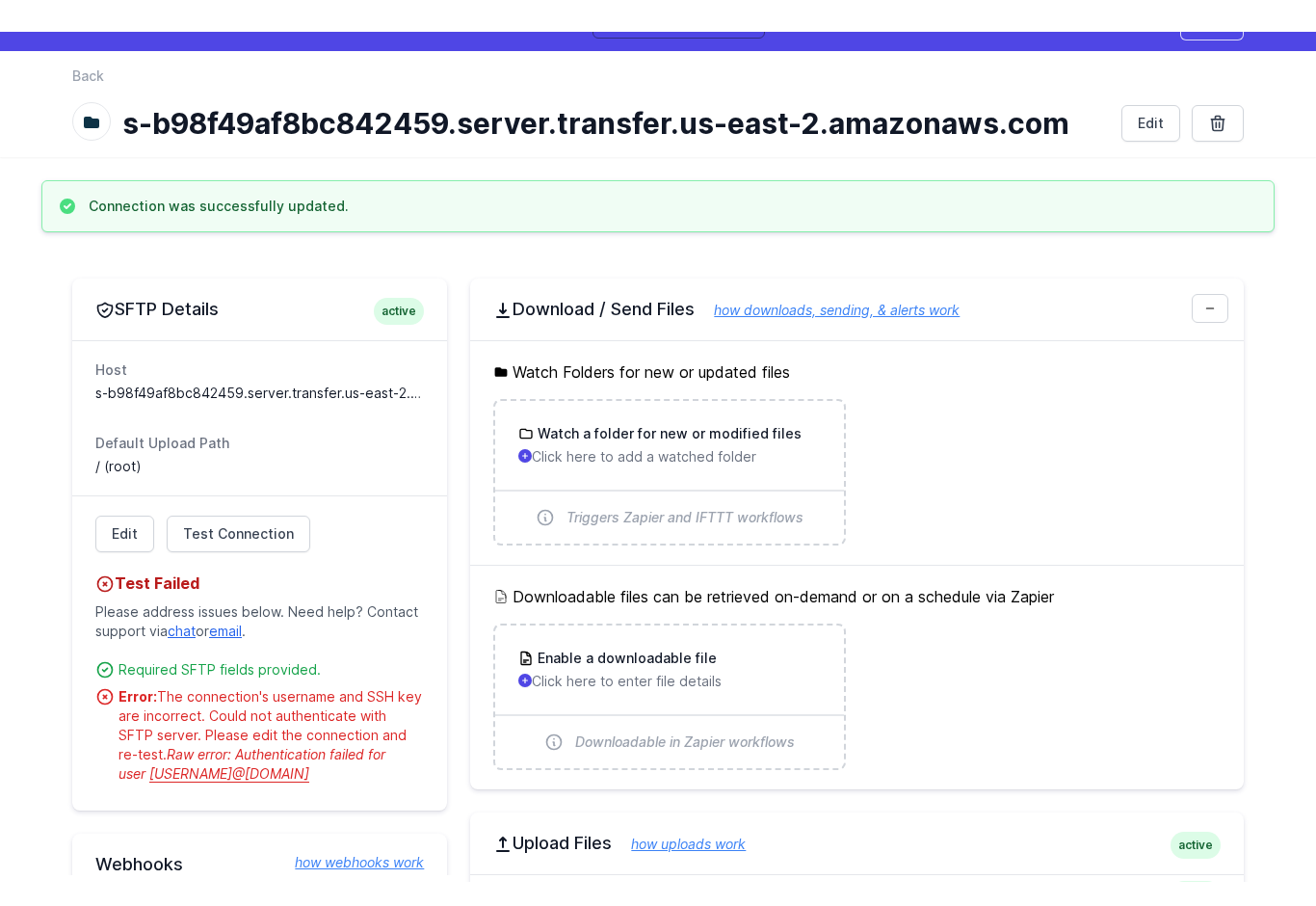 scroll, scrollTop: 0, scrollLeft: 0, axis: both 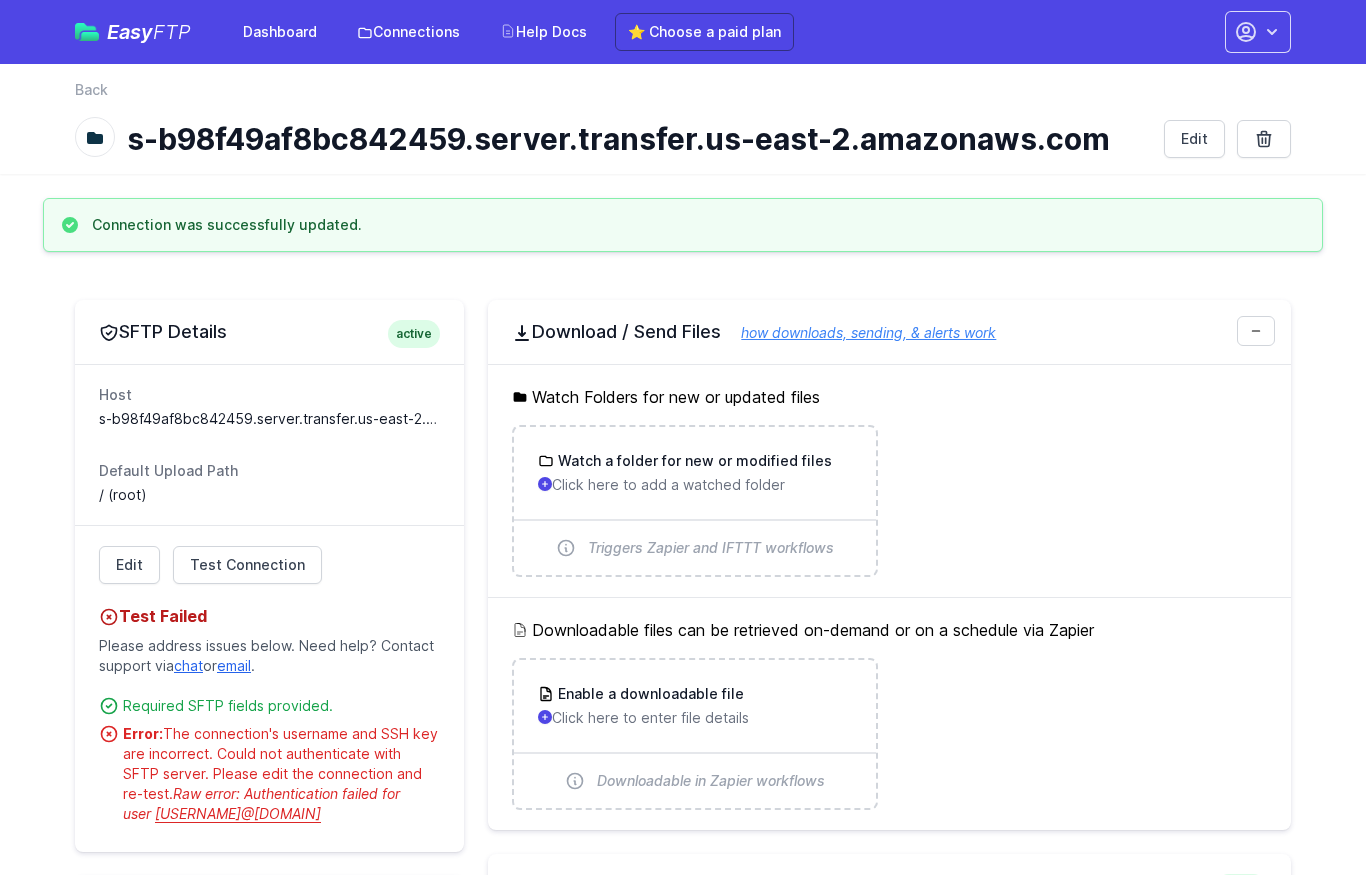 click on "chat" at bounding box center [188, 665] 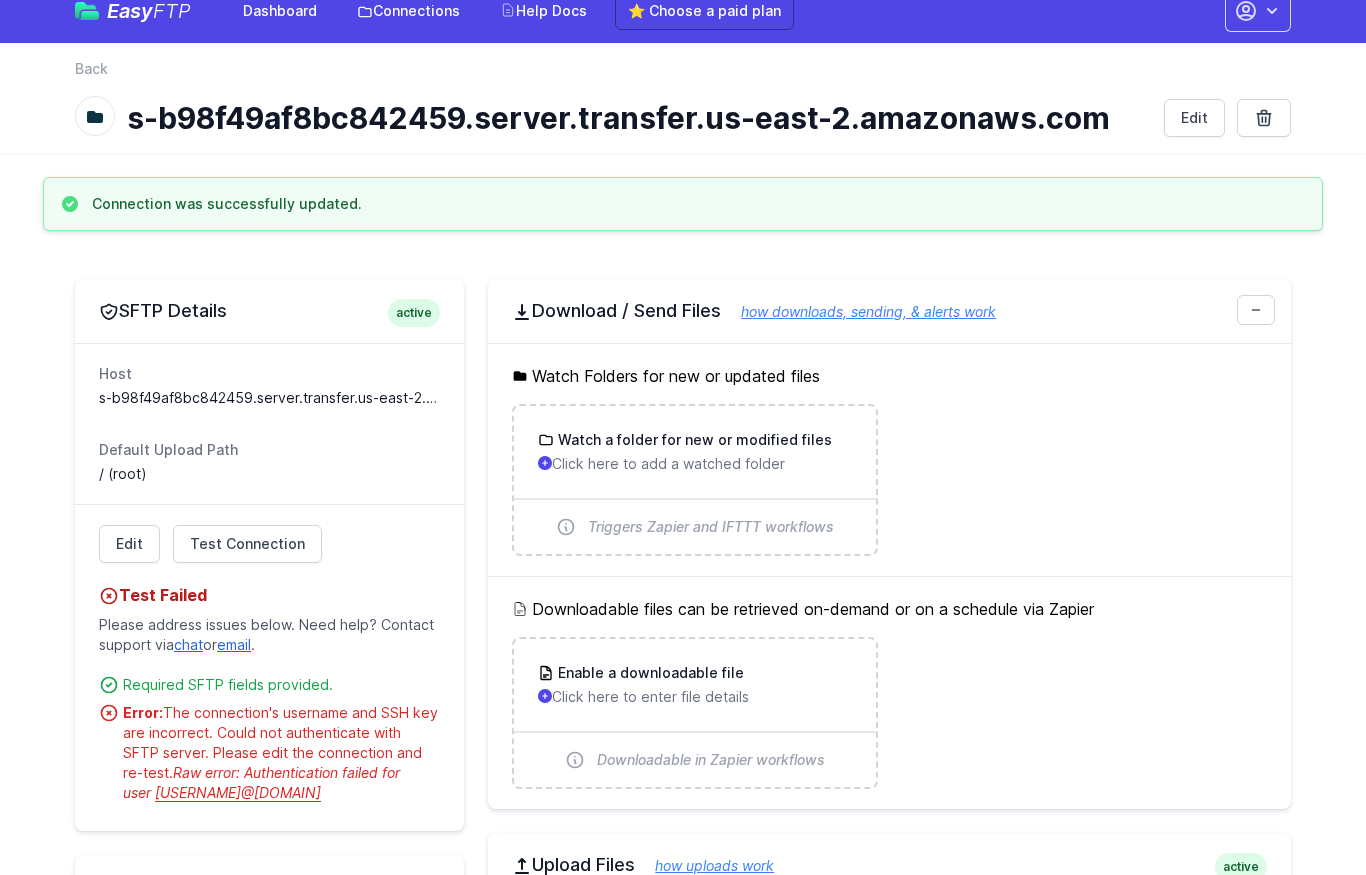 scroll, scrollTop: 0, scrollLeft: 0, axis: both 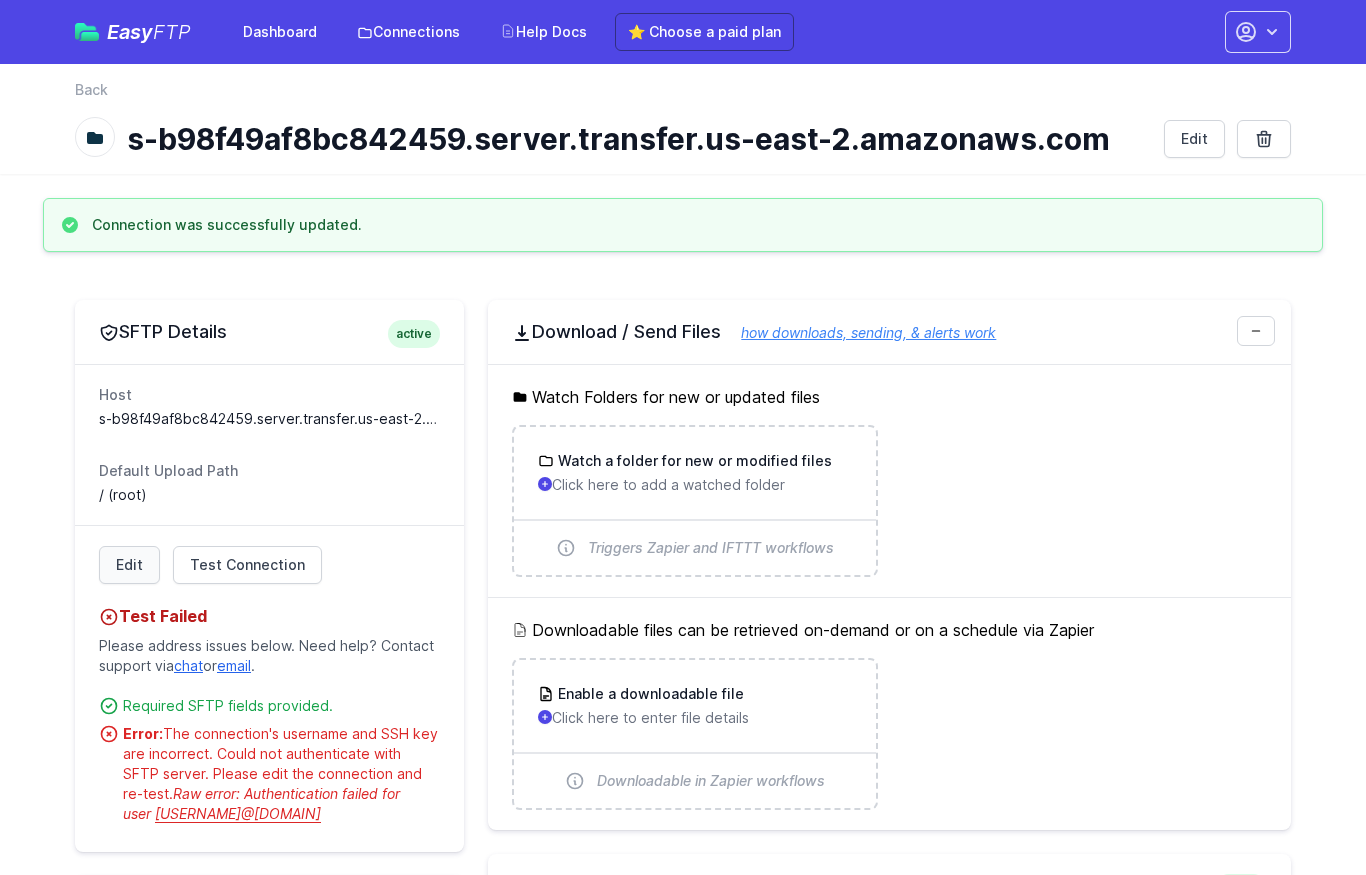 click on "Edit" at bounding box center (129, 565) 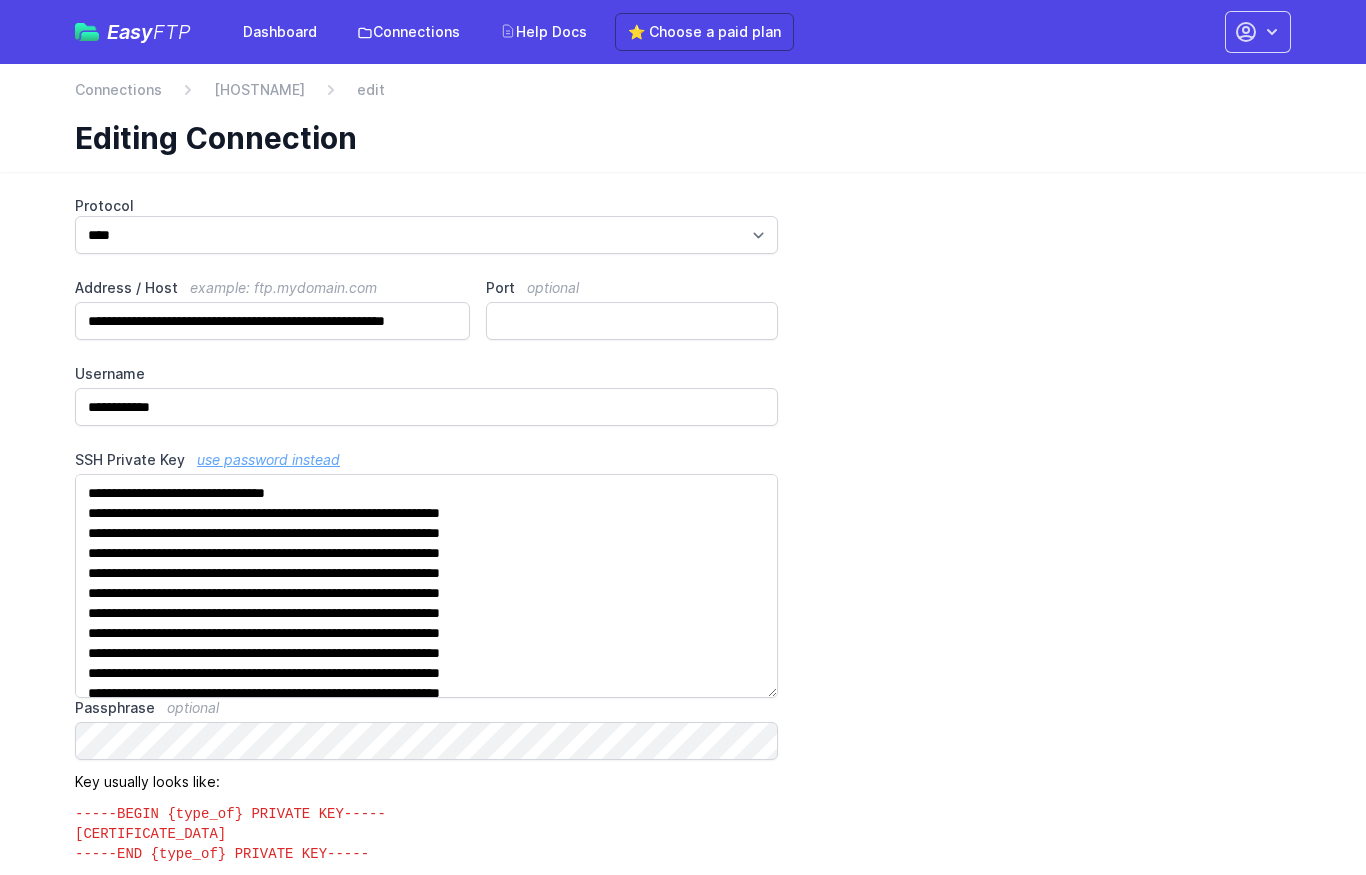 scroll, scrollTop: 0, scrollLeft: 0, axis: both 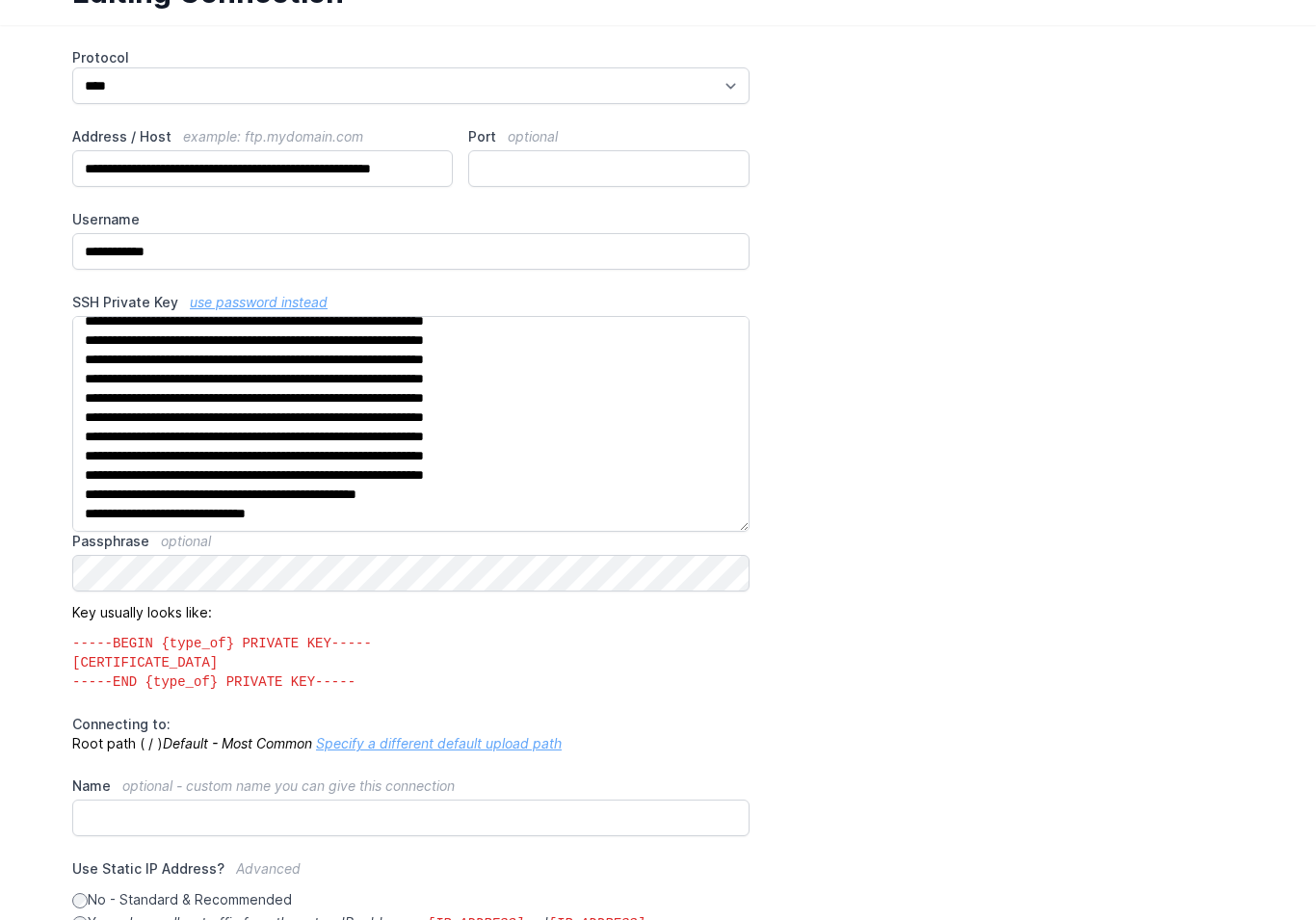 click on "Specify a different default upload path" at bounding box center [438, 743] 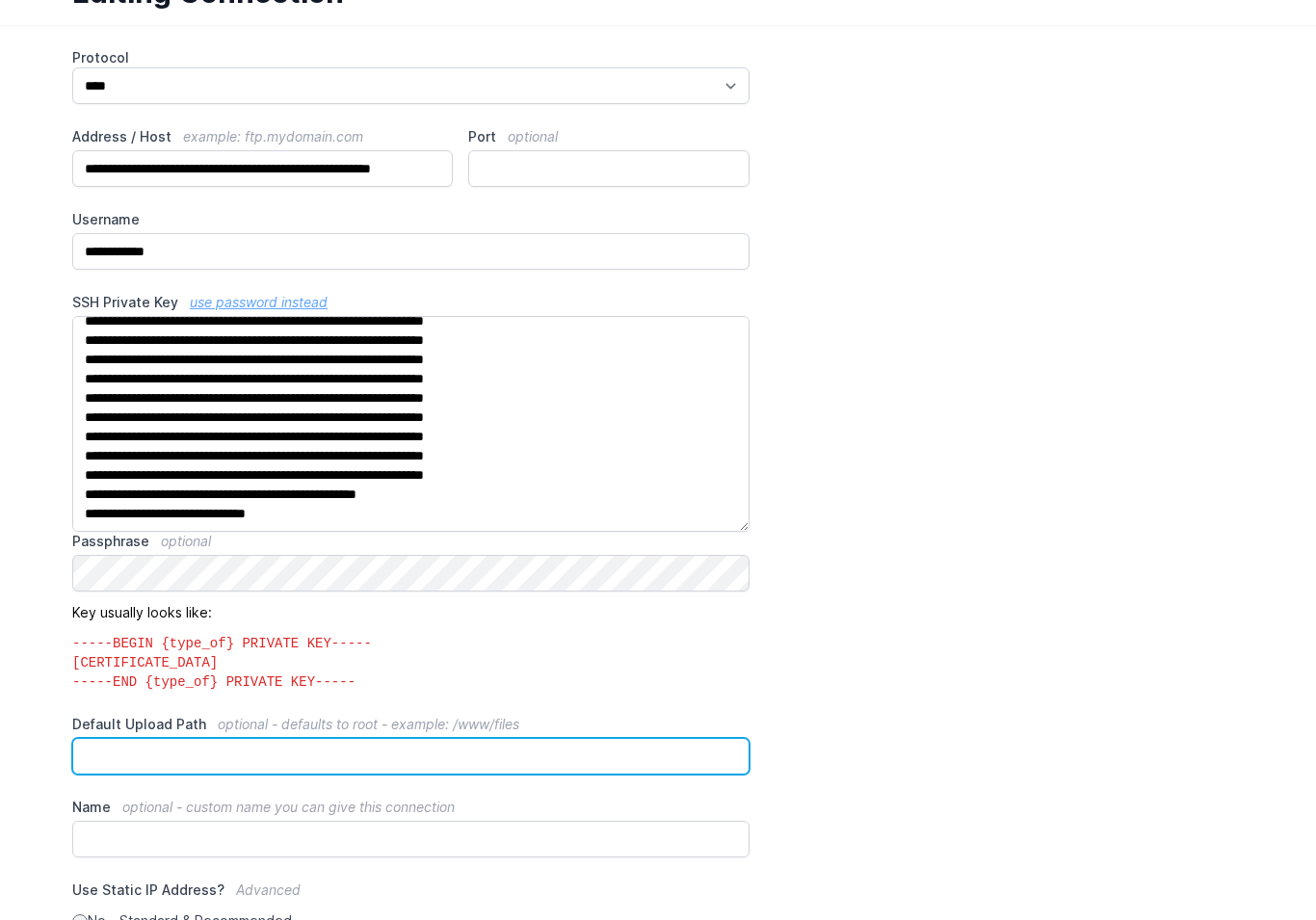 click on "Default Upload Path  optional - defaults to root - example: /www/files" at bounding box center [410, 756] 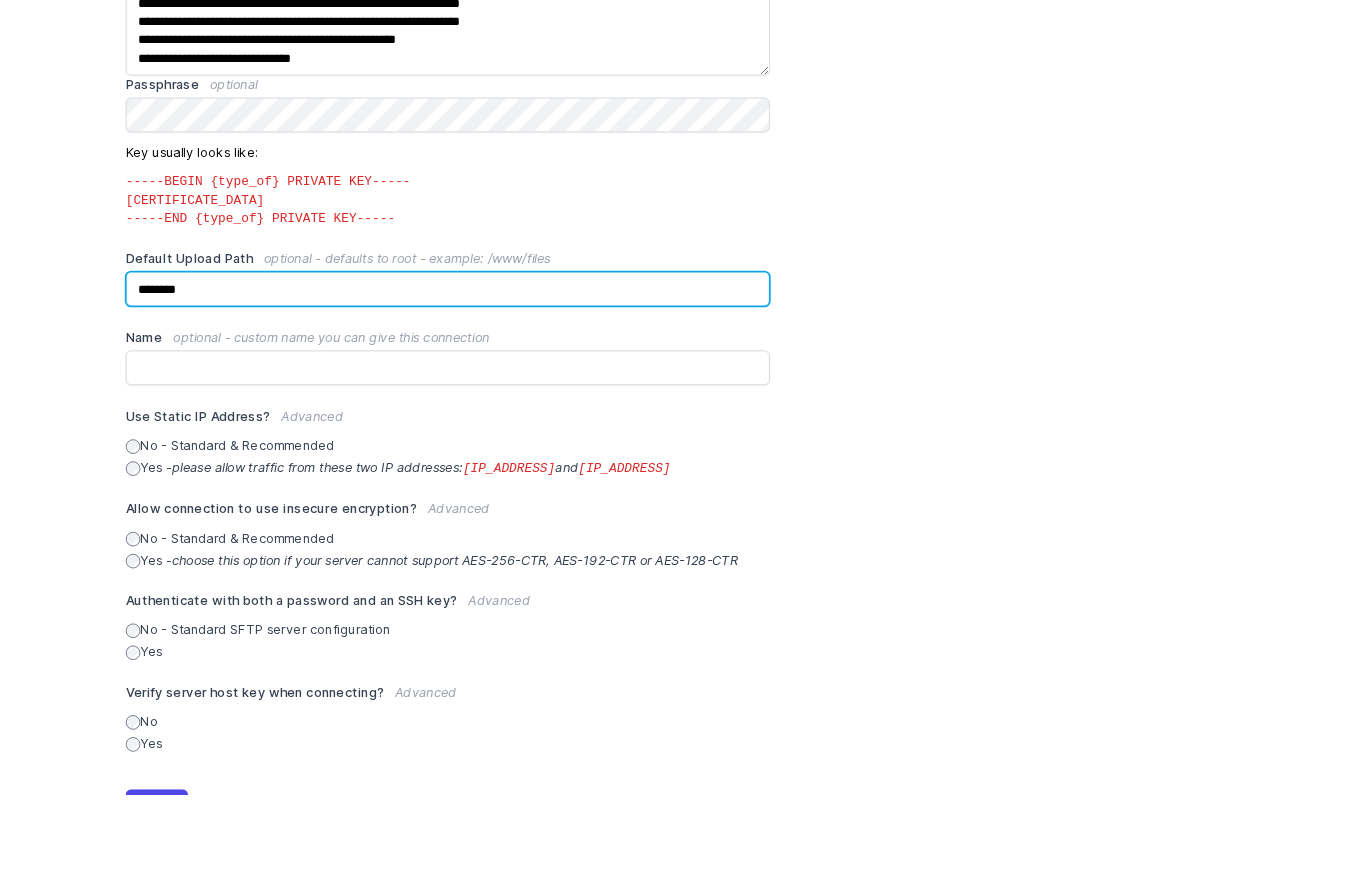 scroll, scrollTop: 608, scrollLeft: 0, axis: vertical 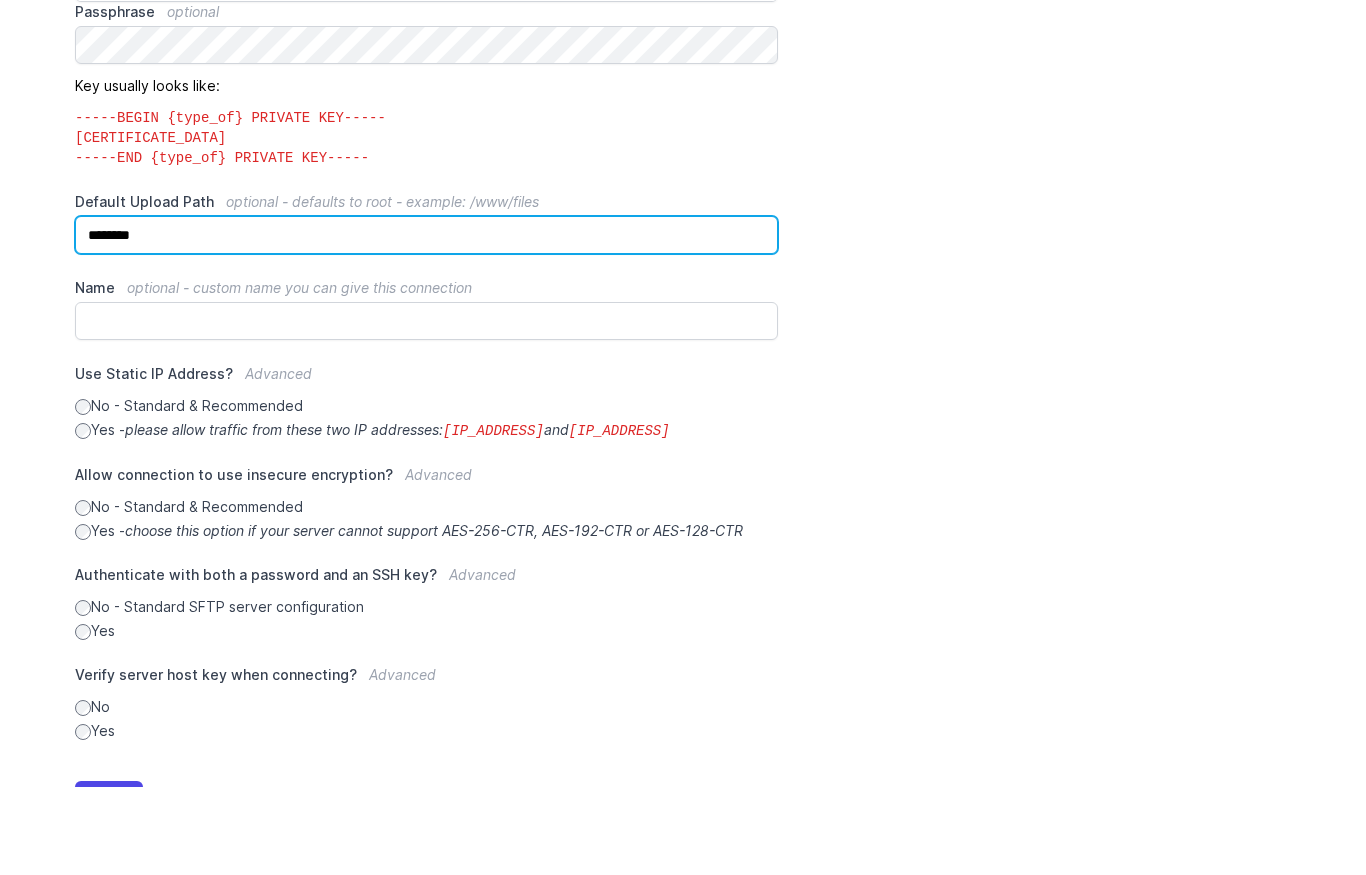type on "********" 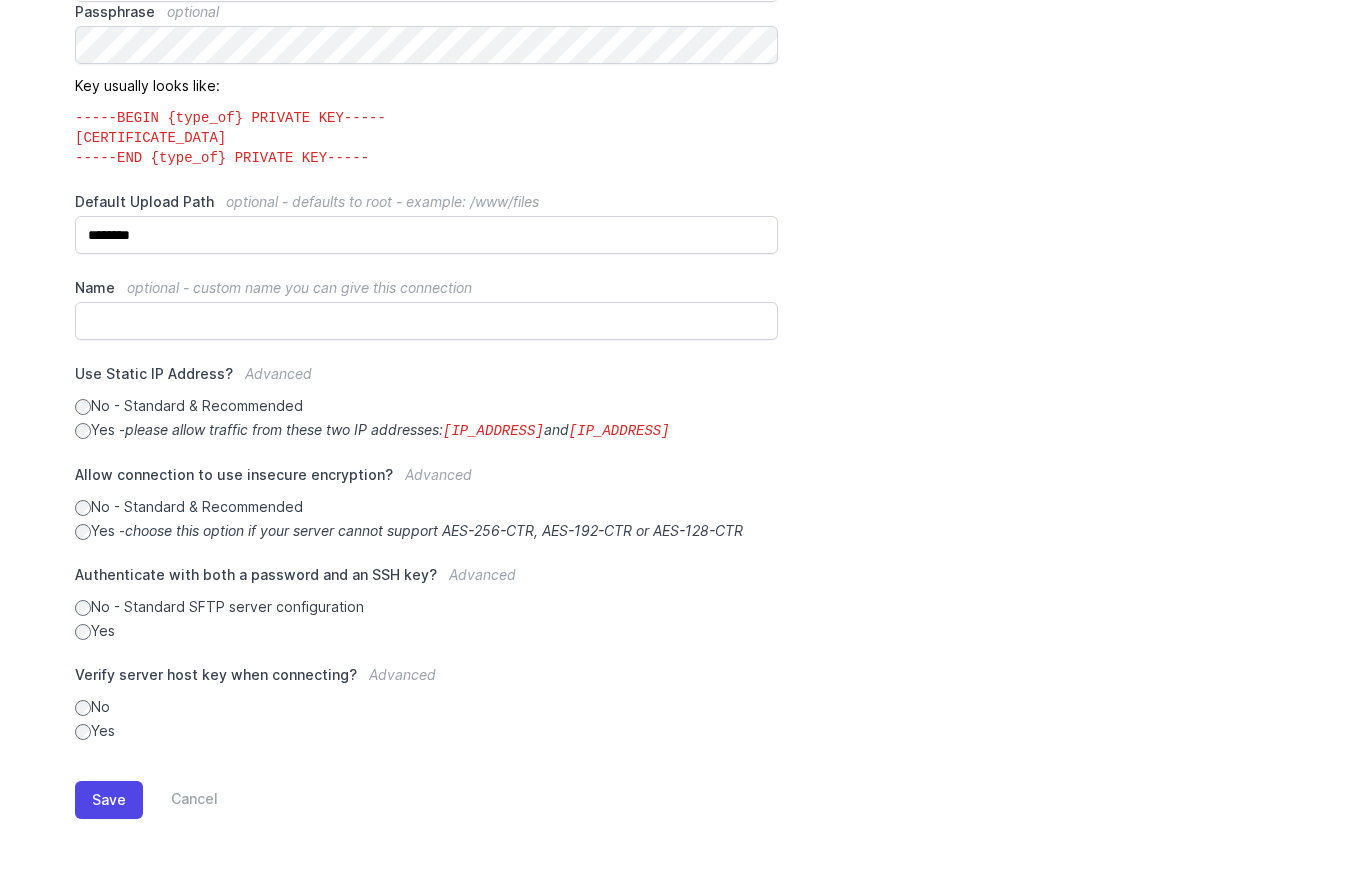 scroll, scrollTop: 695, scrollLeft: 0, axis: vertical 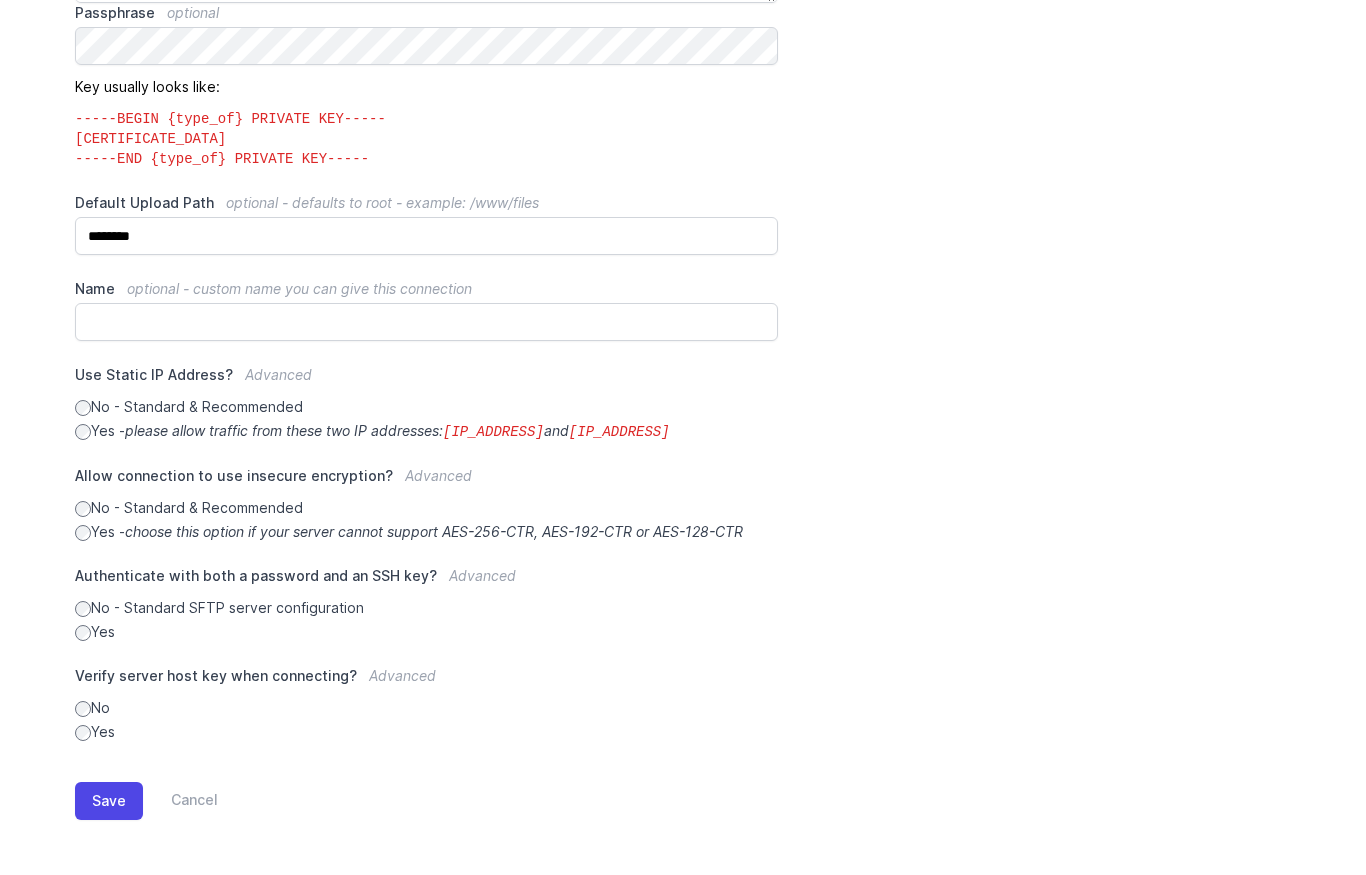 click on "Save" at bounding box center (109, 801) 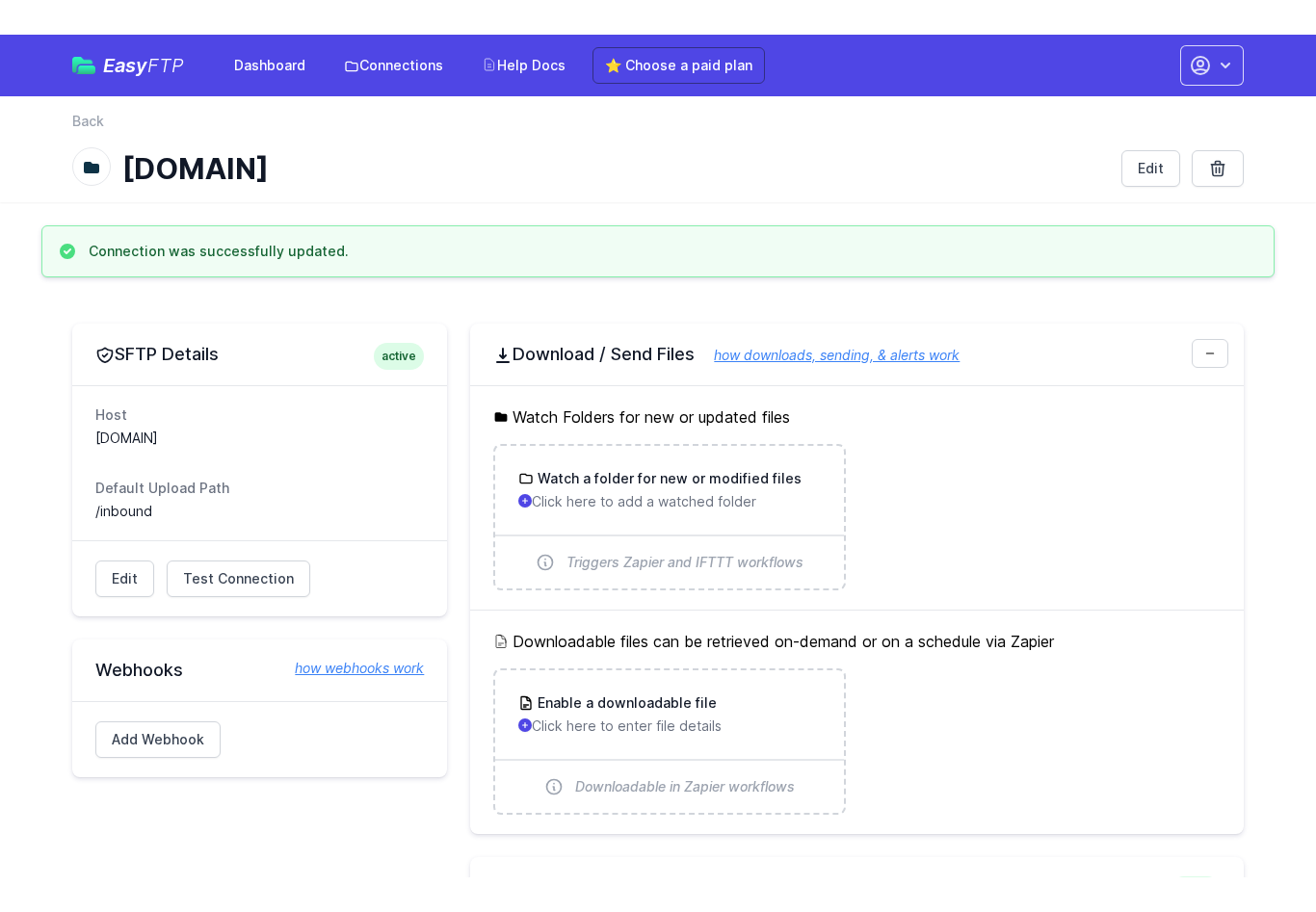 scroll, scrollTop: 0, scrollLeft: 0, axis: both 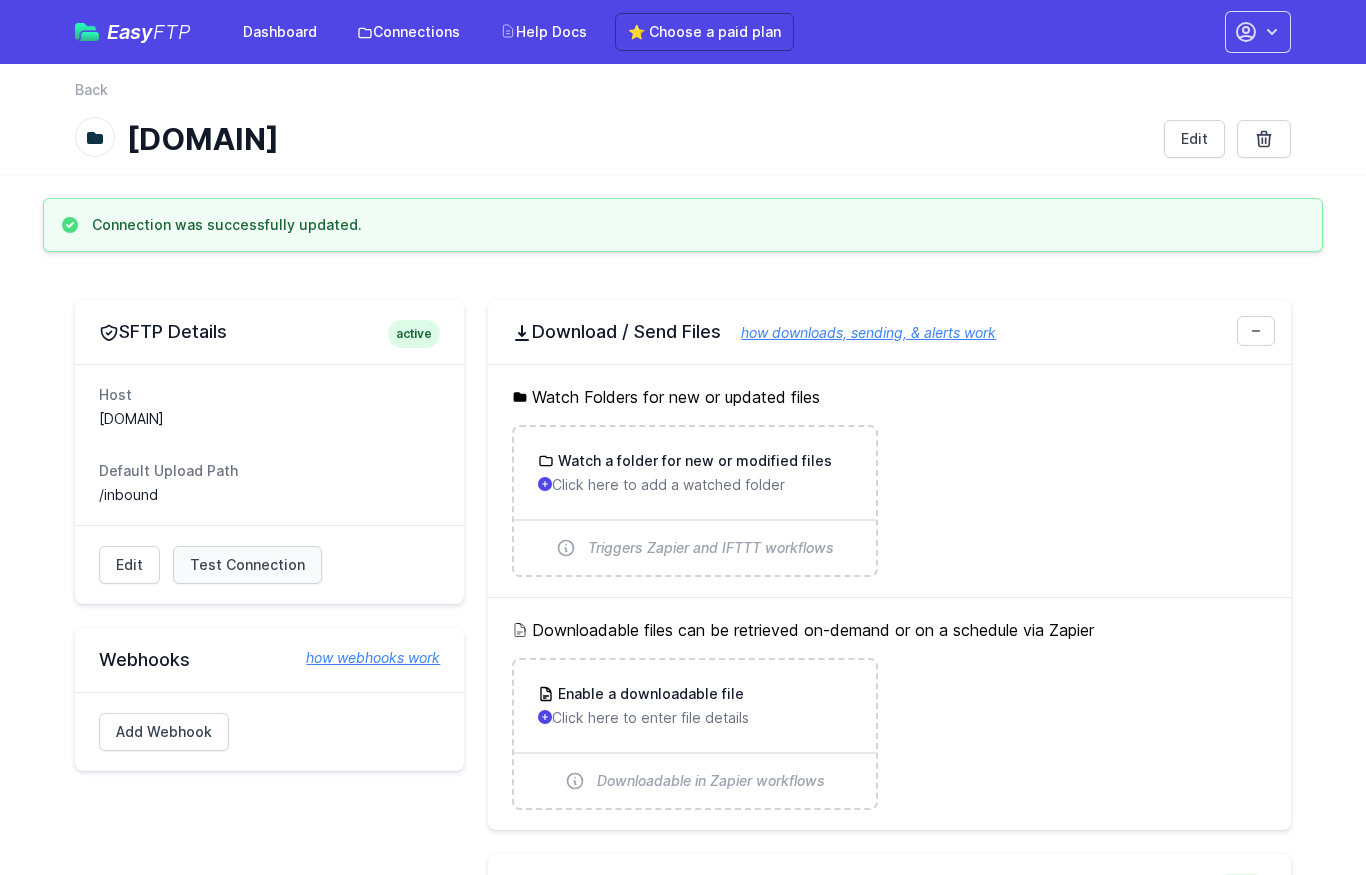 click on "Test Connection" at bounding box center (247, 565) 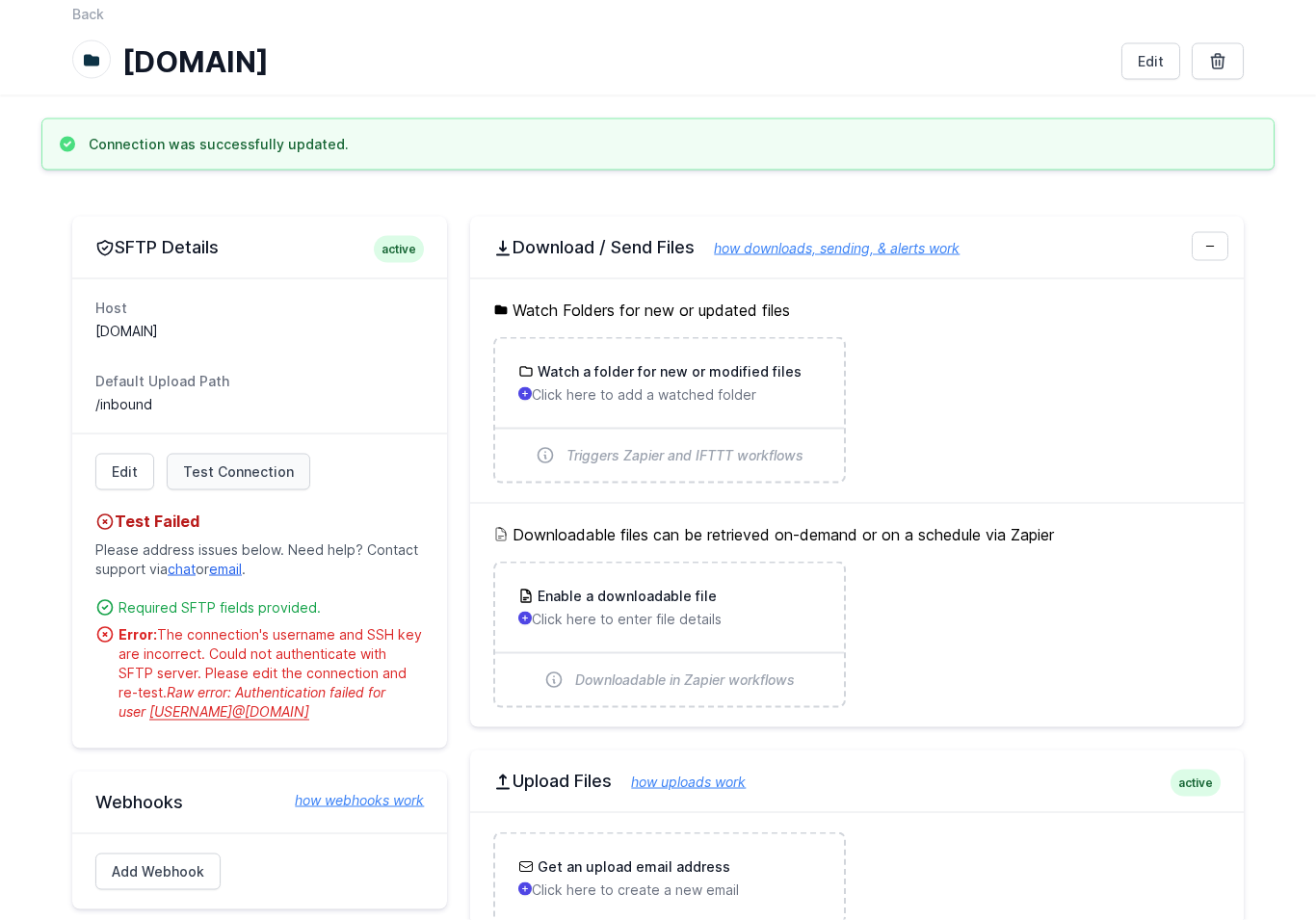scroll, scrollTop: 75, scrollLeft: 0, axis: vertical 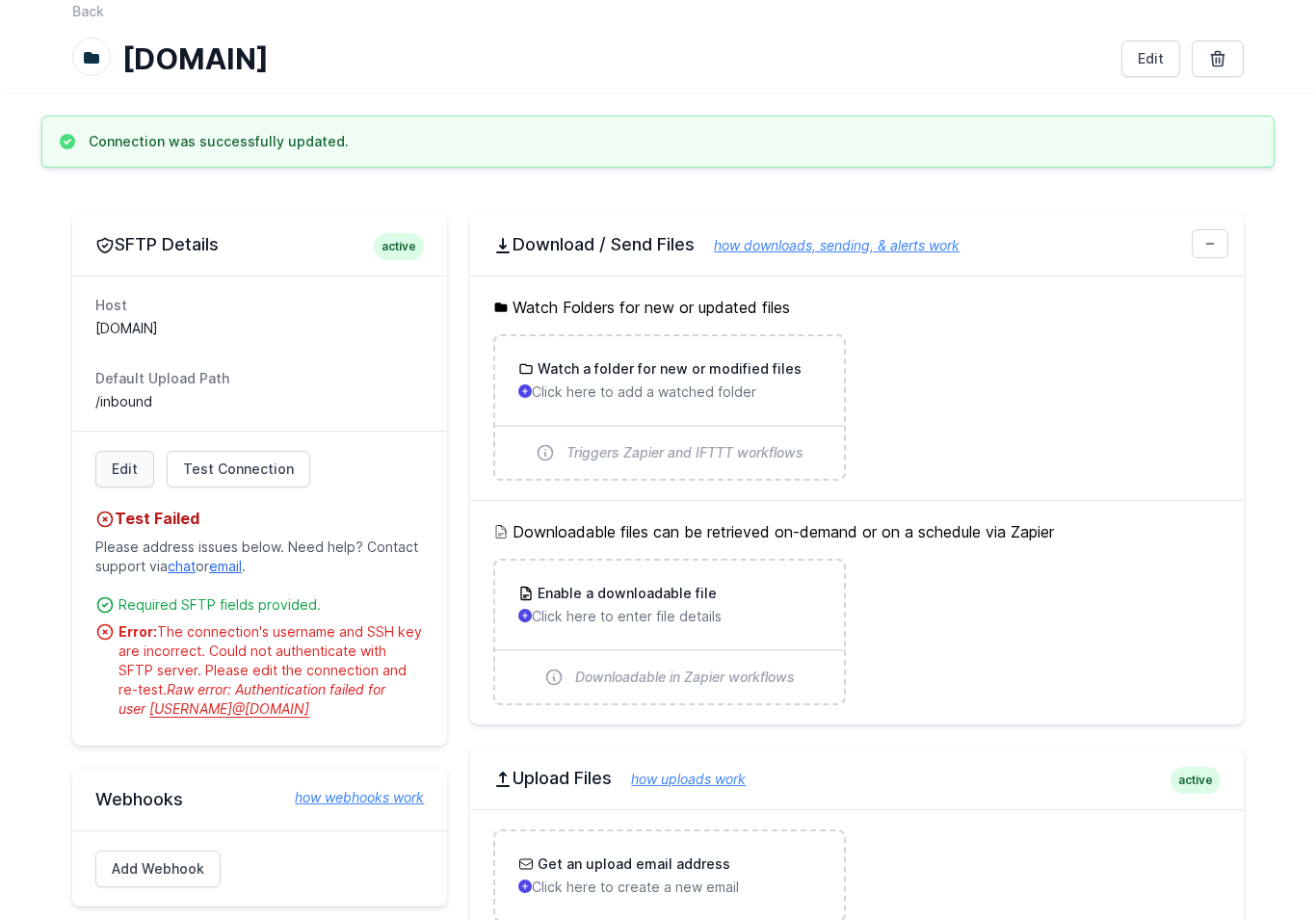 click on "Edit" at bounding box center [124, 469] 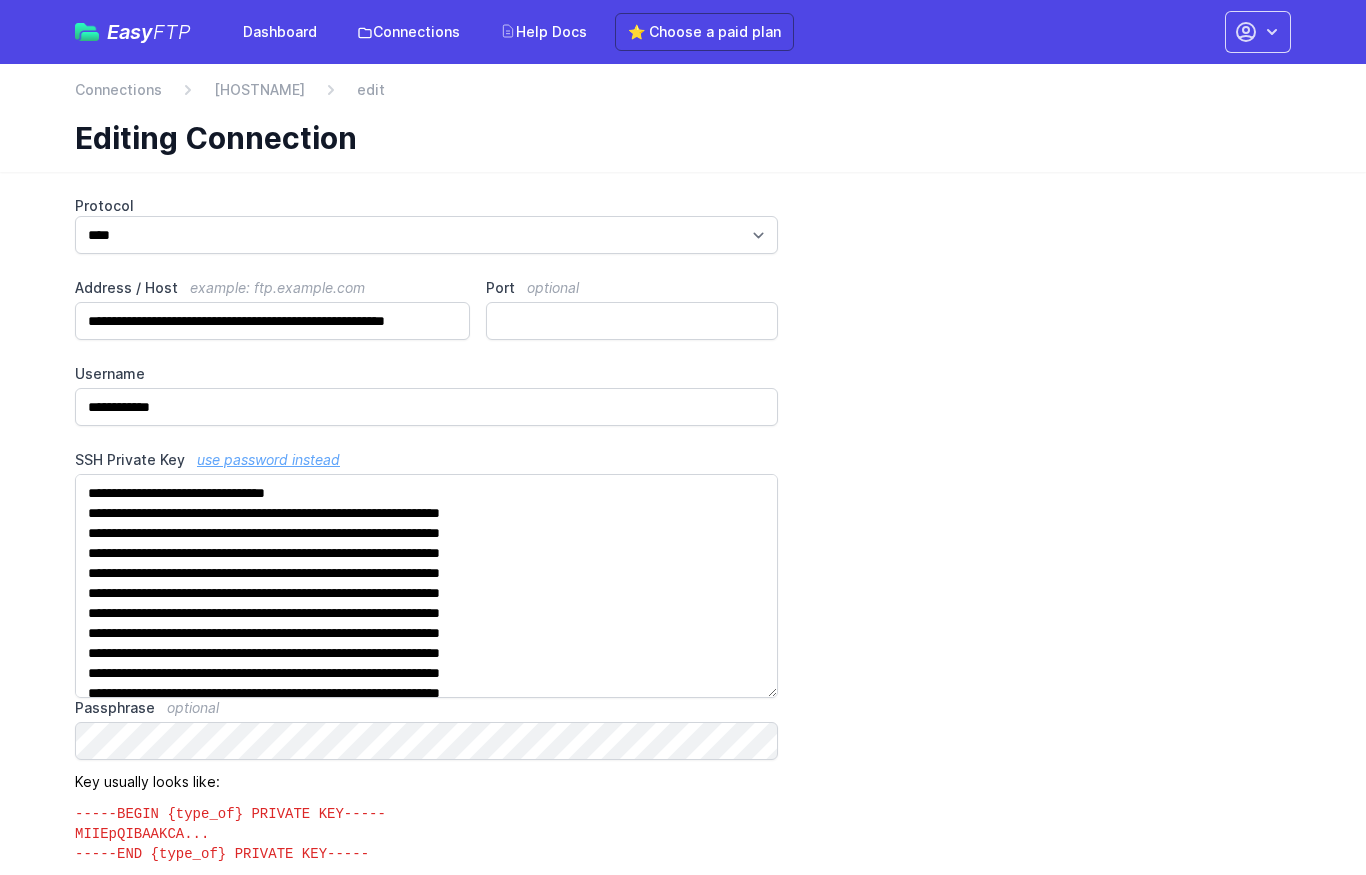 scroll, scrollTop: 0, scrollLeft: 0, axis: both 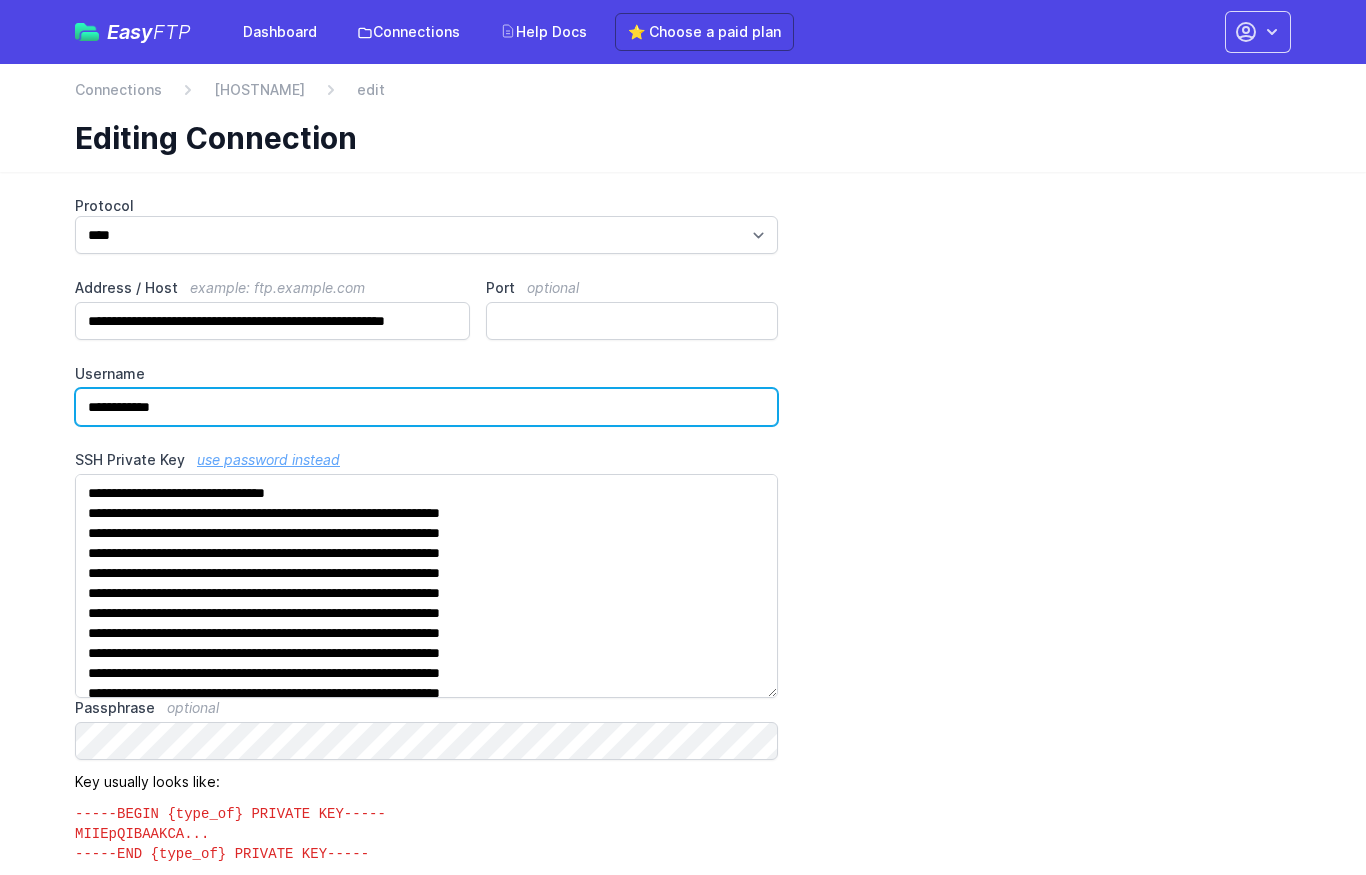 click on "**********" at bounding box center (426, 407) 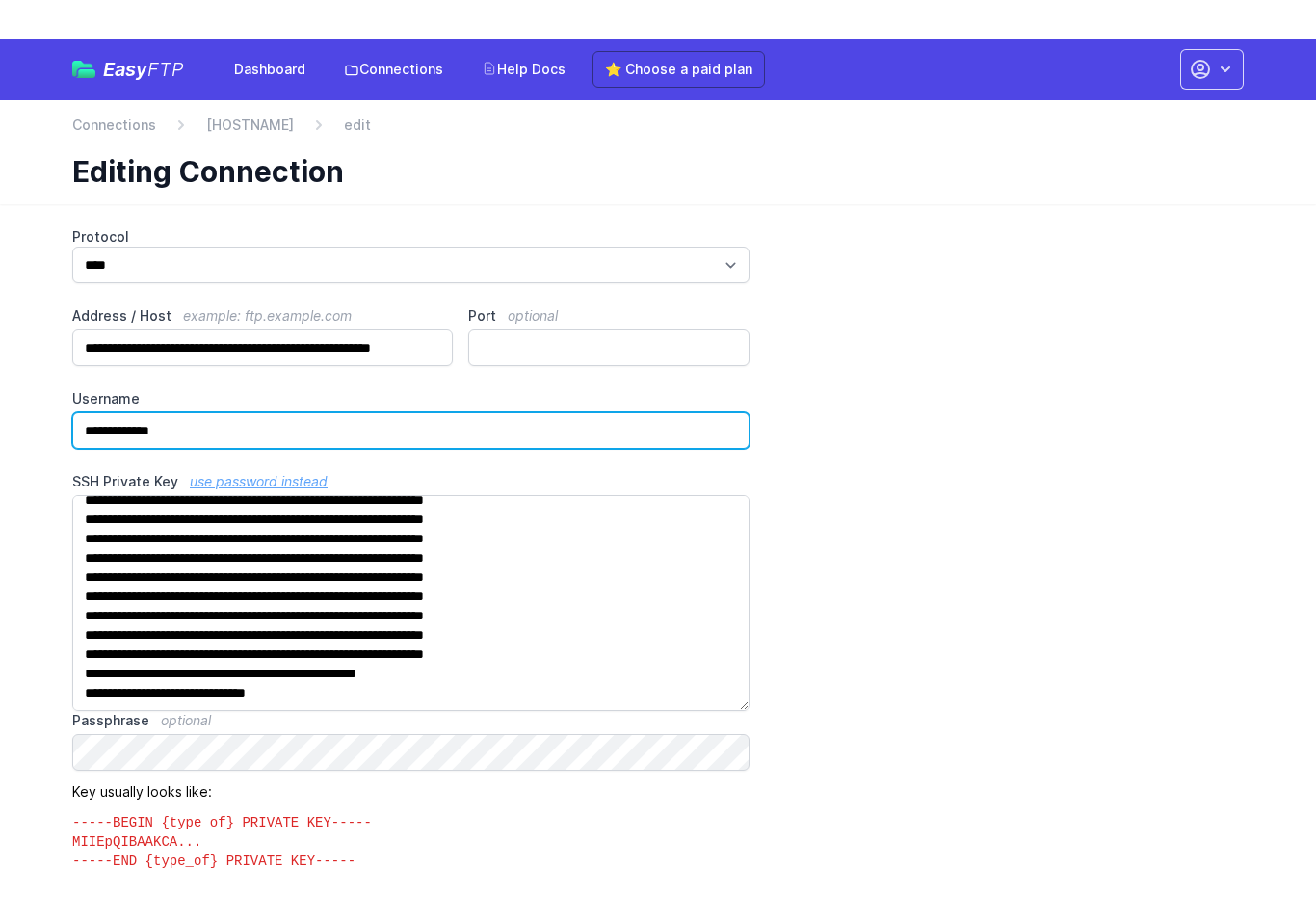 scroll, scrollTop: 322, scrollLeft: 0, axis: vertical 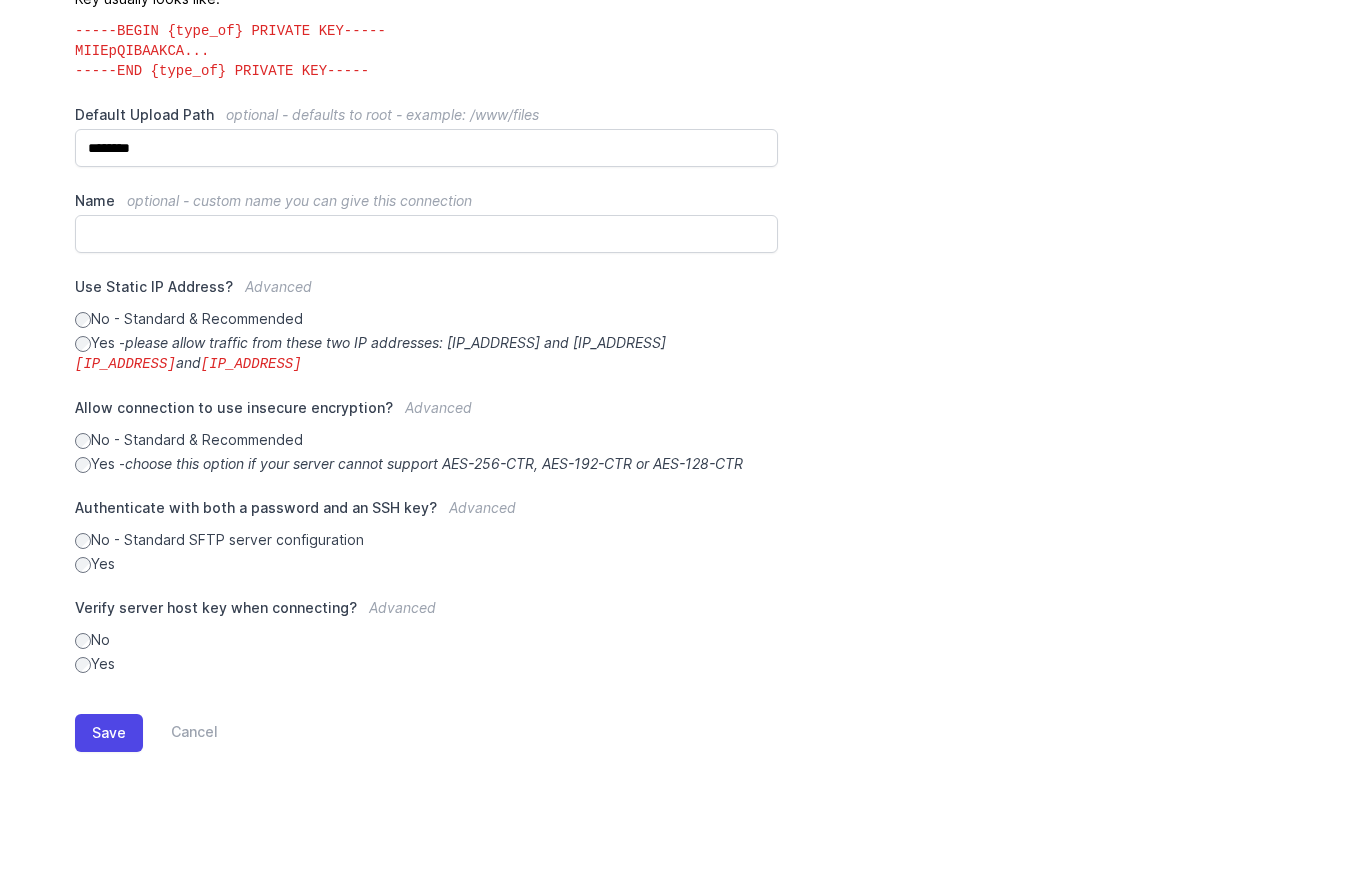 type on "**********" 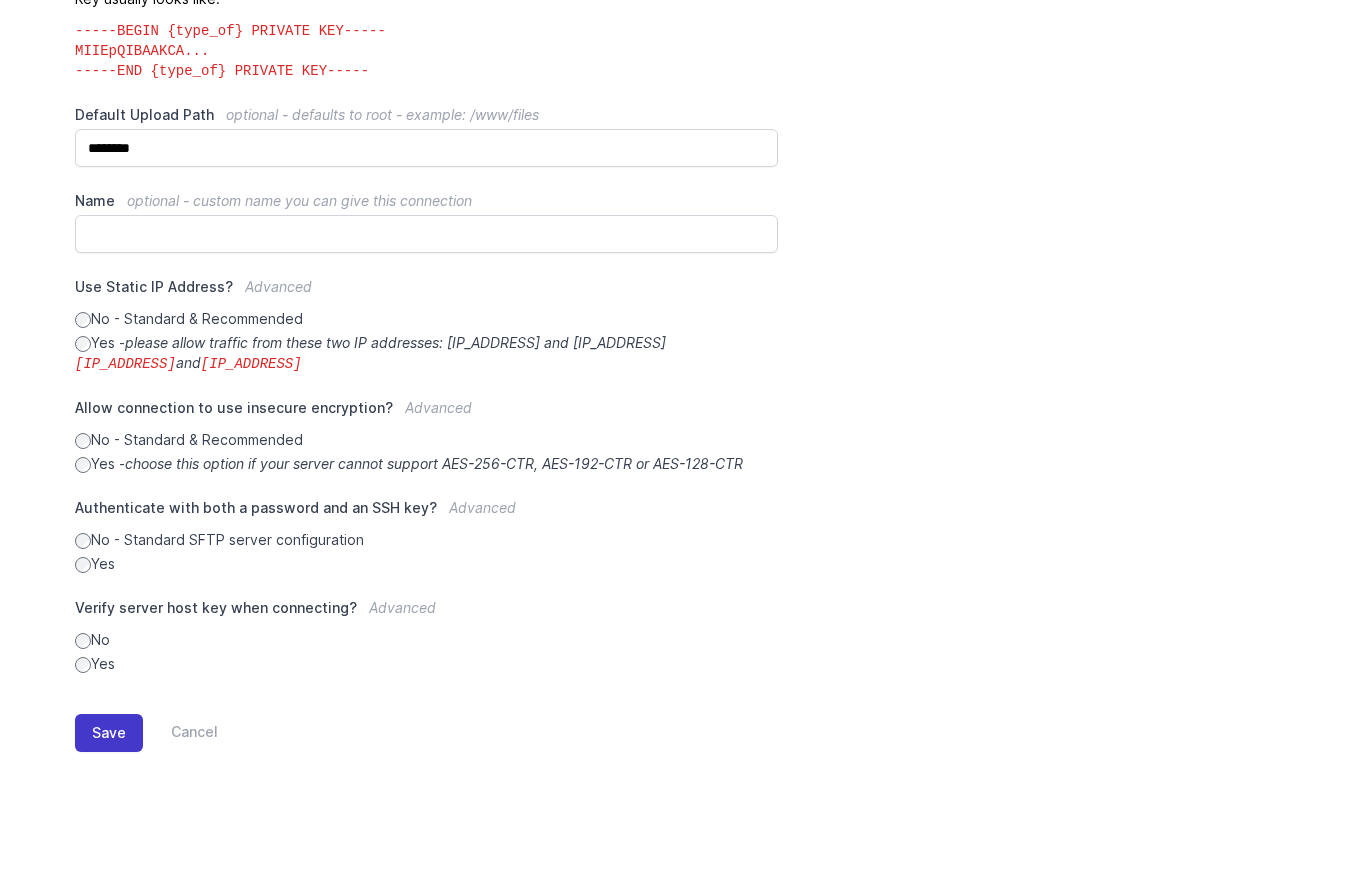 click on "Save" at bounding box center (109, 821) 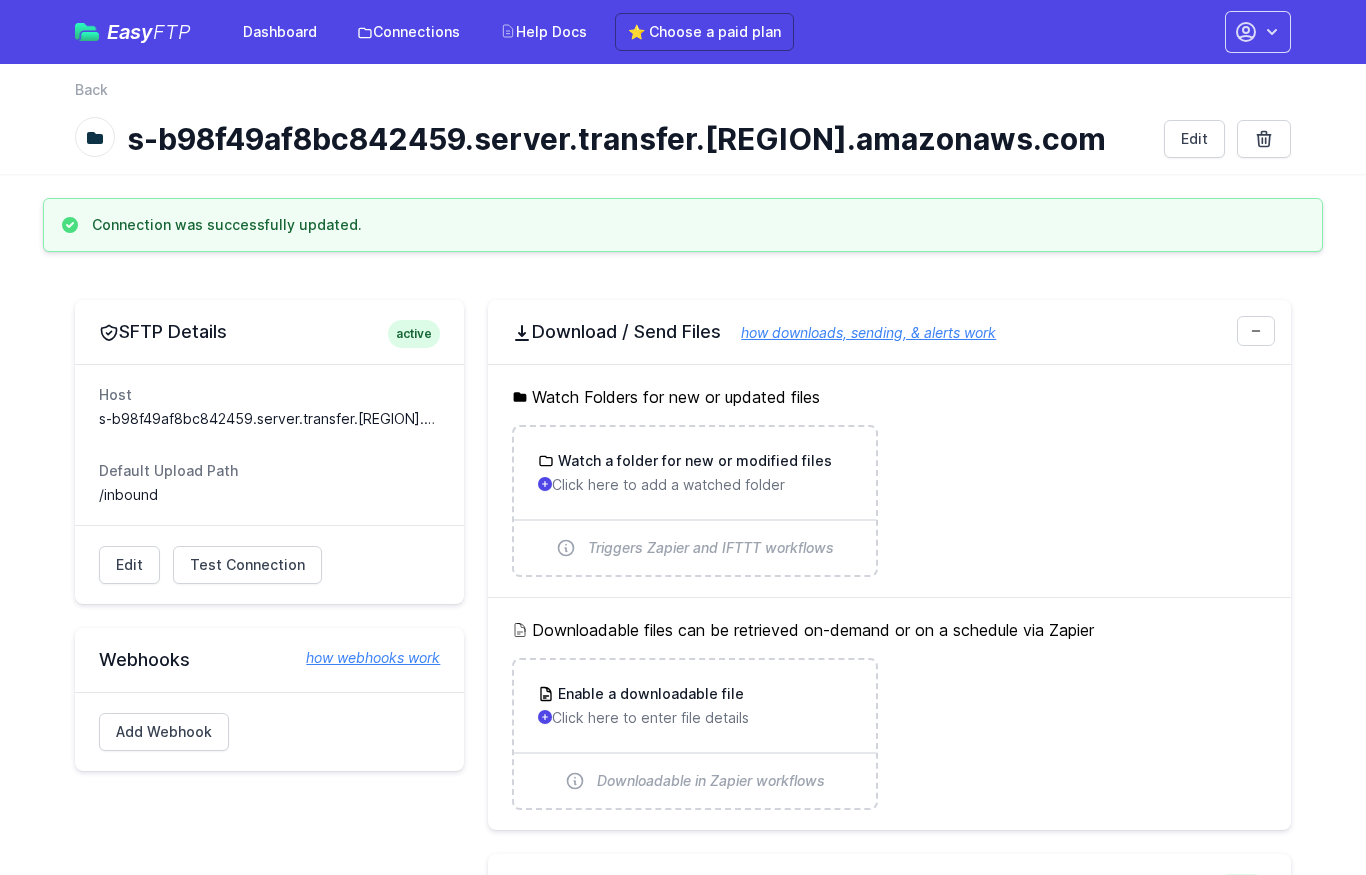 scroll, scrollTop: 0, scrollLeft: 0, axis: both 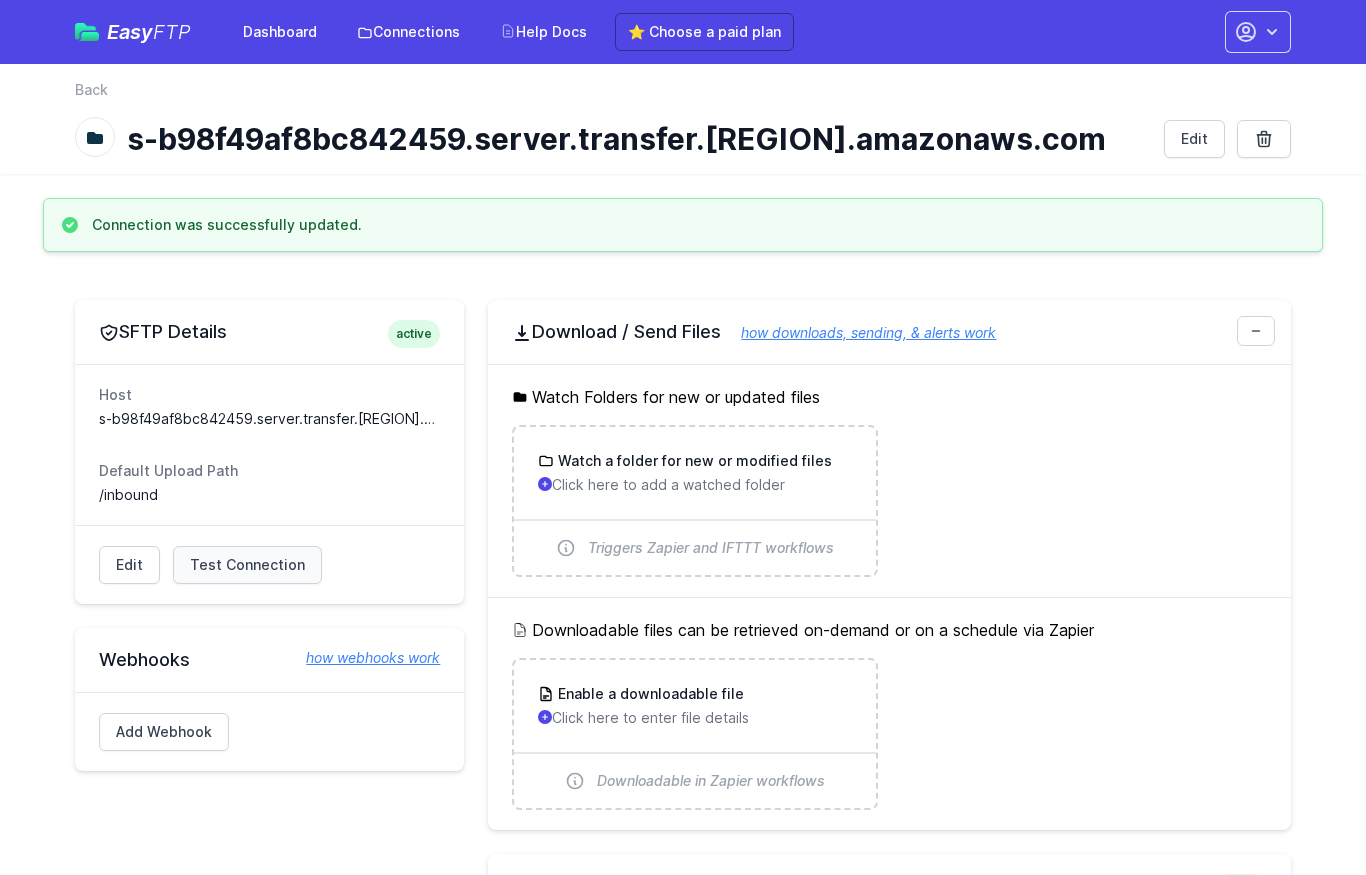 click on "Test Connection" at bounding box center [247, 565] 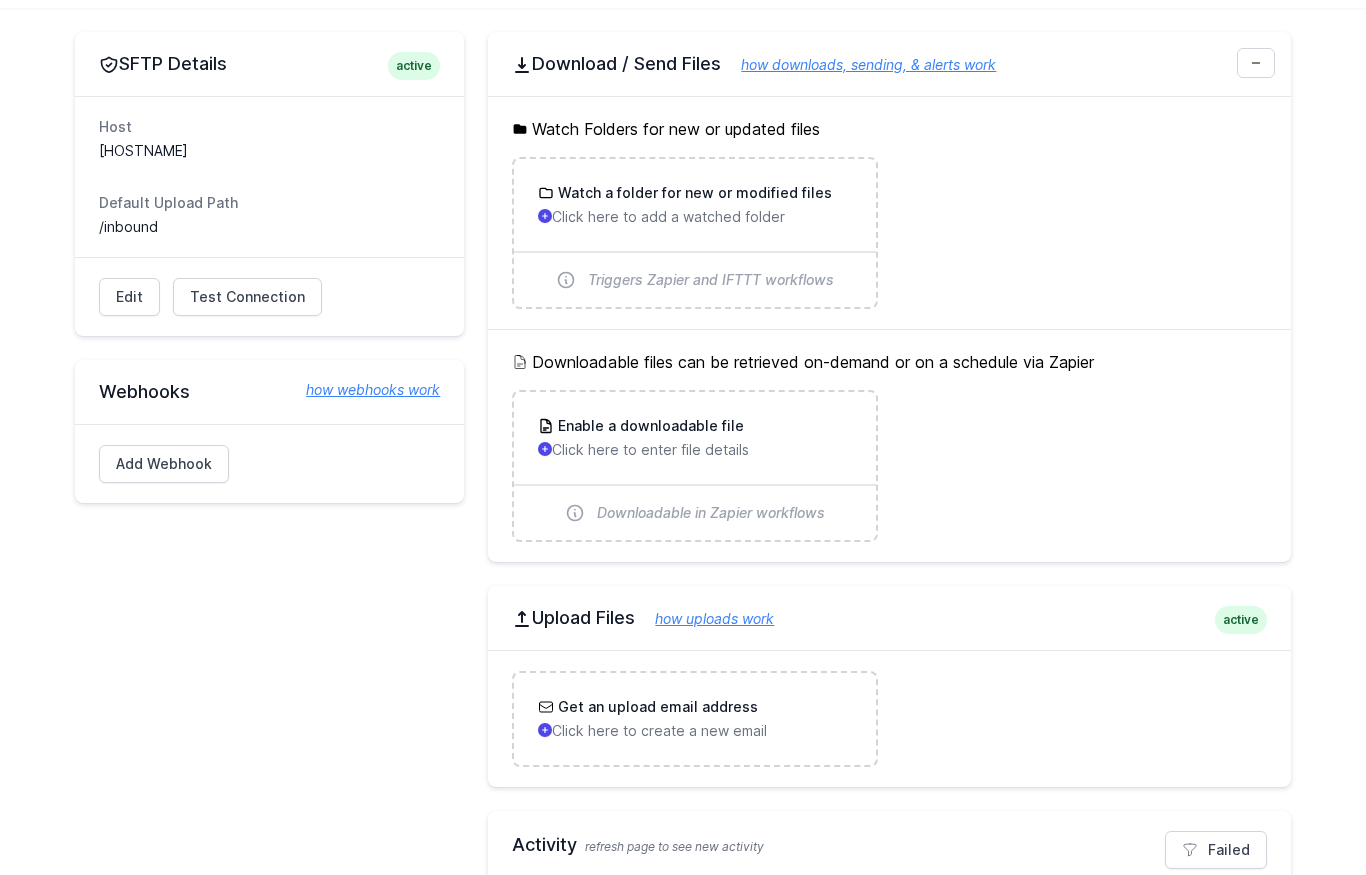 scroll, scrollTop: 0, scrollLeft: 0, axis: both 